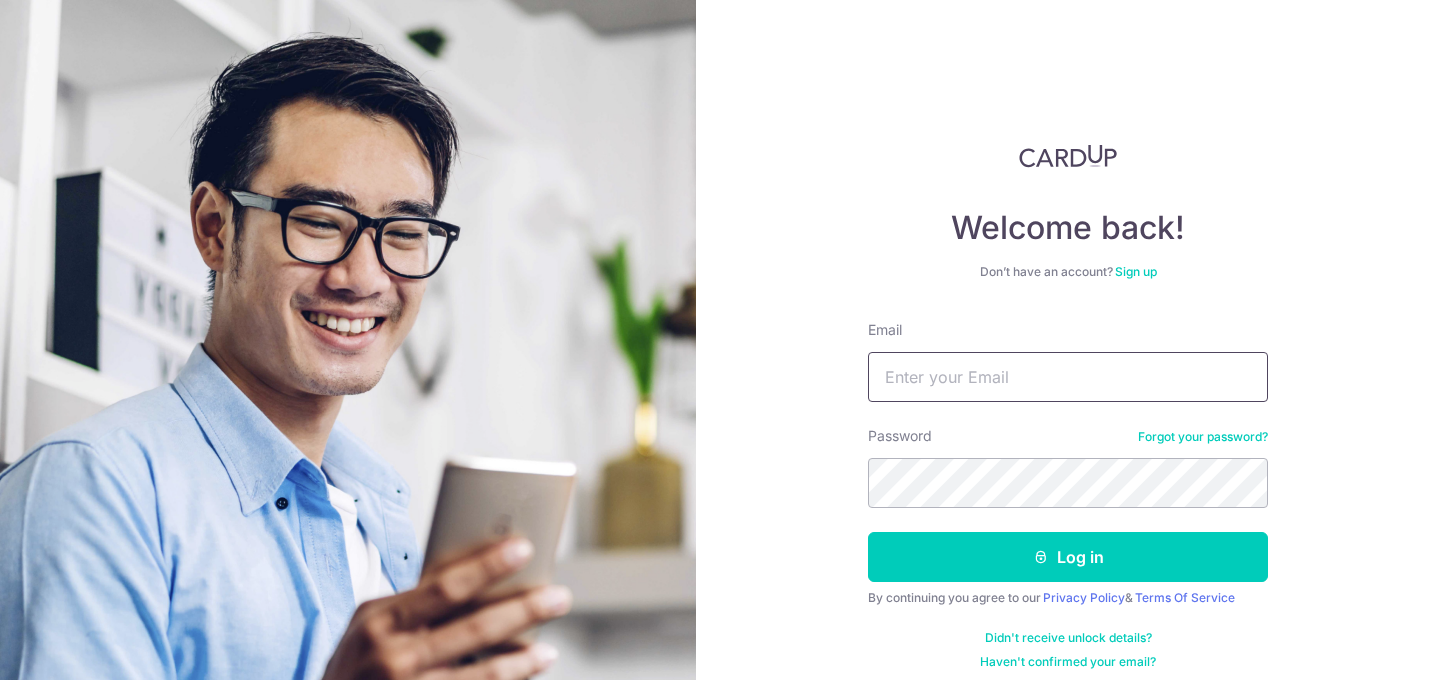scroll, scrollTop: 0, scrollLeft: 0, axis: both 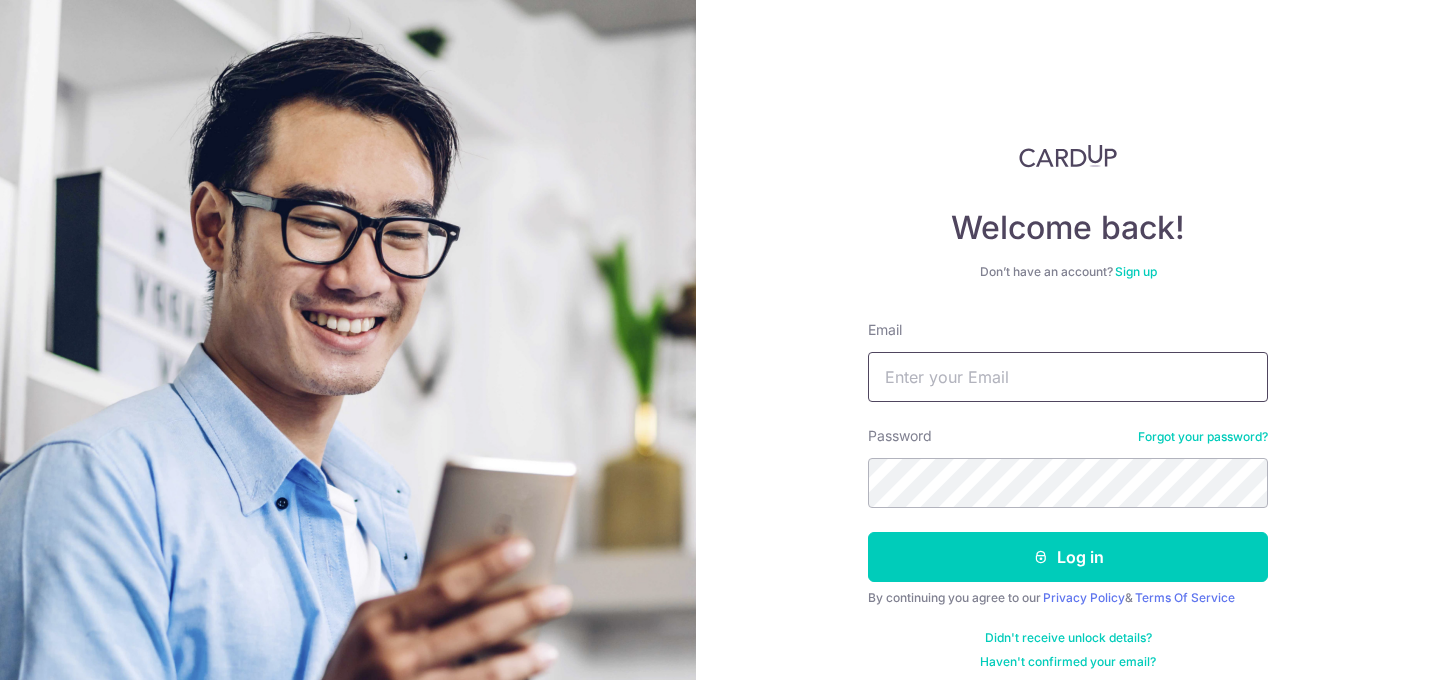 type on "[EMAIL_ADDRESS][DOMAIN_NAME]" 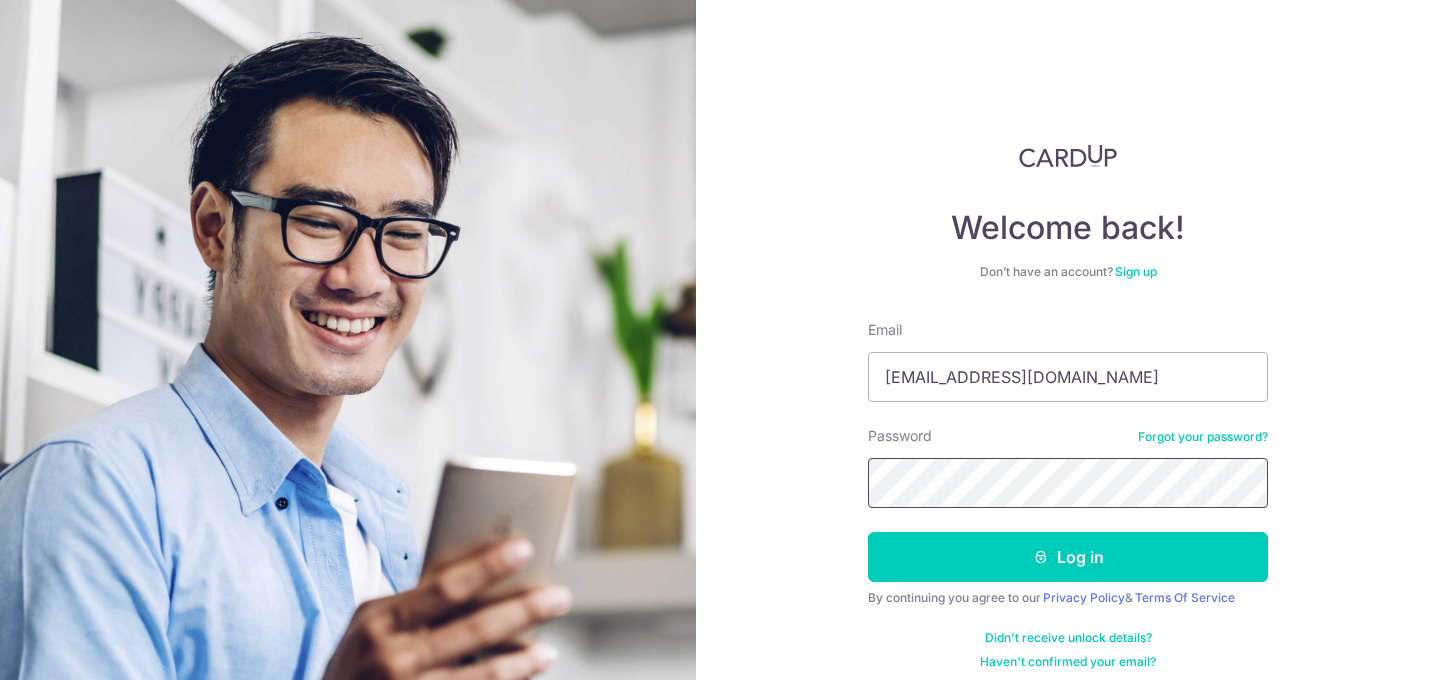click on "Log in" at bounding box center (1068, 557) 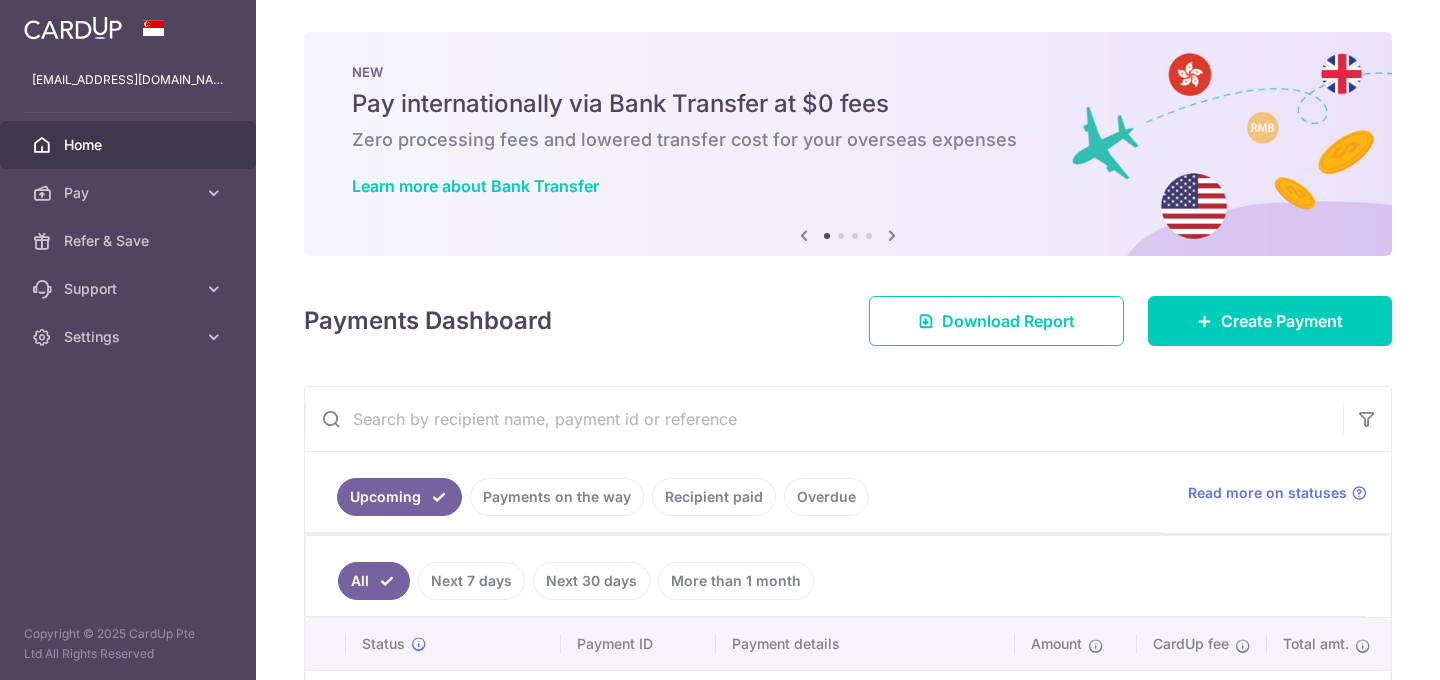scroll, scrollTop: 0, scrollLeft: 0, axis: both 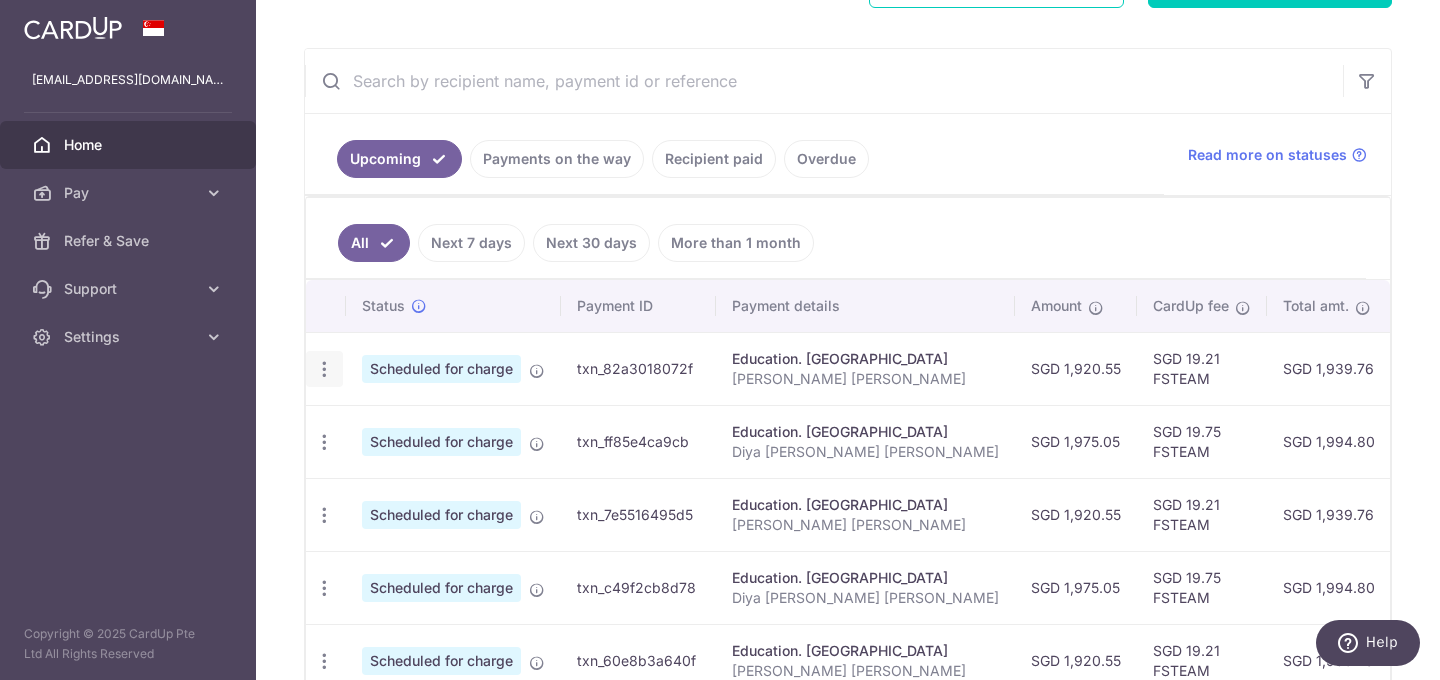 click at bounding box center (324, 369) 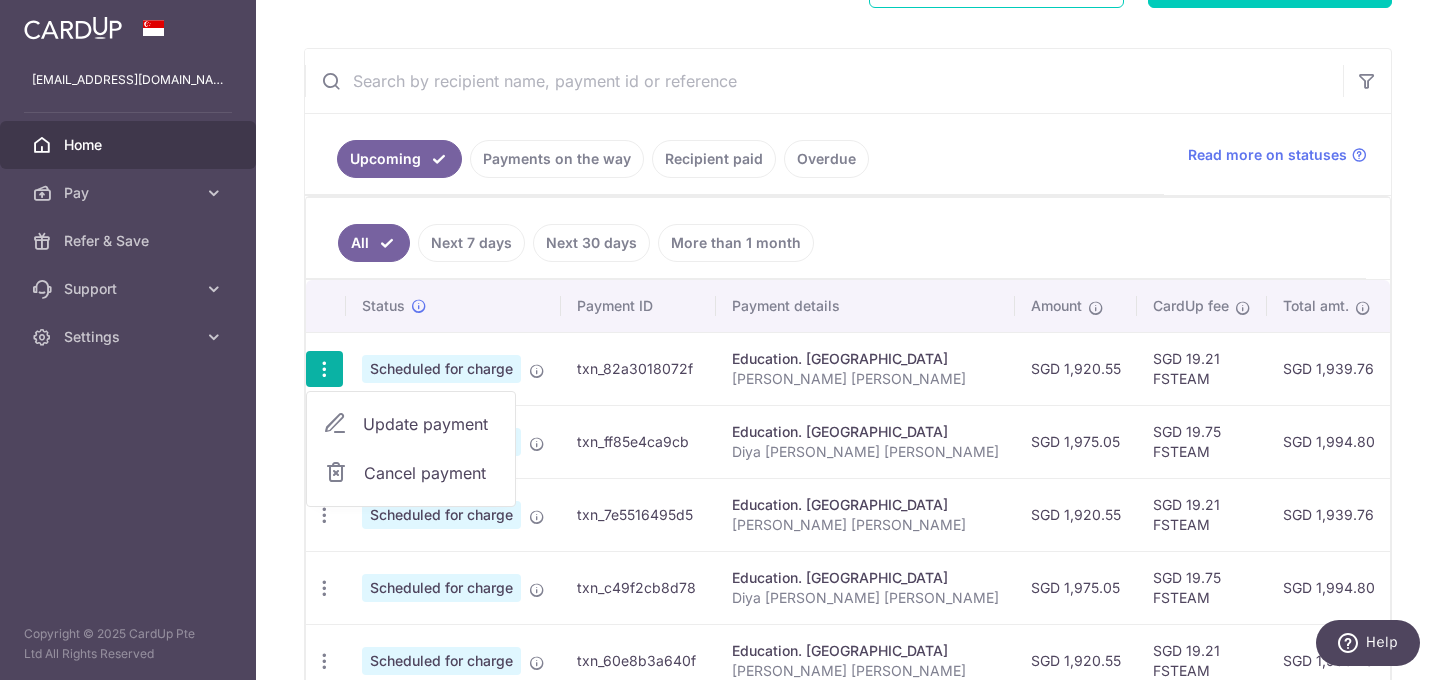 click on "Update payment" at bounding box center (411, 424) 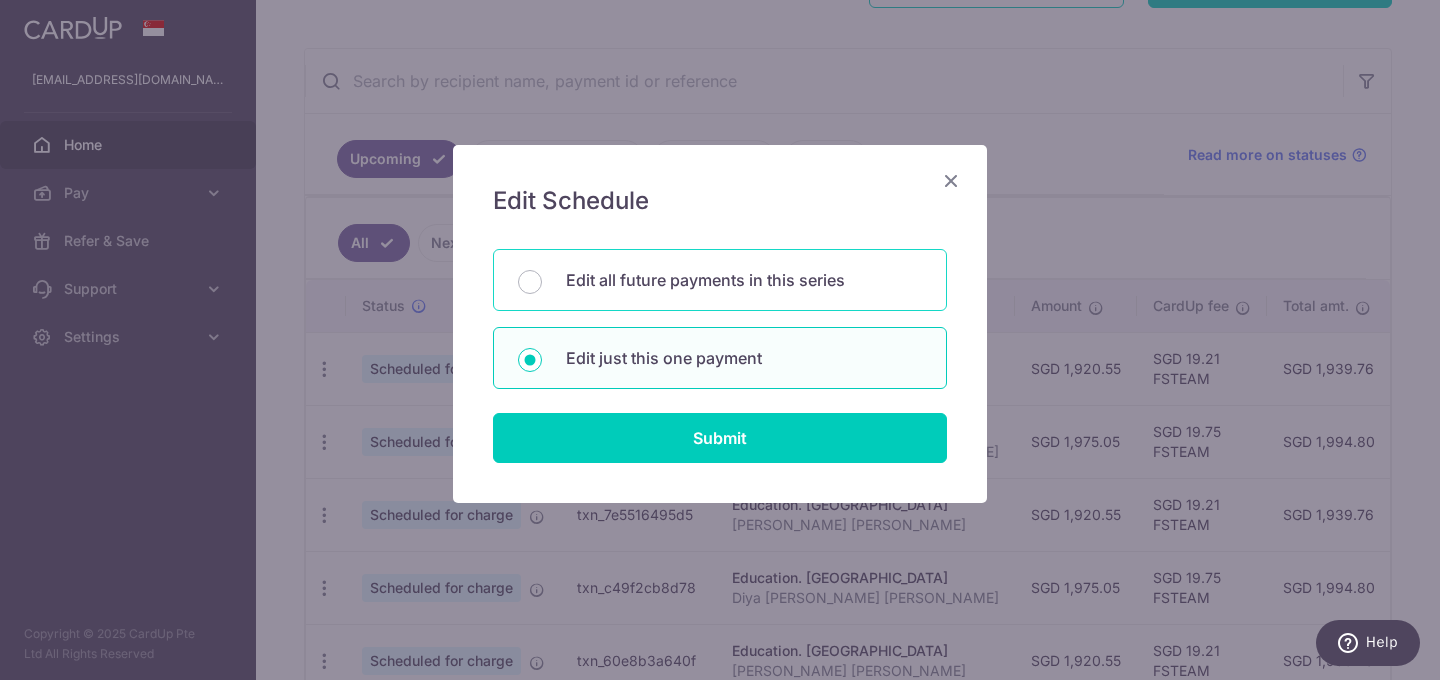 click on "Edit all future payments in this series" at bounding box center (744, 280) 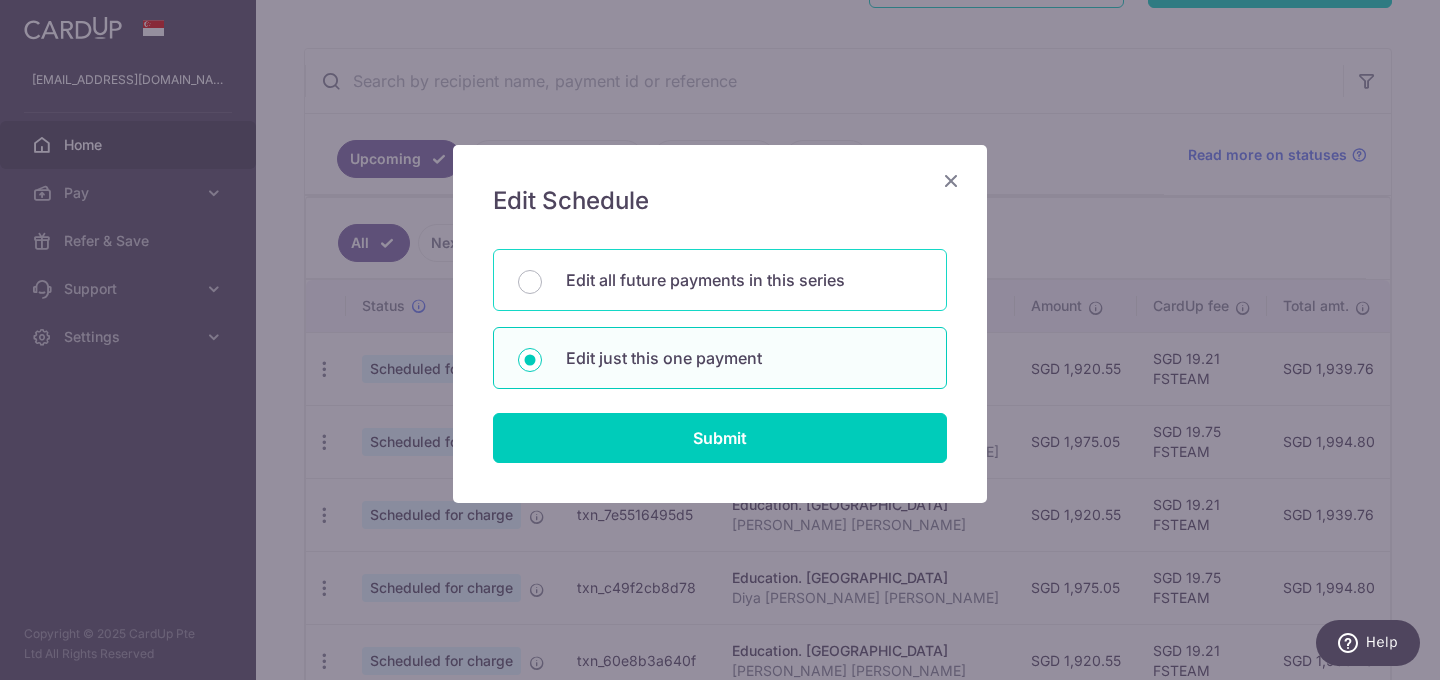 click on "Edit all future payments in this series" at bounding box center [530, 282] 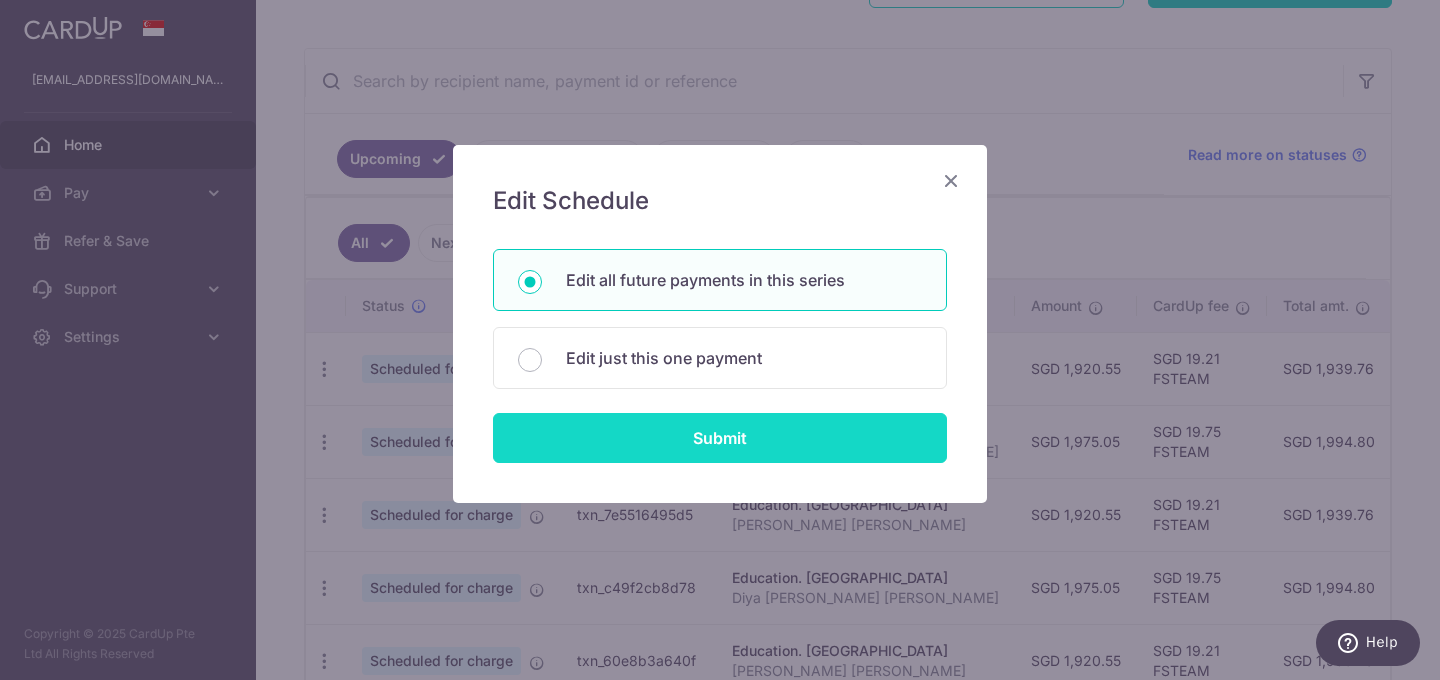 click on "Submit" at bounding box center [720, 438] 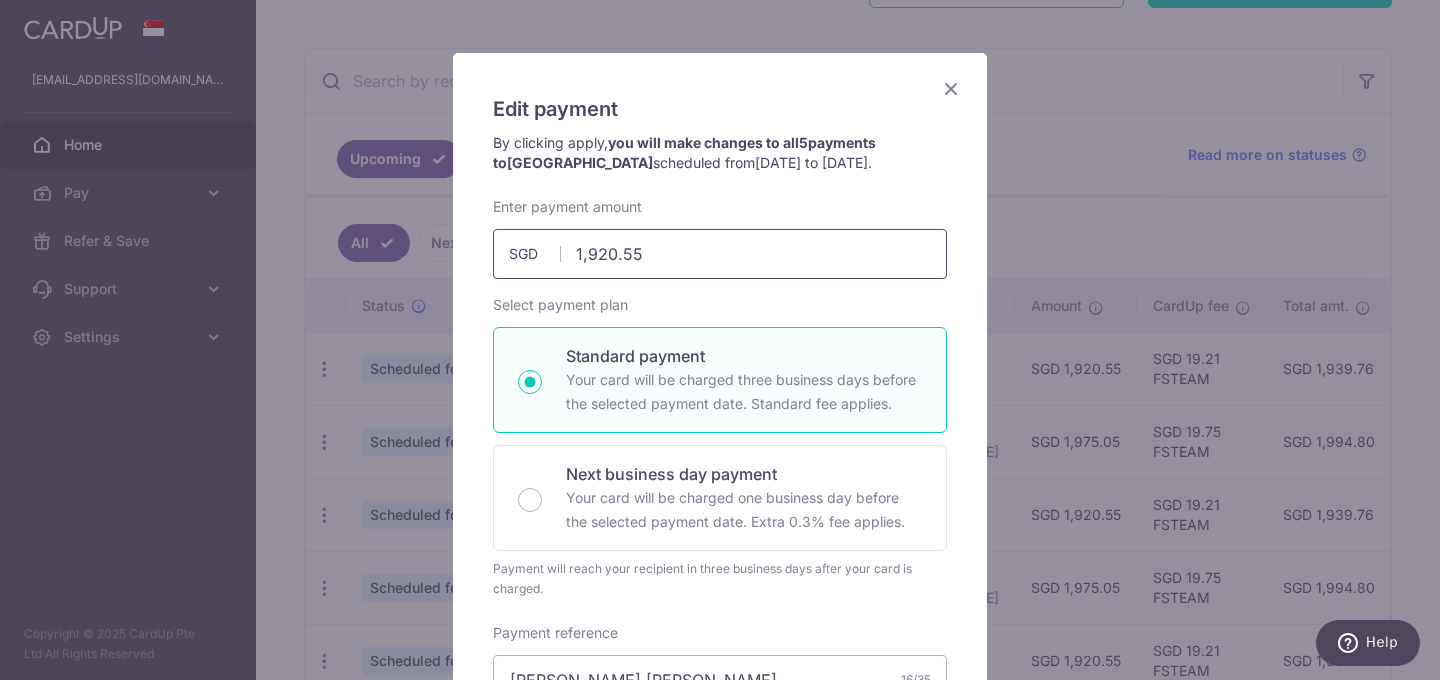 scroll, scrollTop: 89, scrollLeft: 0, axis: vertical 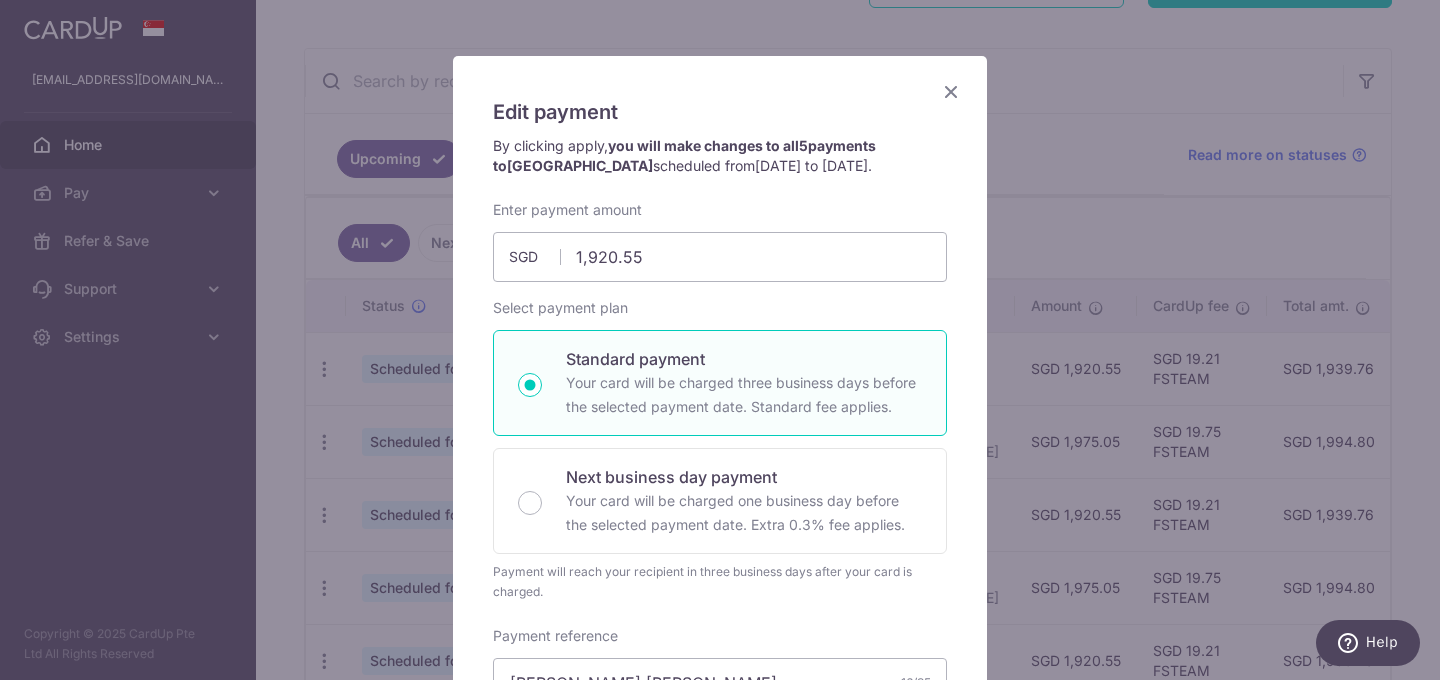 click at bounding box center (951, 91) 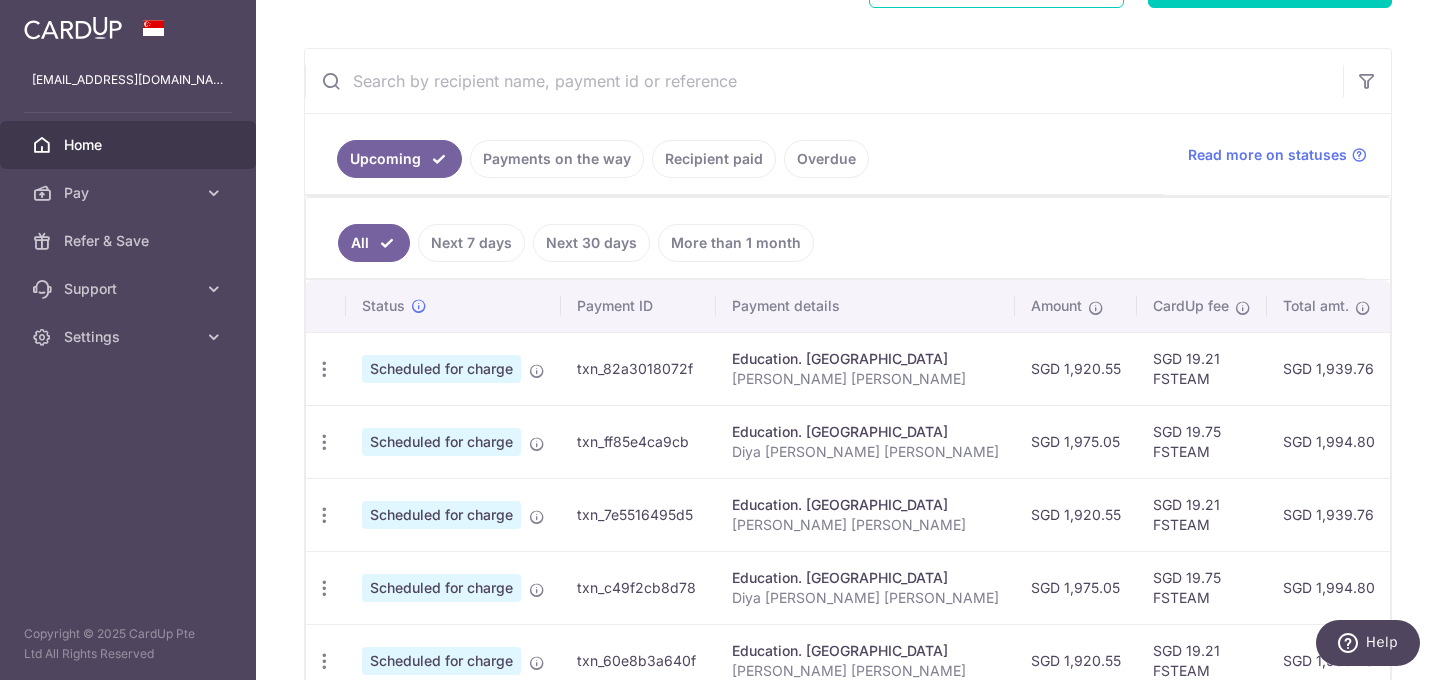 scroll, scrollTop: 0, scrollLeft: 475, axis: horizontal 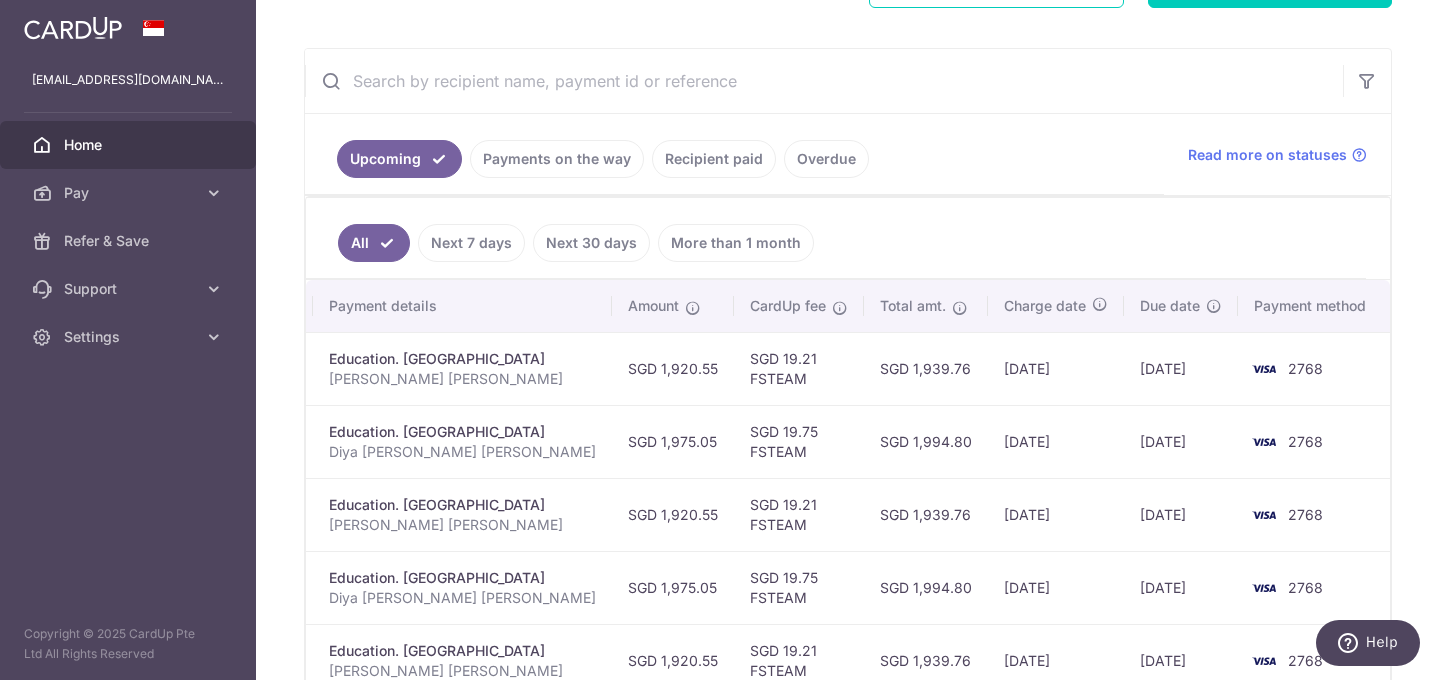 click on "07/08/2025" at bounding box center (1181, 368) 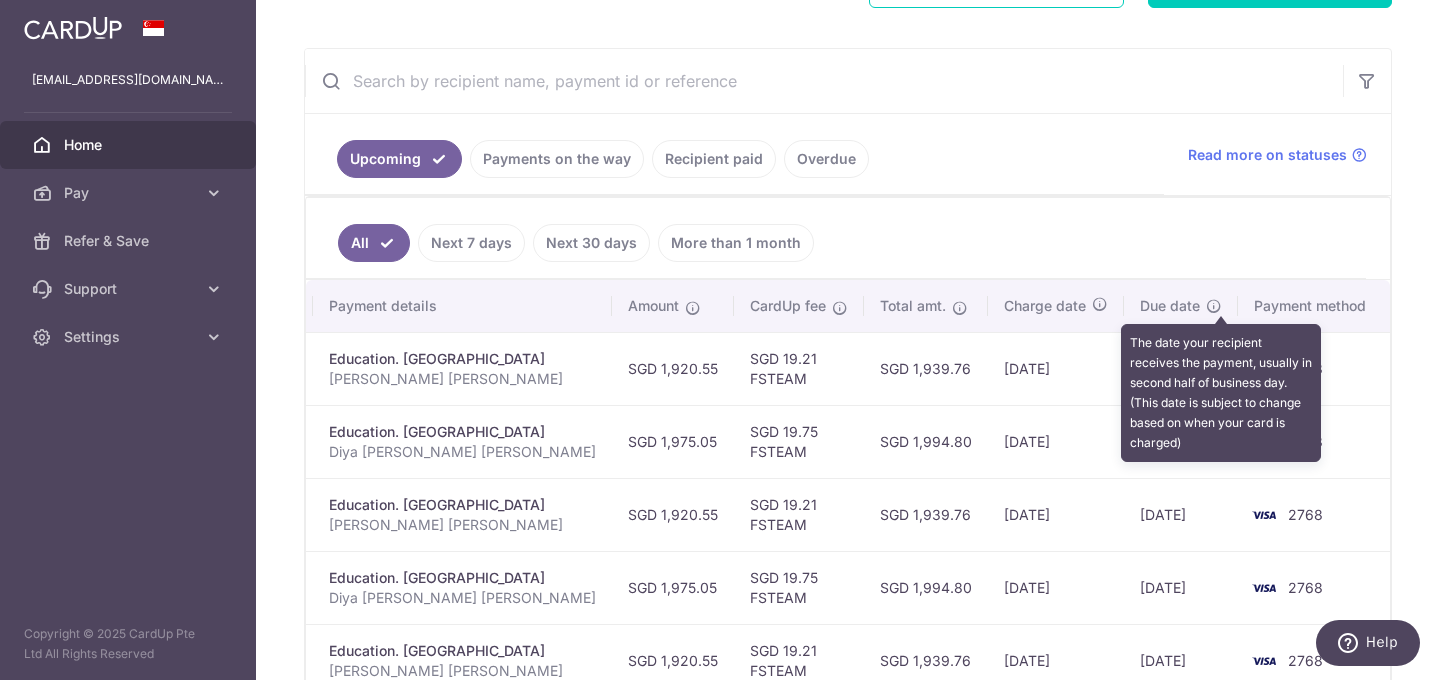 click at bounding box center [1214, 306] 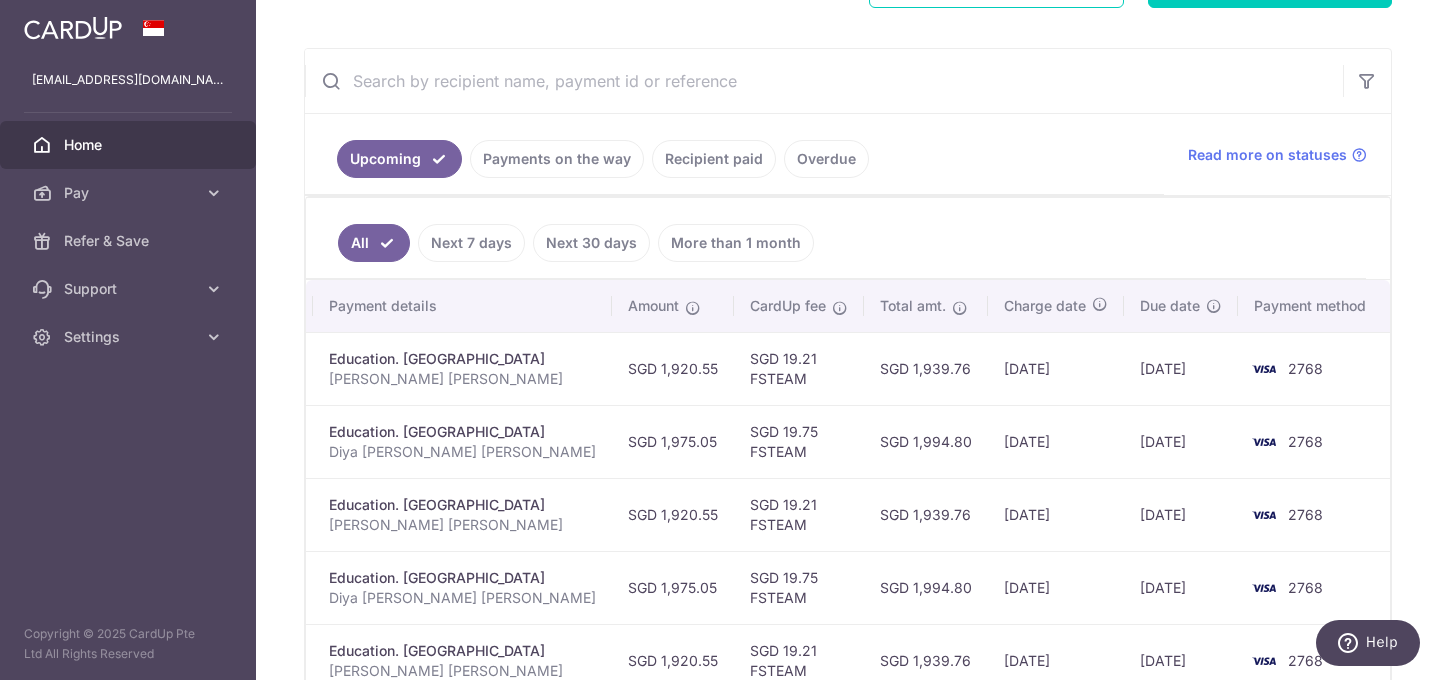 click on "All
Next 7 days
Next 30 days
More than 1 month" at bounding box center (836, 238) 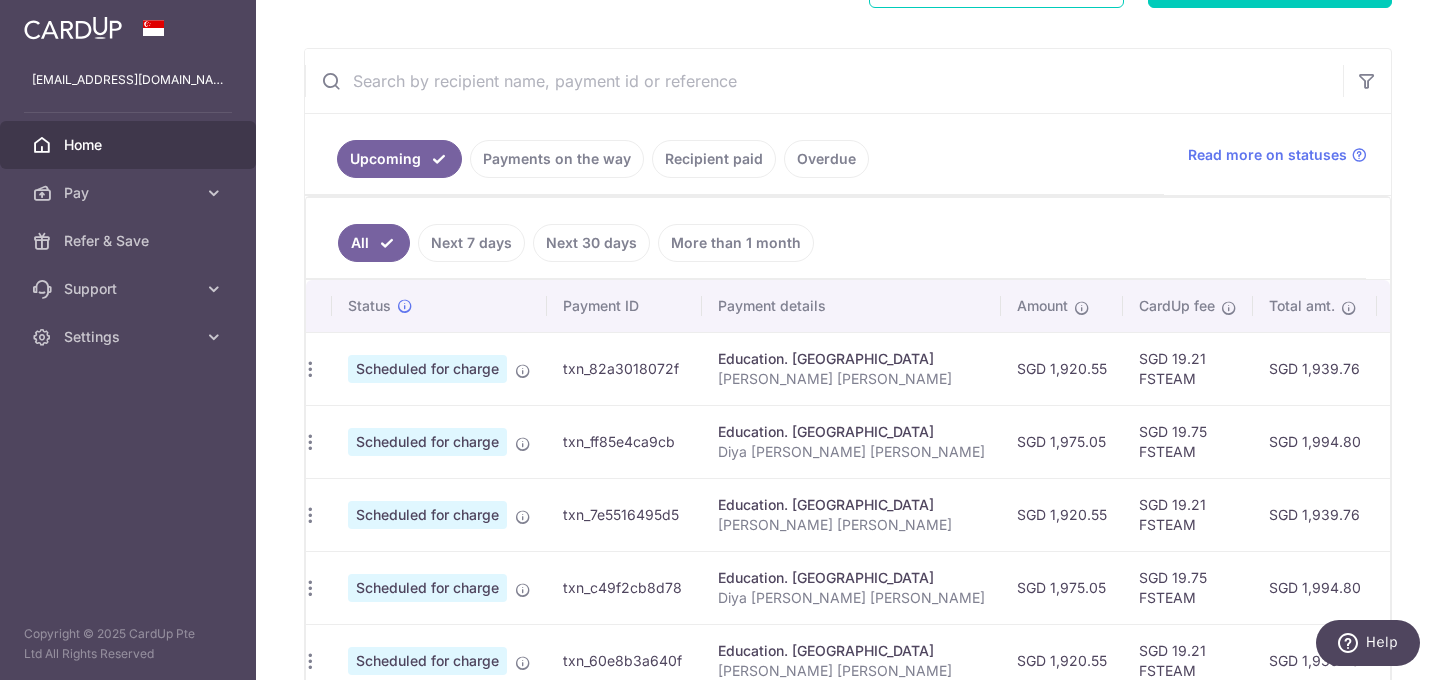 scroll, scrollTop: 0, scrollLeft: 0, axis: both 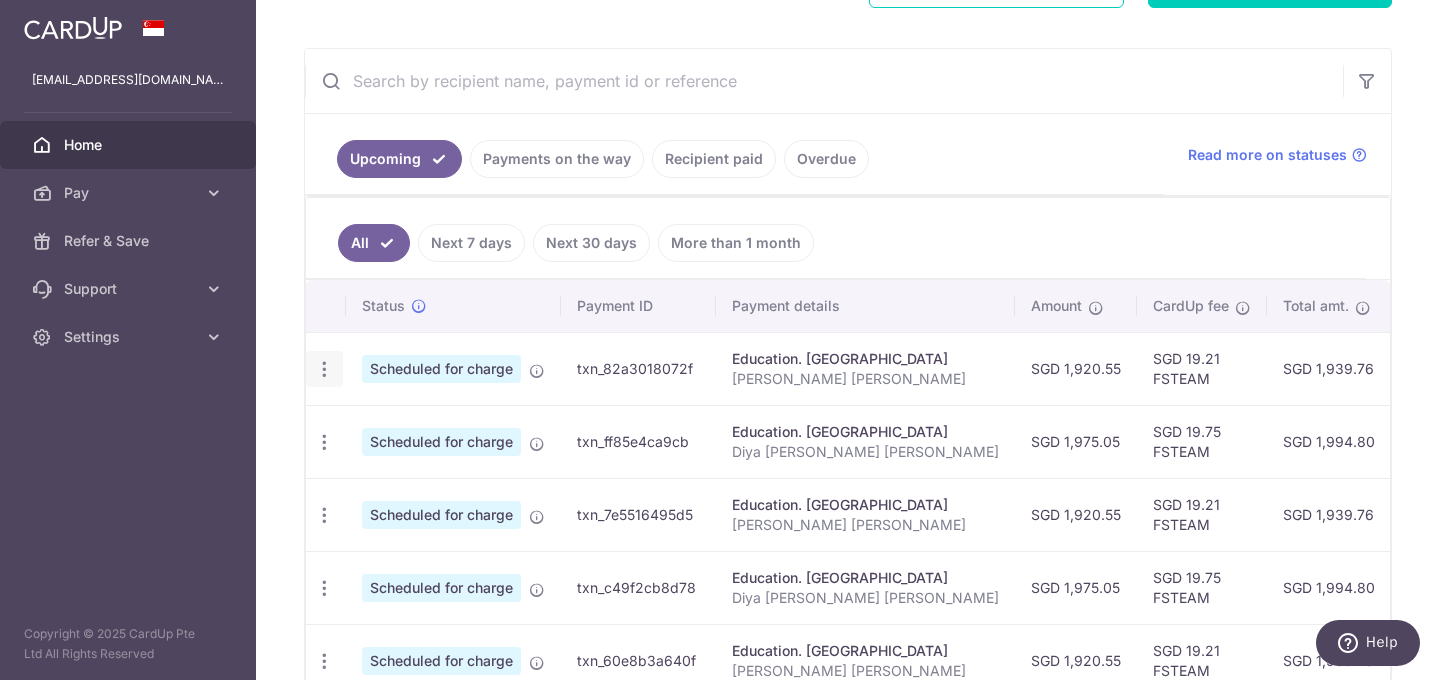 click at bounding box center [324, 369] 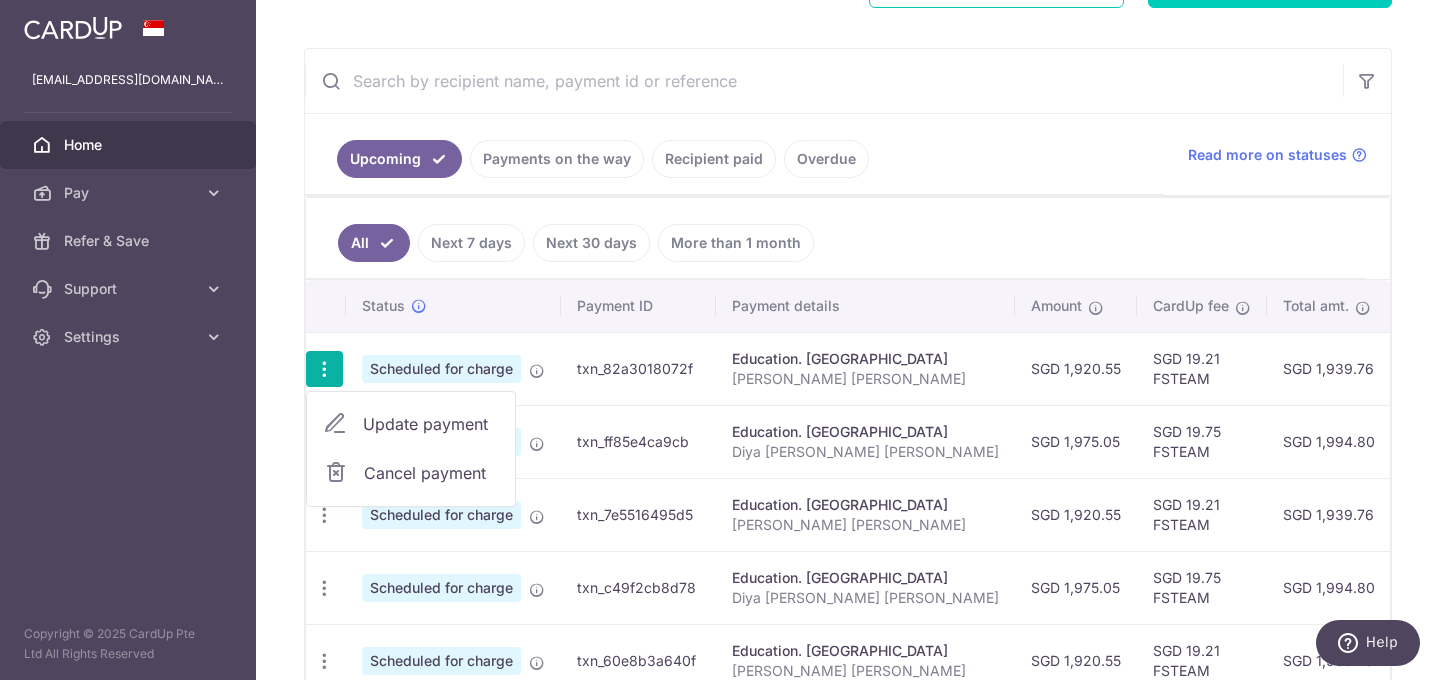 click on "Update payment" at bounding box center [411, 424] 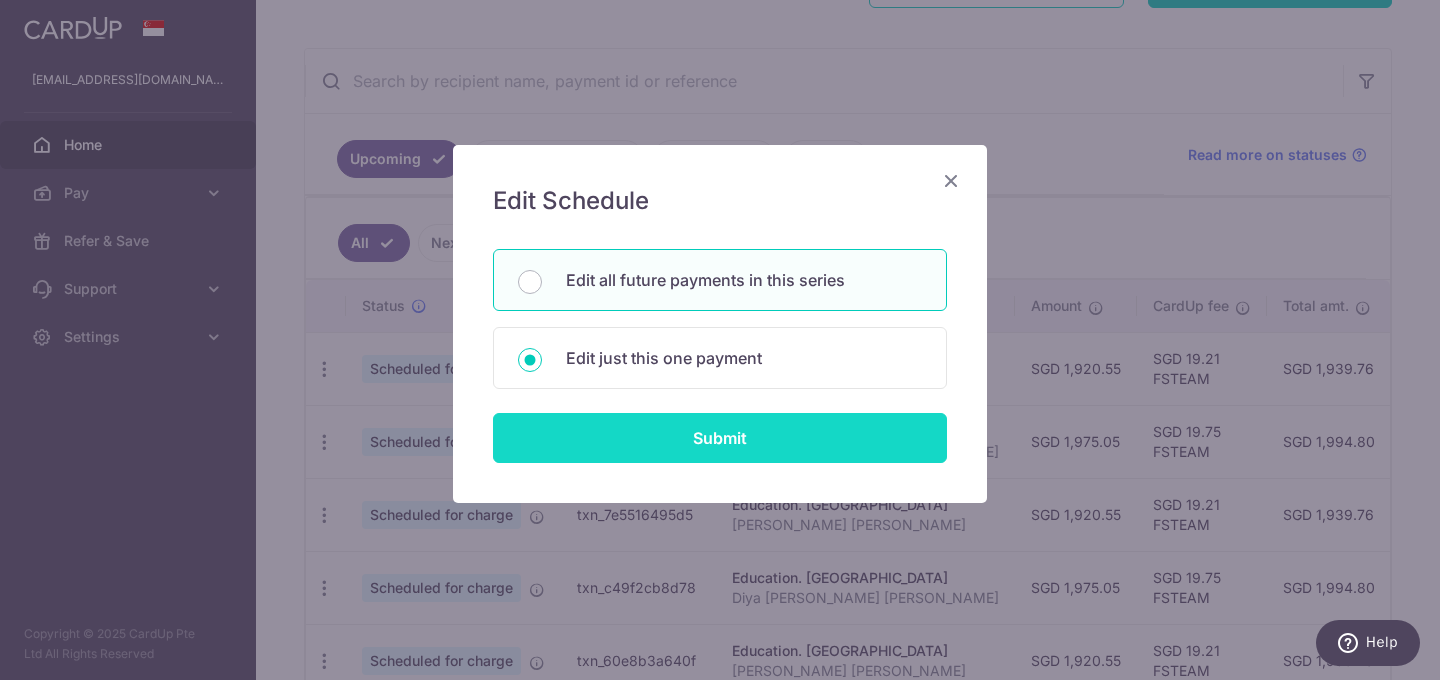 click on "Submit" at bounding box center (720, 438) 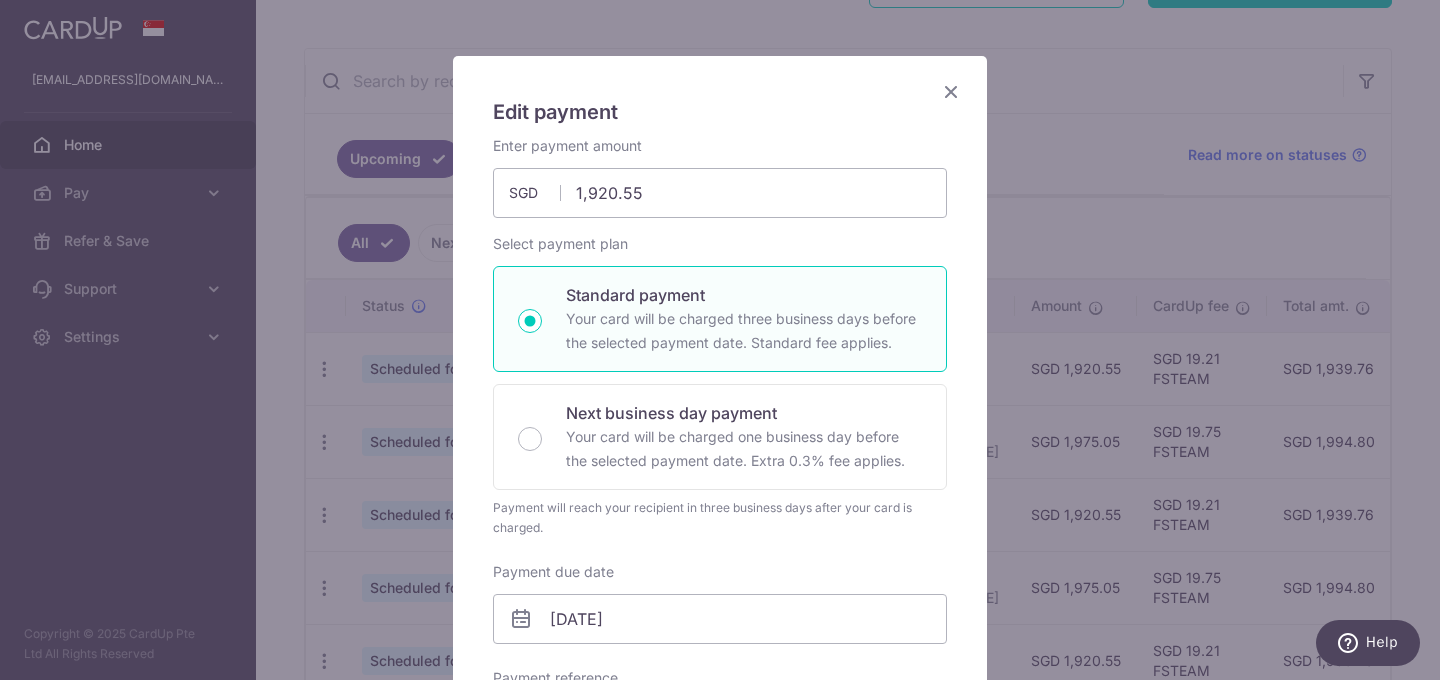 scroll, scrollTop: 0, scrollLeft: 0, axis: both 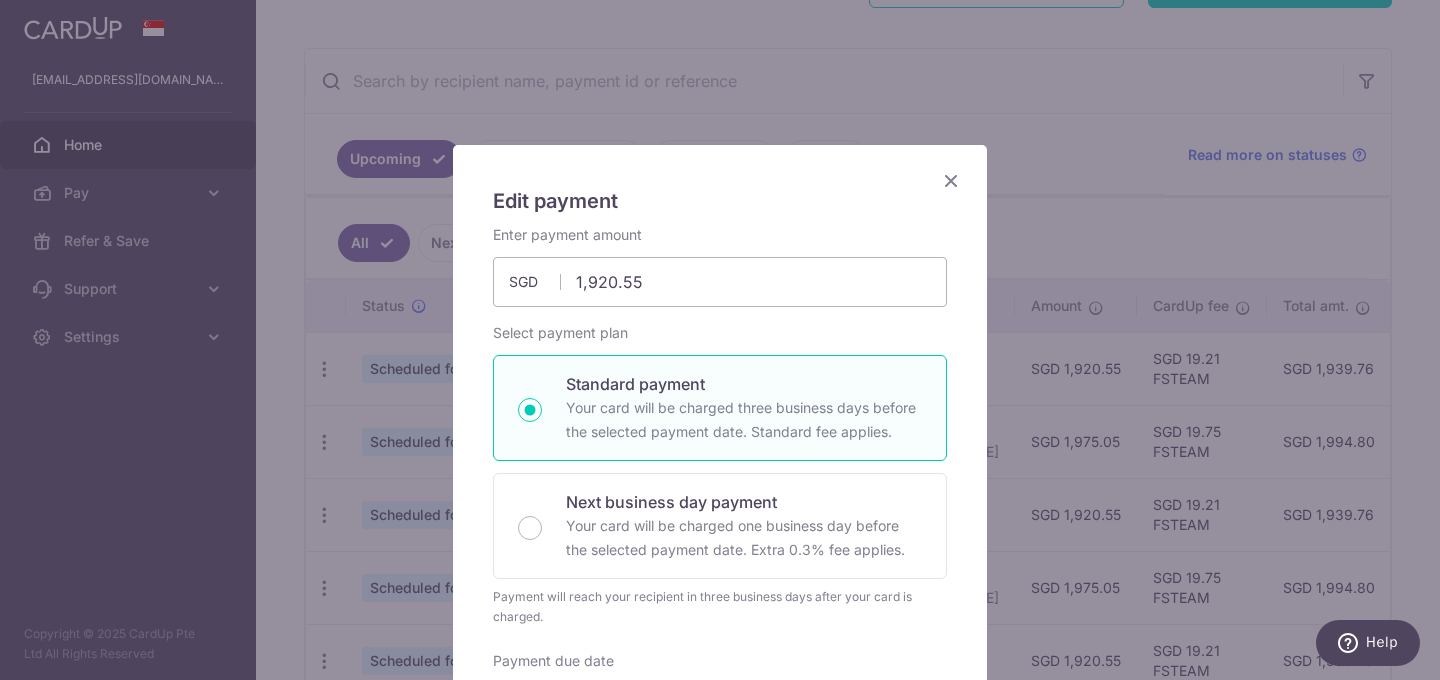 click at bounding box center [951, 180] 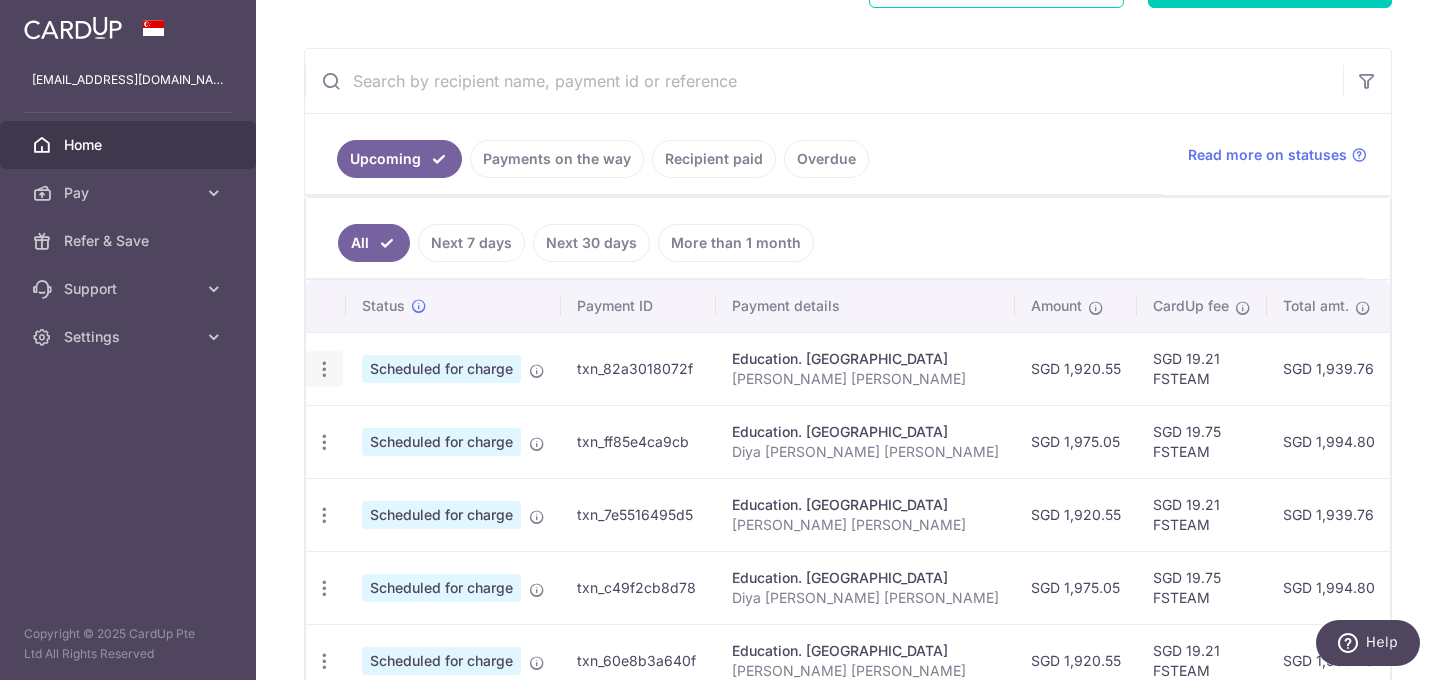 click at bounding box center (324, 369) 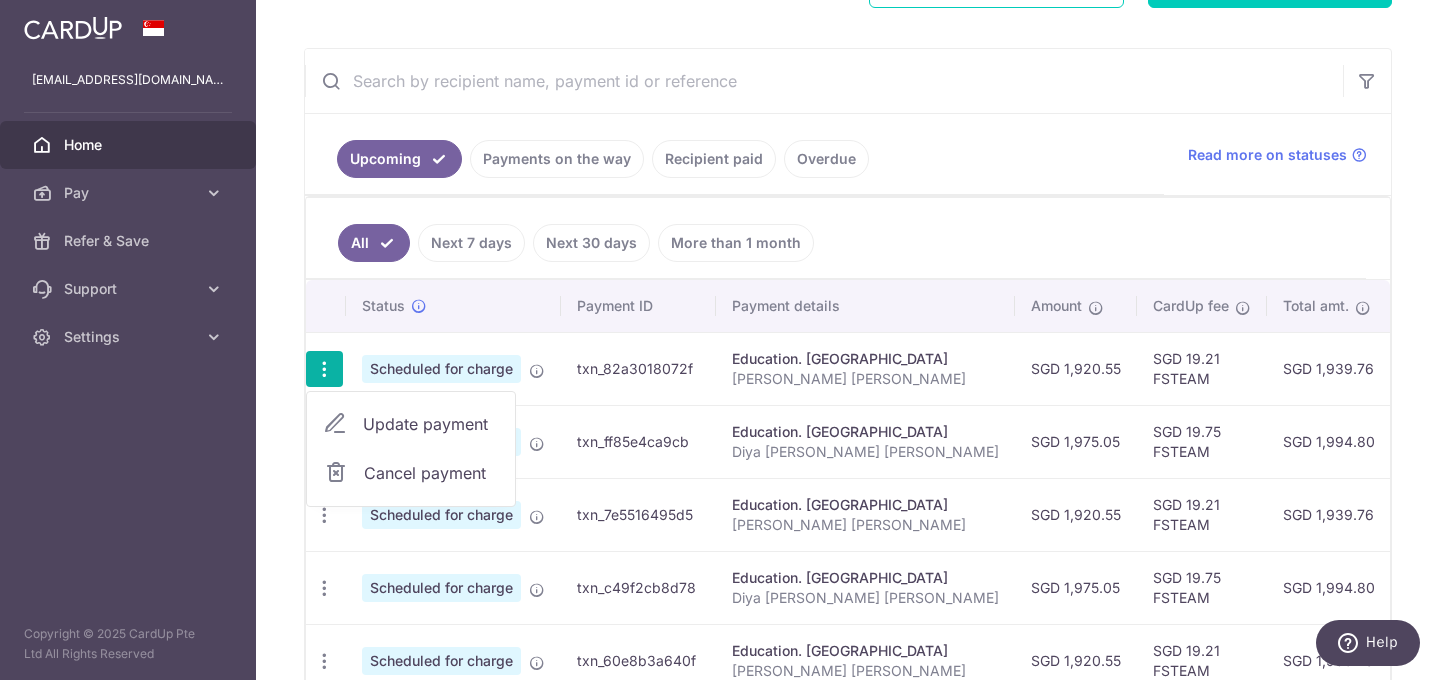 click on "Update payment" at bounding box center (431, 424) 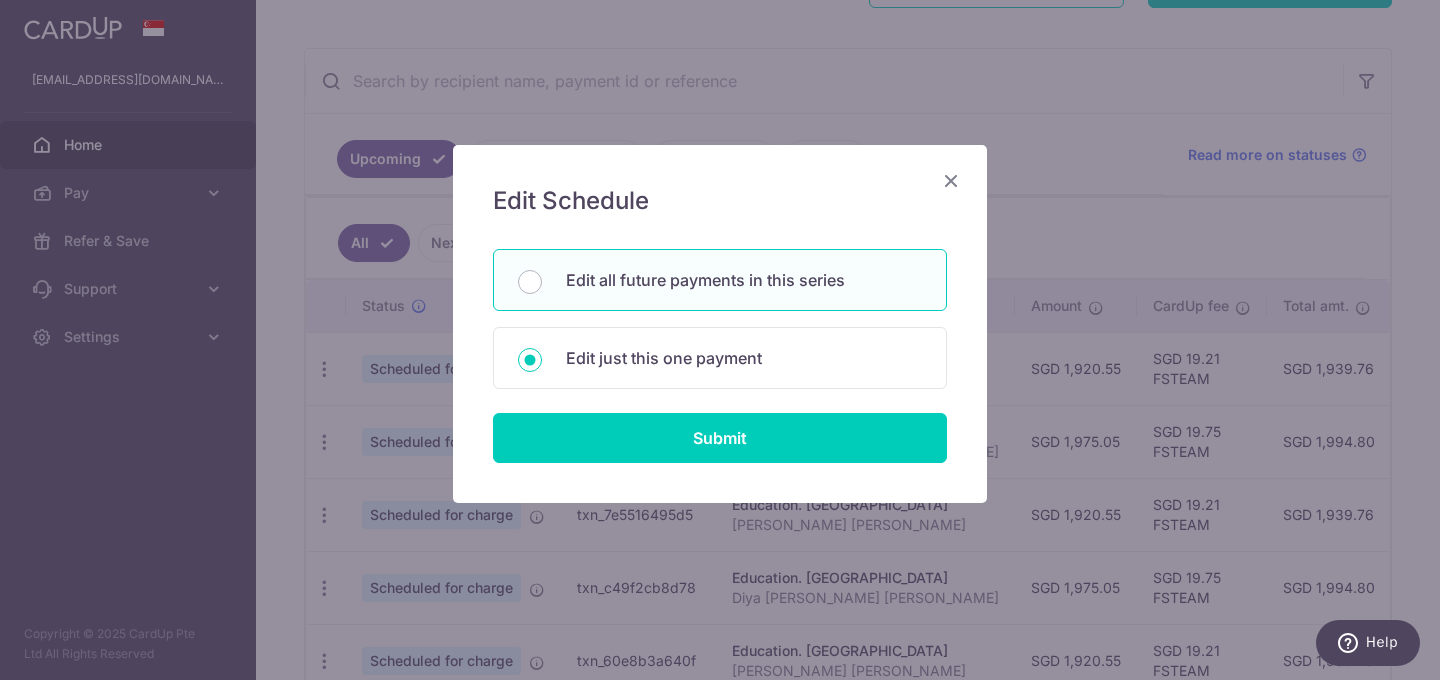 click on "Edit all future payments in this series" at bounding box center [720, 280] 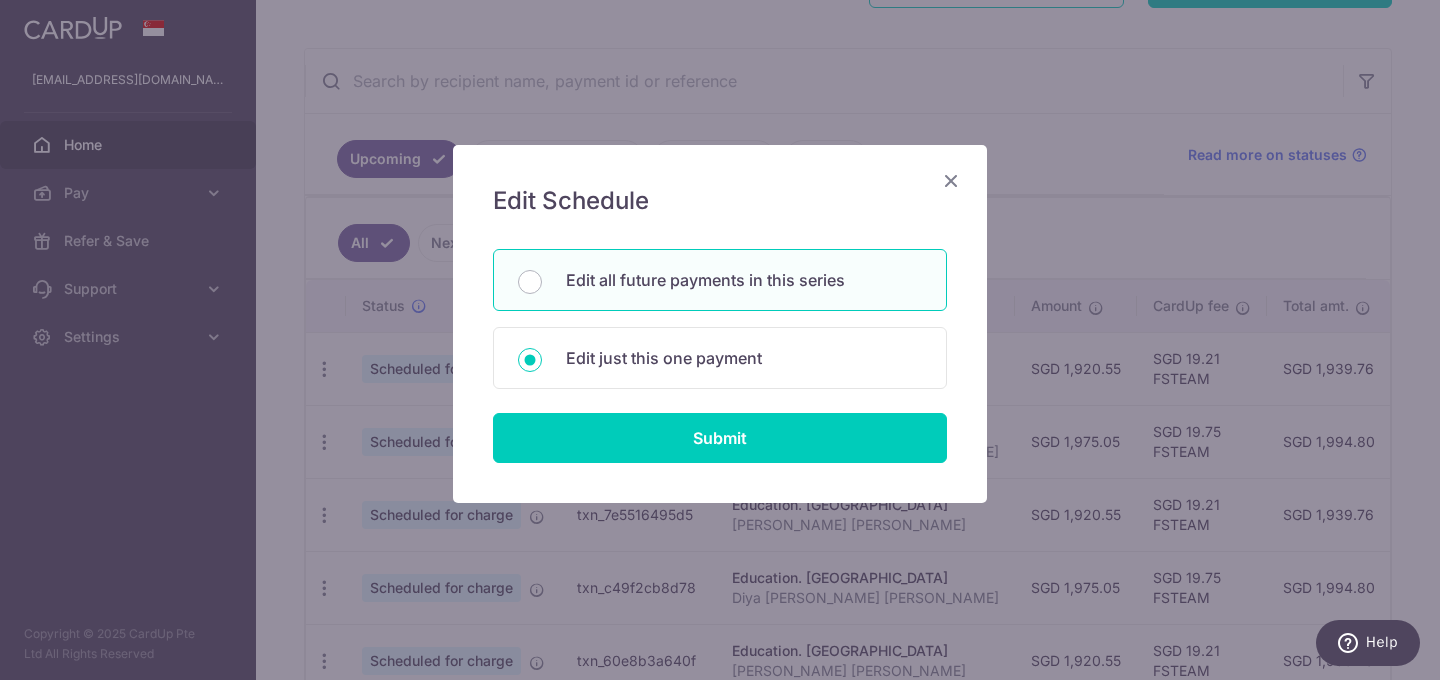 radio on "true" 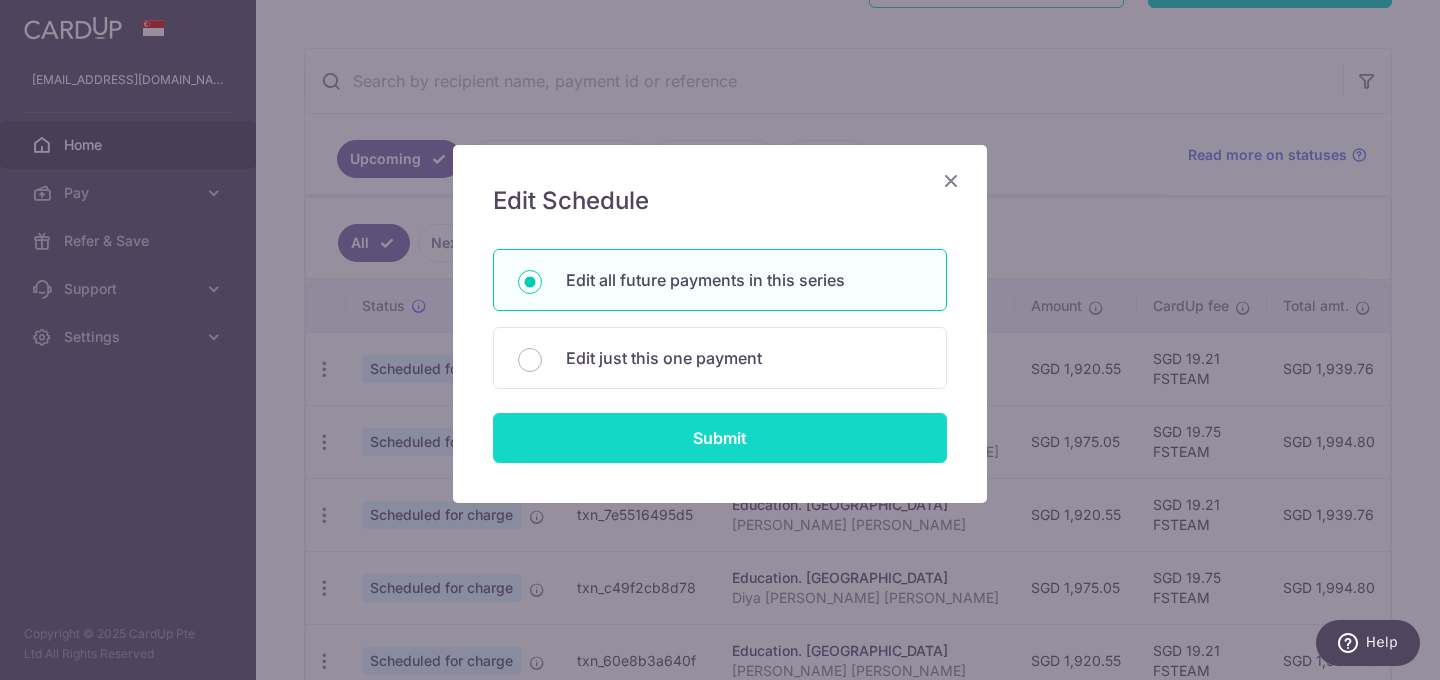 click on "Submit" at bounding box center (720, 438) 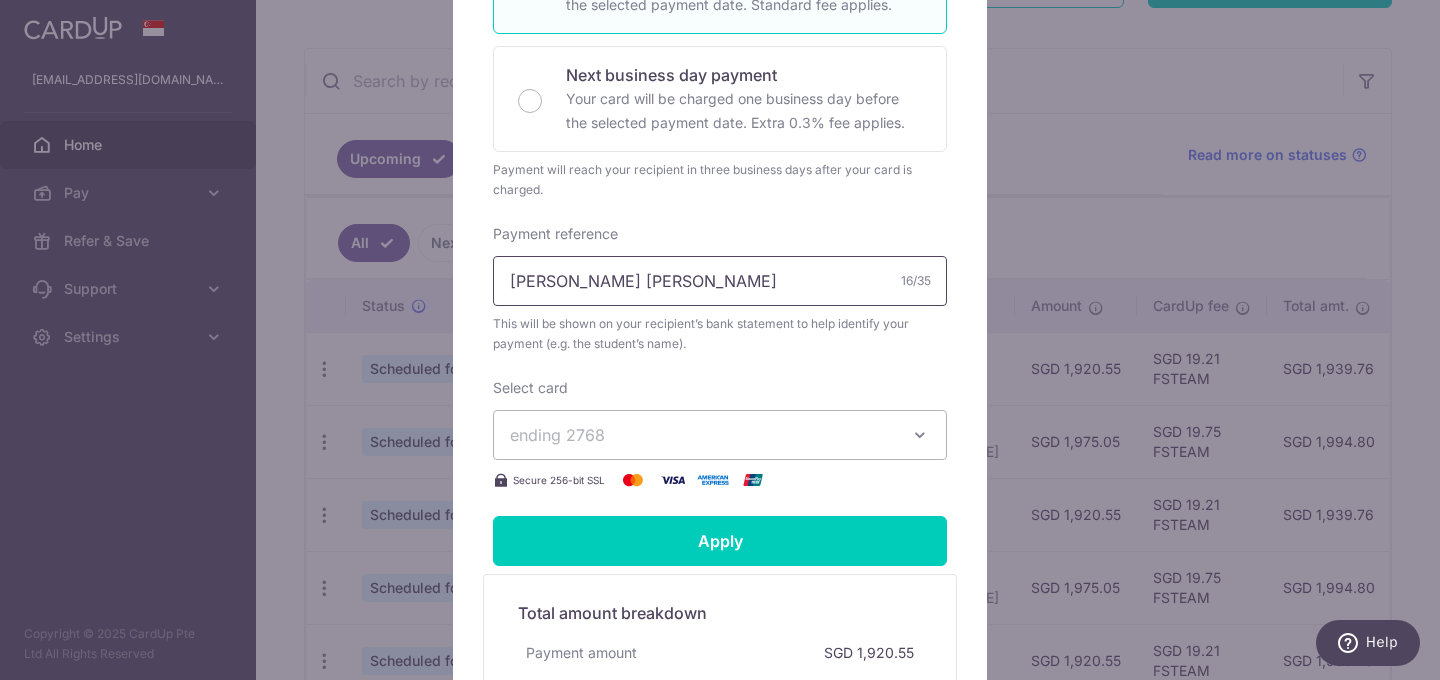 scroll, scrollTop: 0, scrollLeft: 0, axis: both 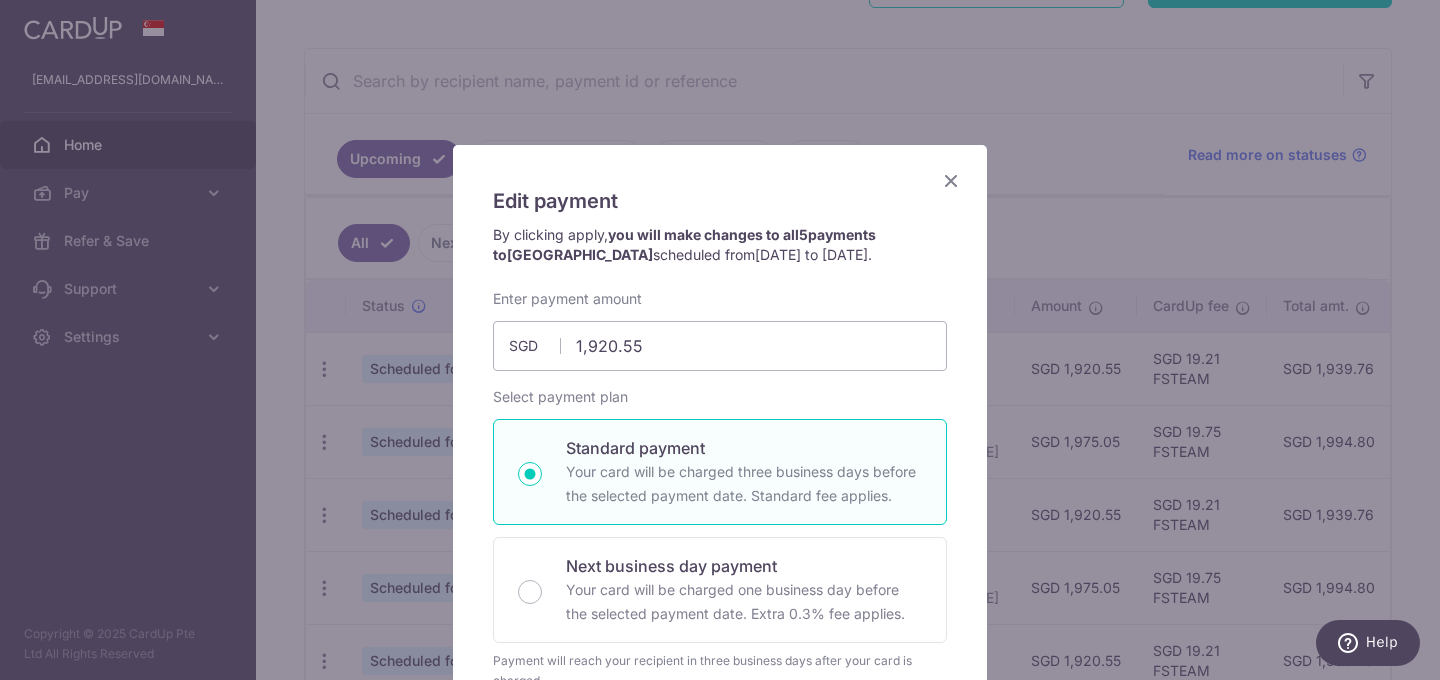 click at bounding box center (951, 180) 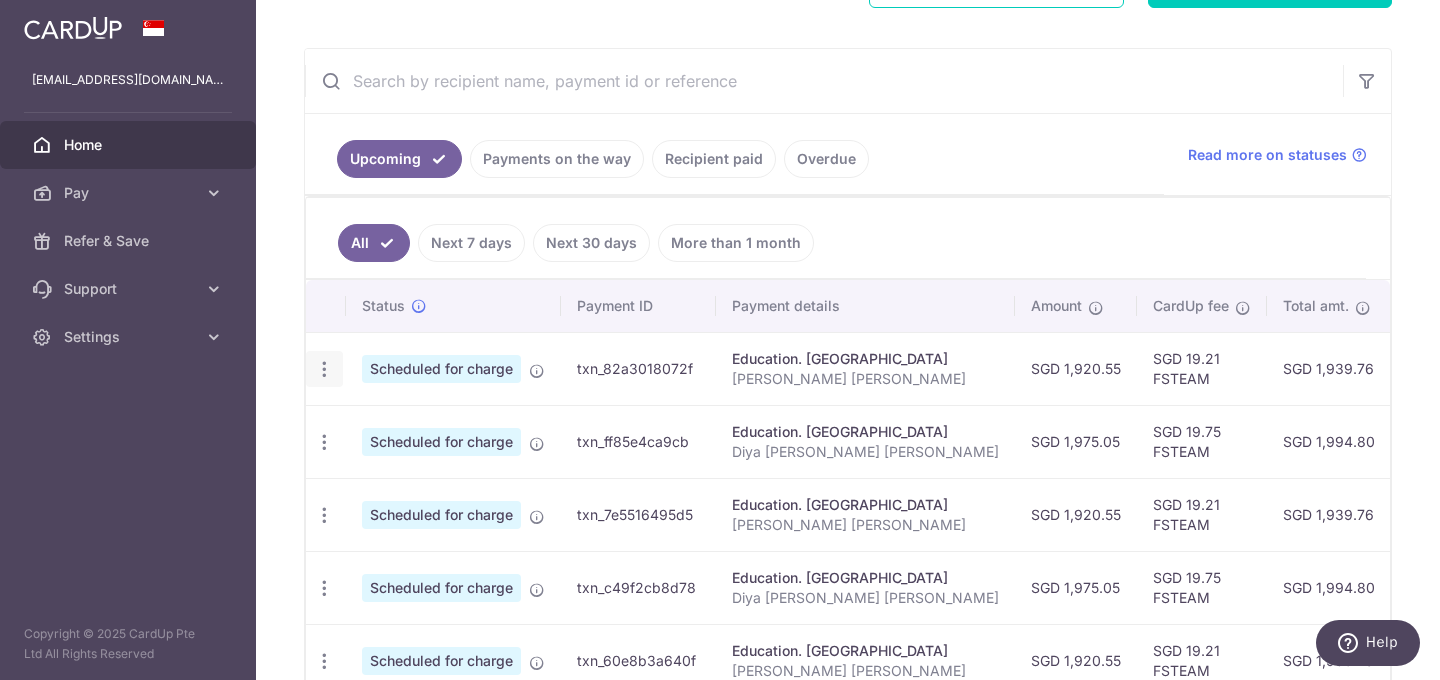 click at bounding box center [324, 369] 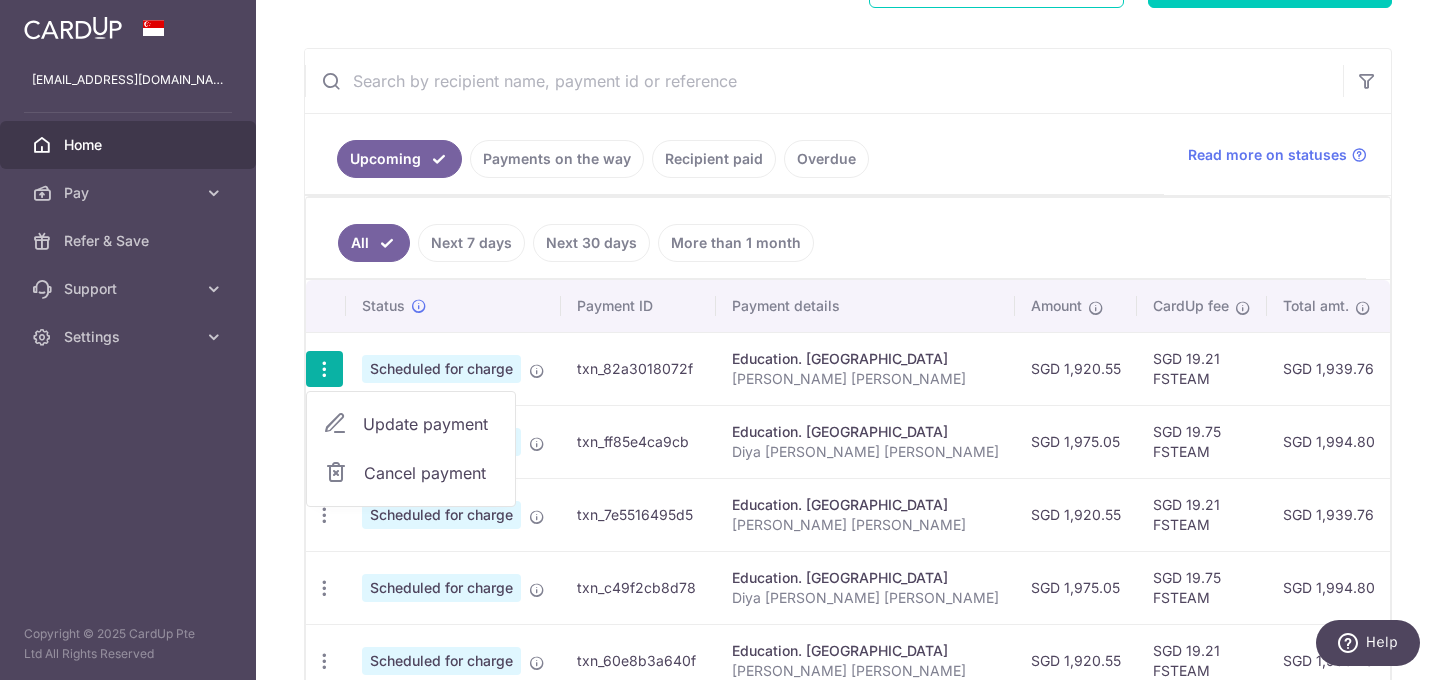 click on "Update payment" at bounding box center [431, 424] 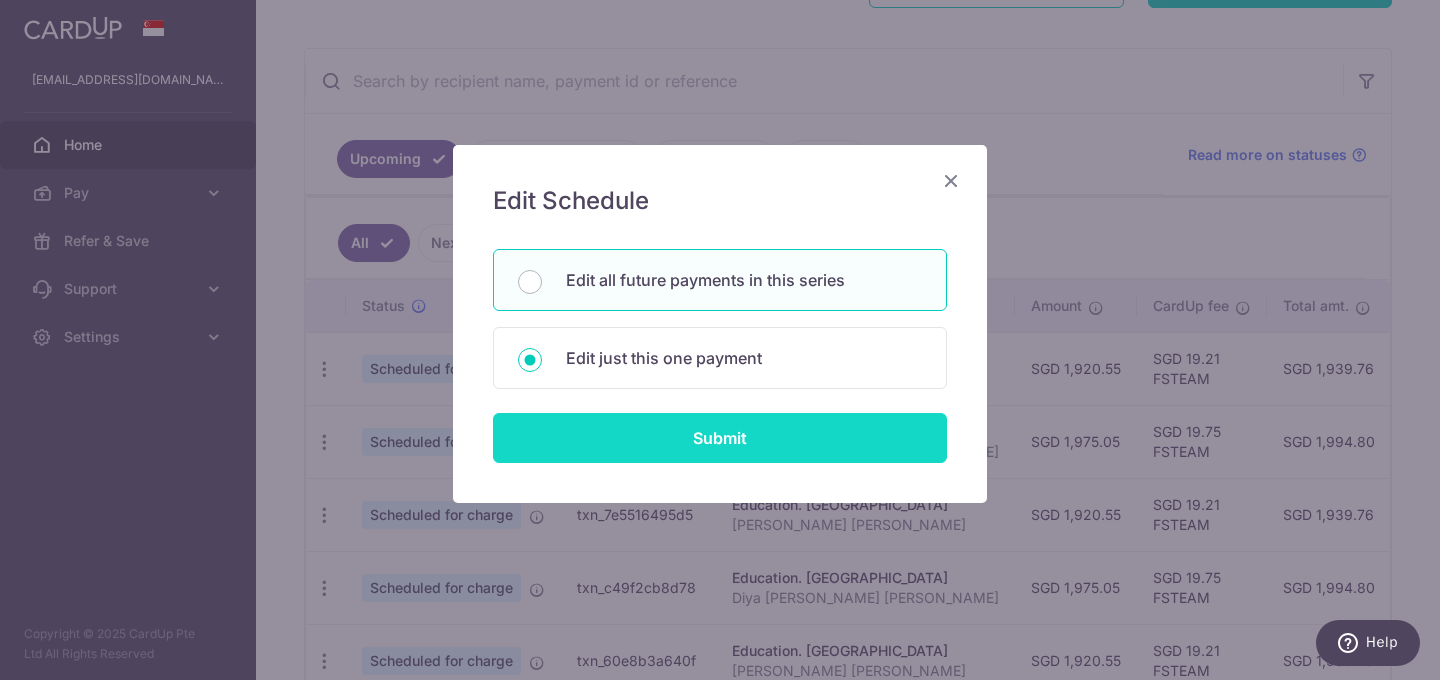 click on "Submit" at bounding box center (720, 438) 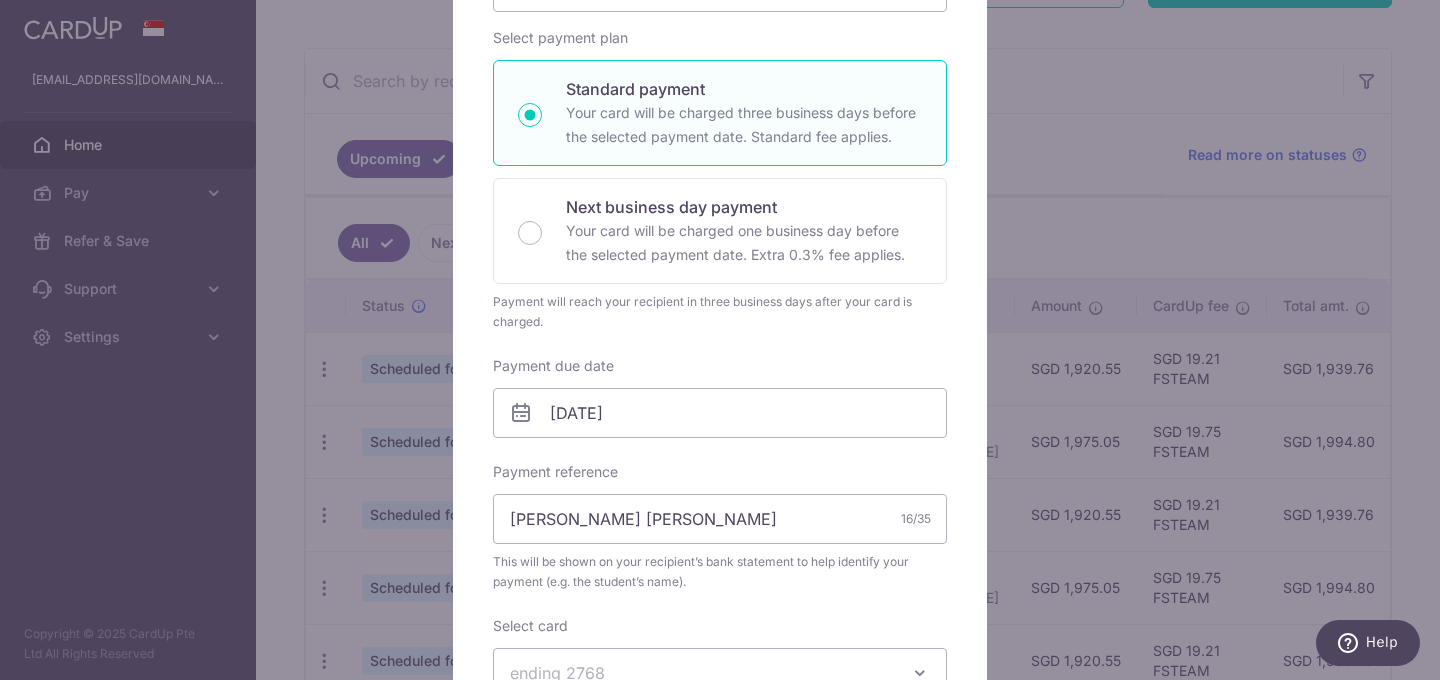 scroll, scrollTop: 299, scrollLeft: 0, axis: vertical 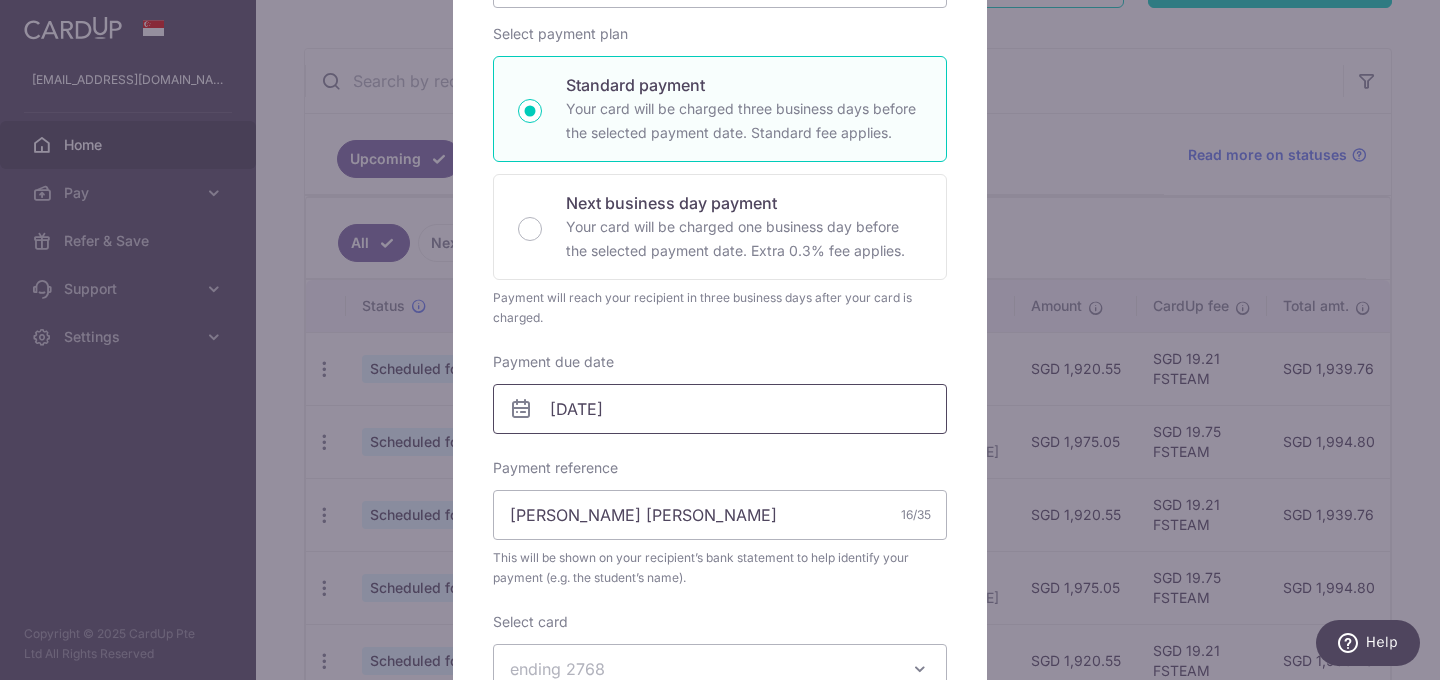click on "07/08/2025" at bounding box center [720, 409] 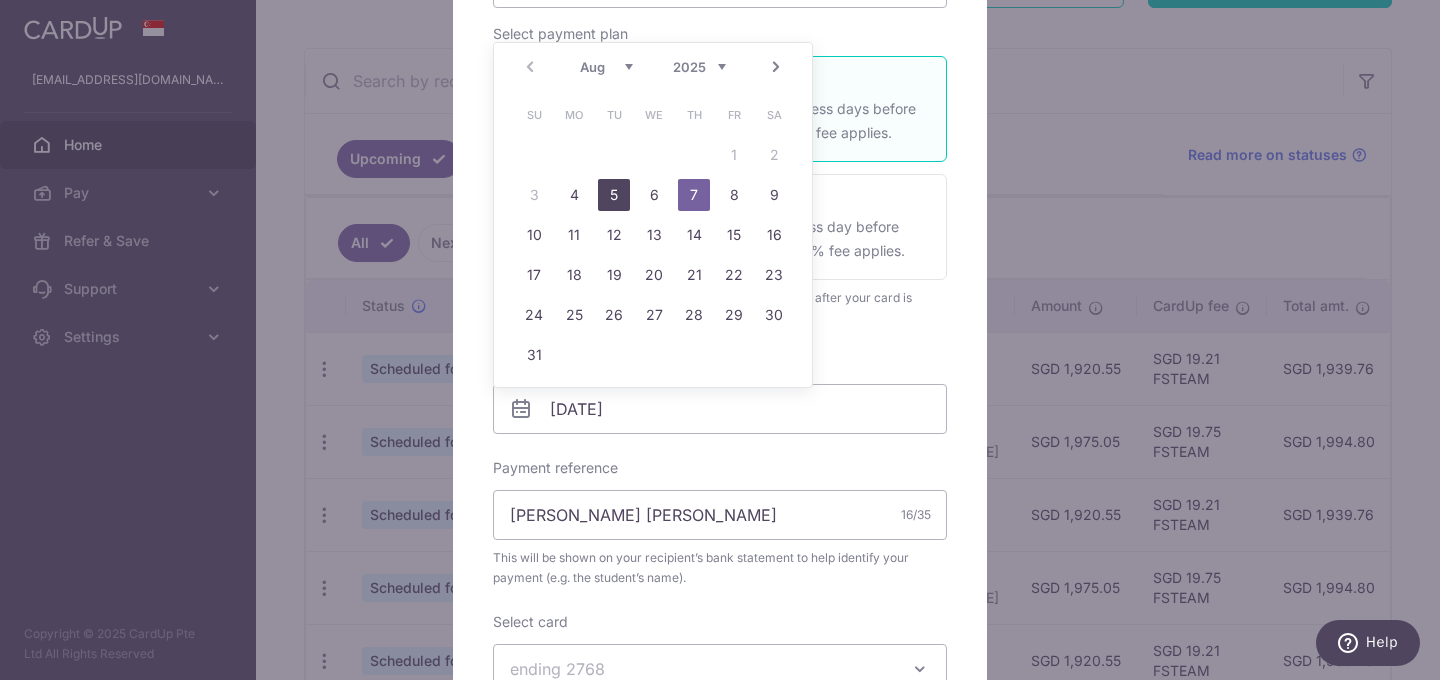 click on "5" at bounding box center [614, 195] 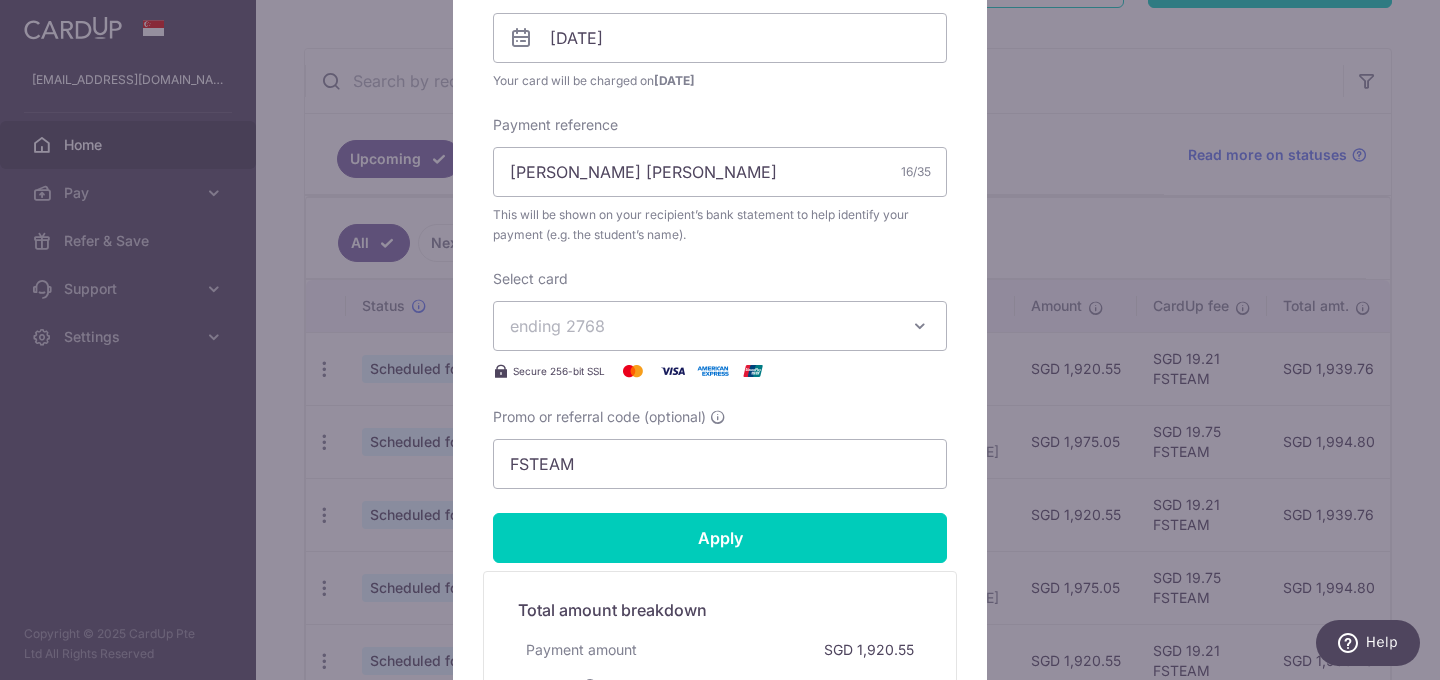 scroll, scrollTop: 969, scrollLeft: 0, axis: vertical 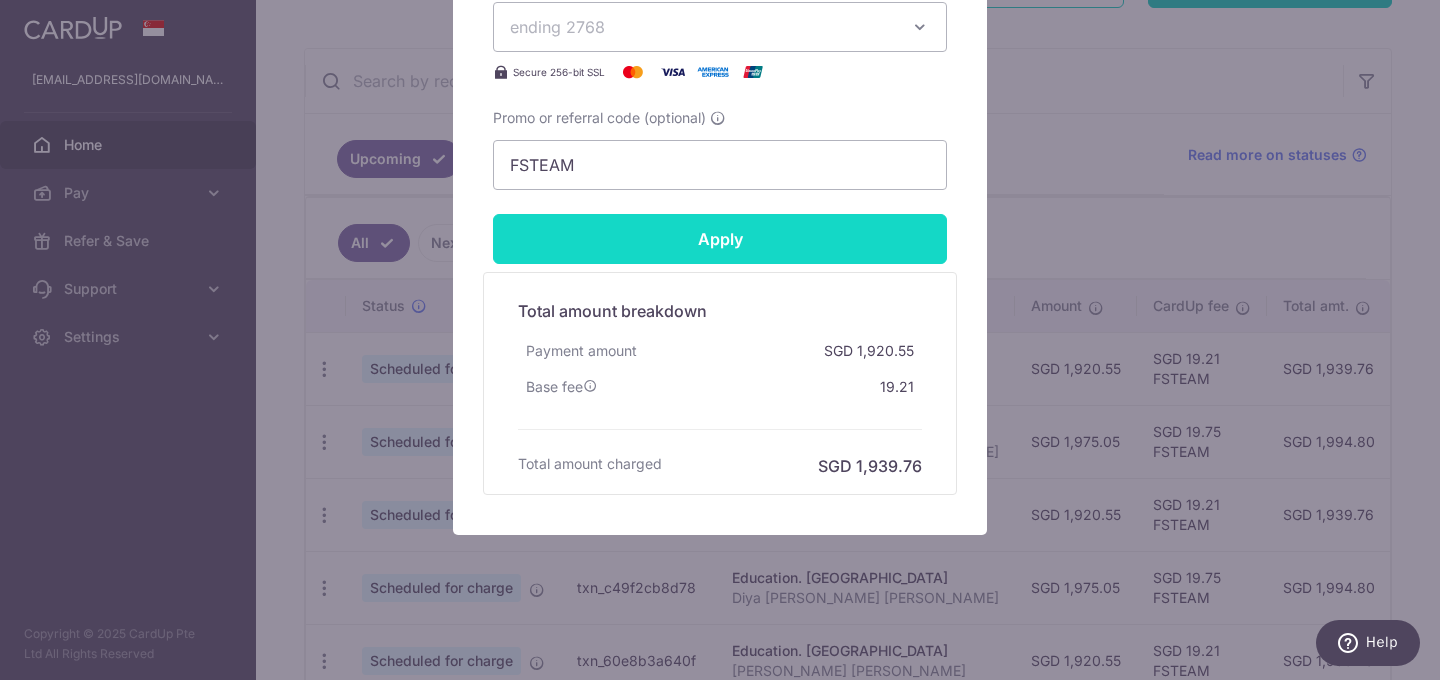 click on "Apply" at bounding box center [720, 239] 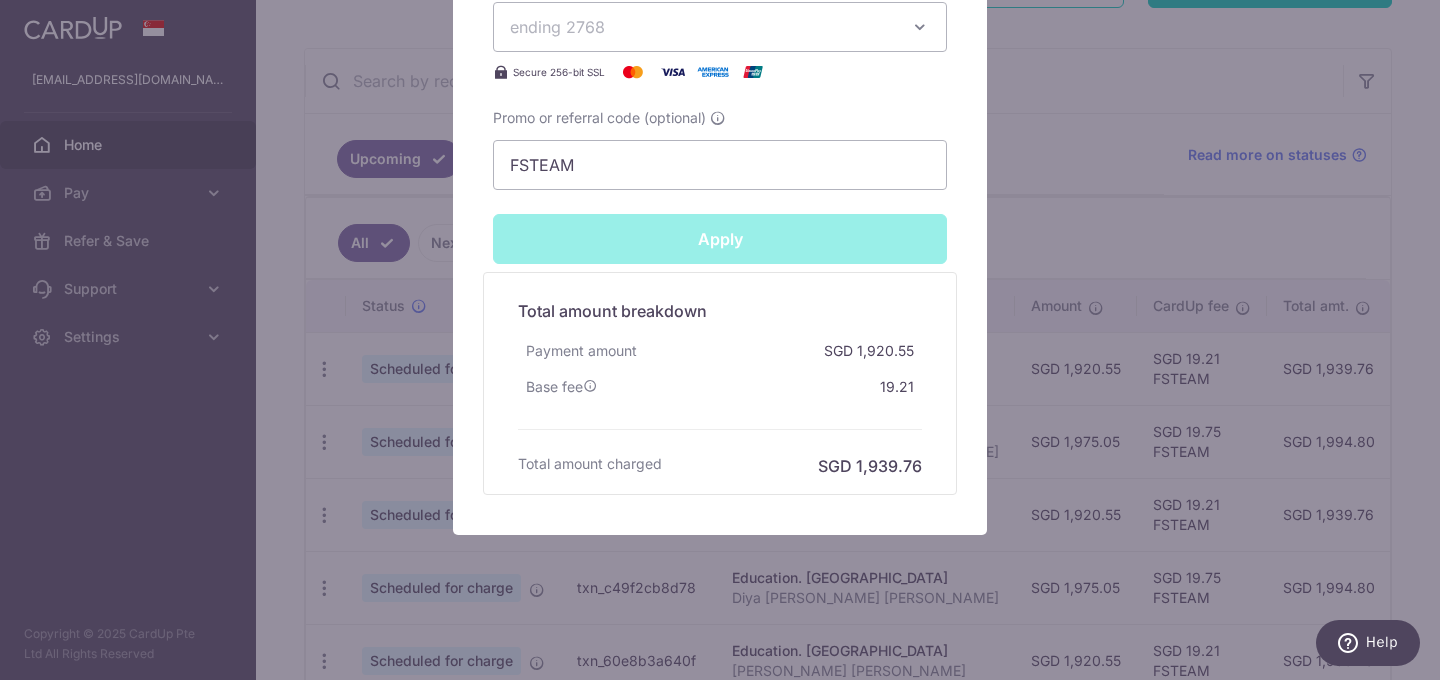 type on "Successfully Applied" 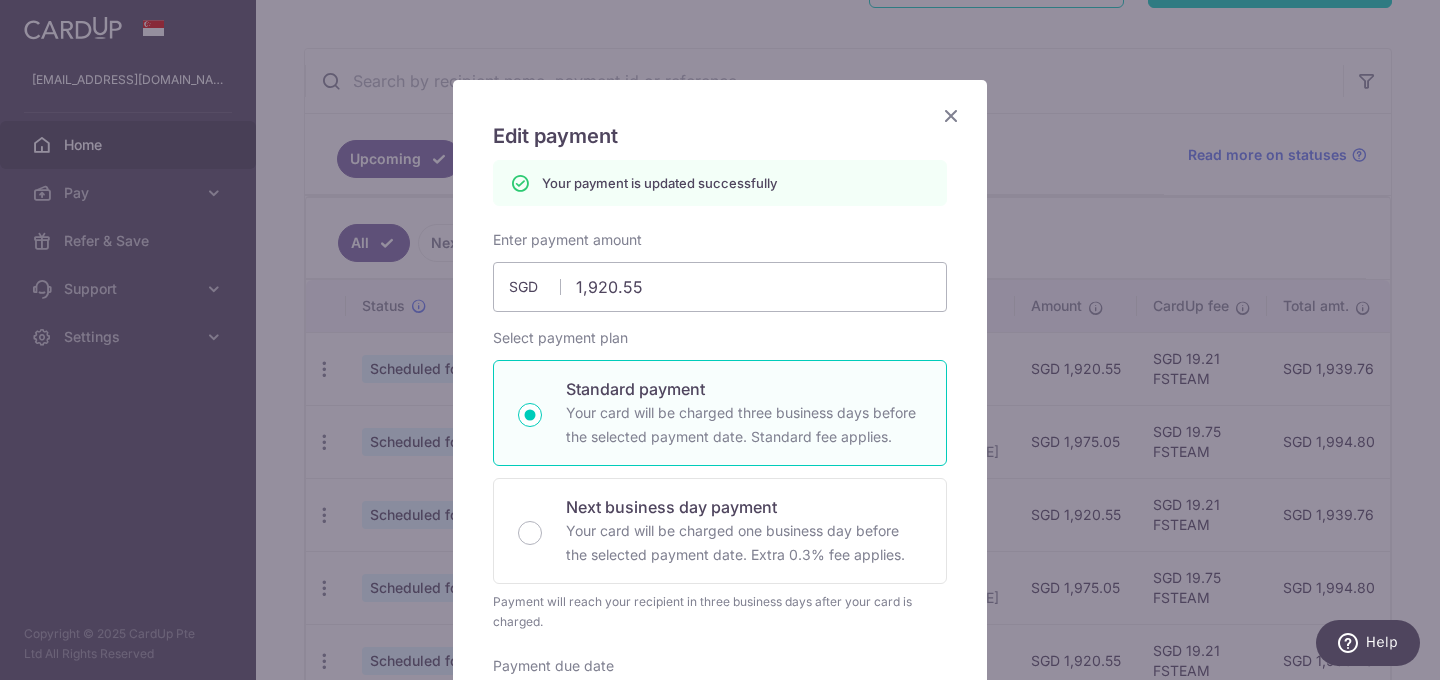 scroll, scrollTop: 0, scrollLeft: 0, axis: both 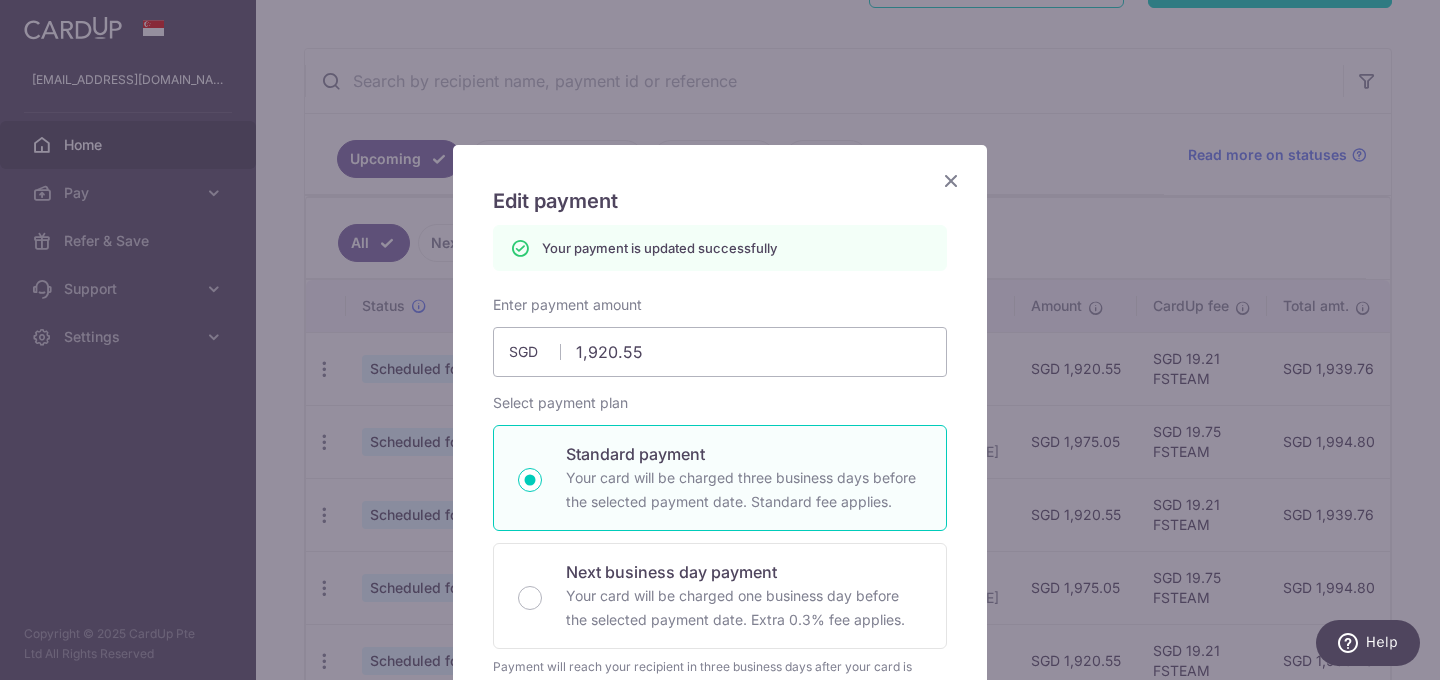 click at bounding box center [951, 180] 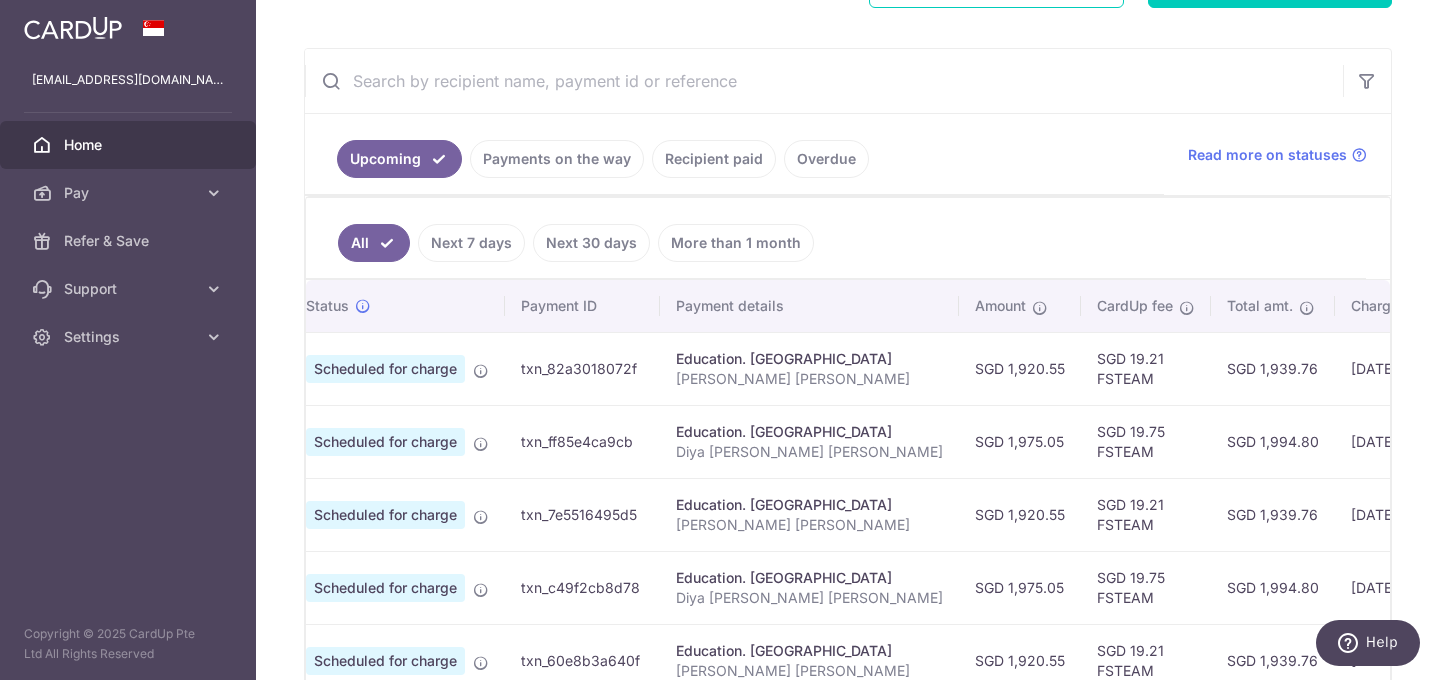 scroll, scrollTop: 0, scrollLeft: 146, axis: horizontal 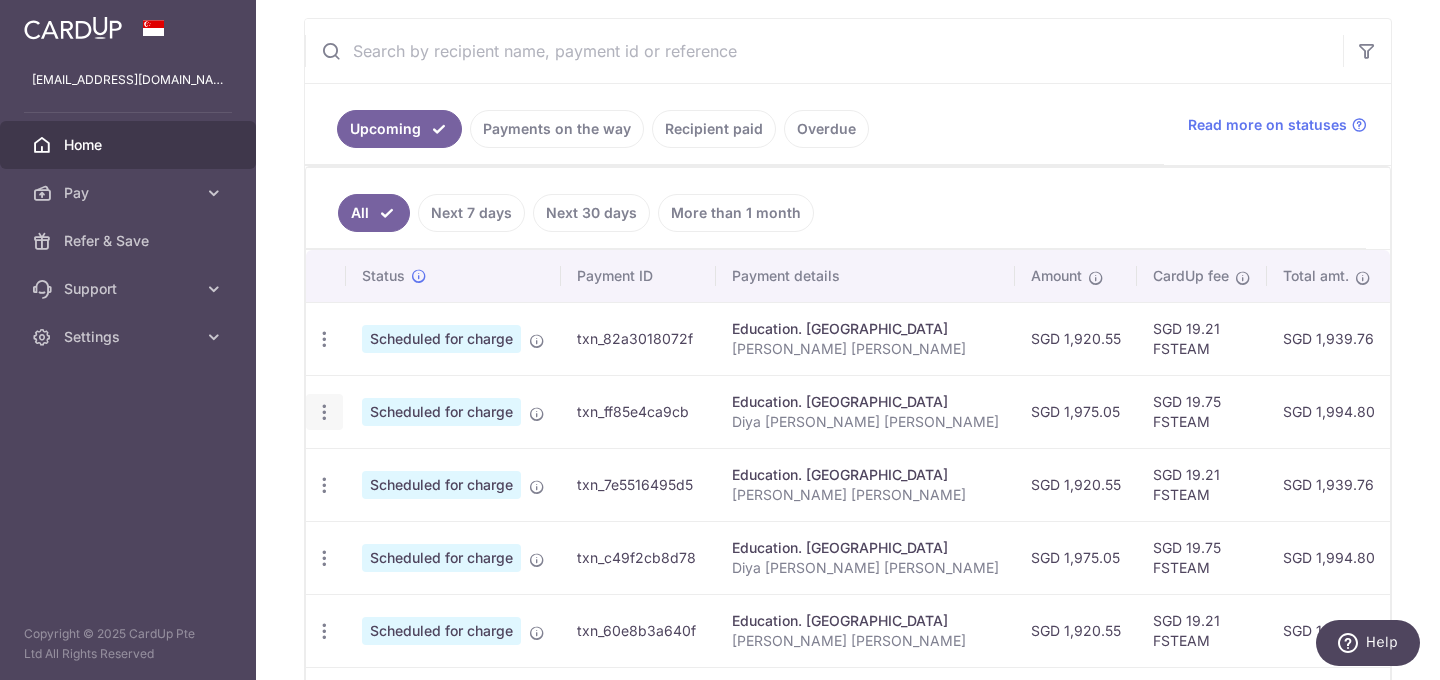 click at bounding box center [324, 339] 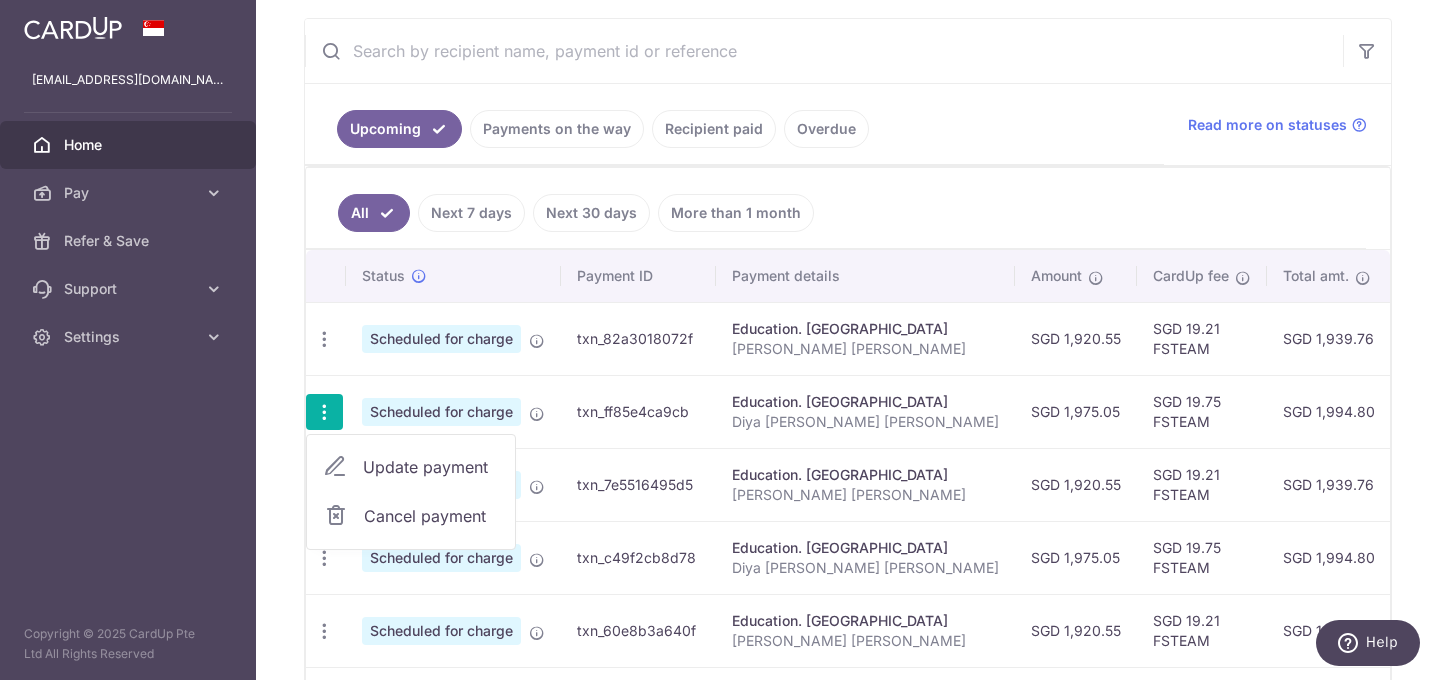 click on "txn_ff85e4ca9cb" at bounding box center [638, 411] 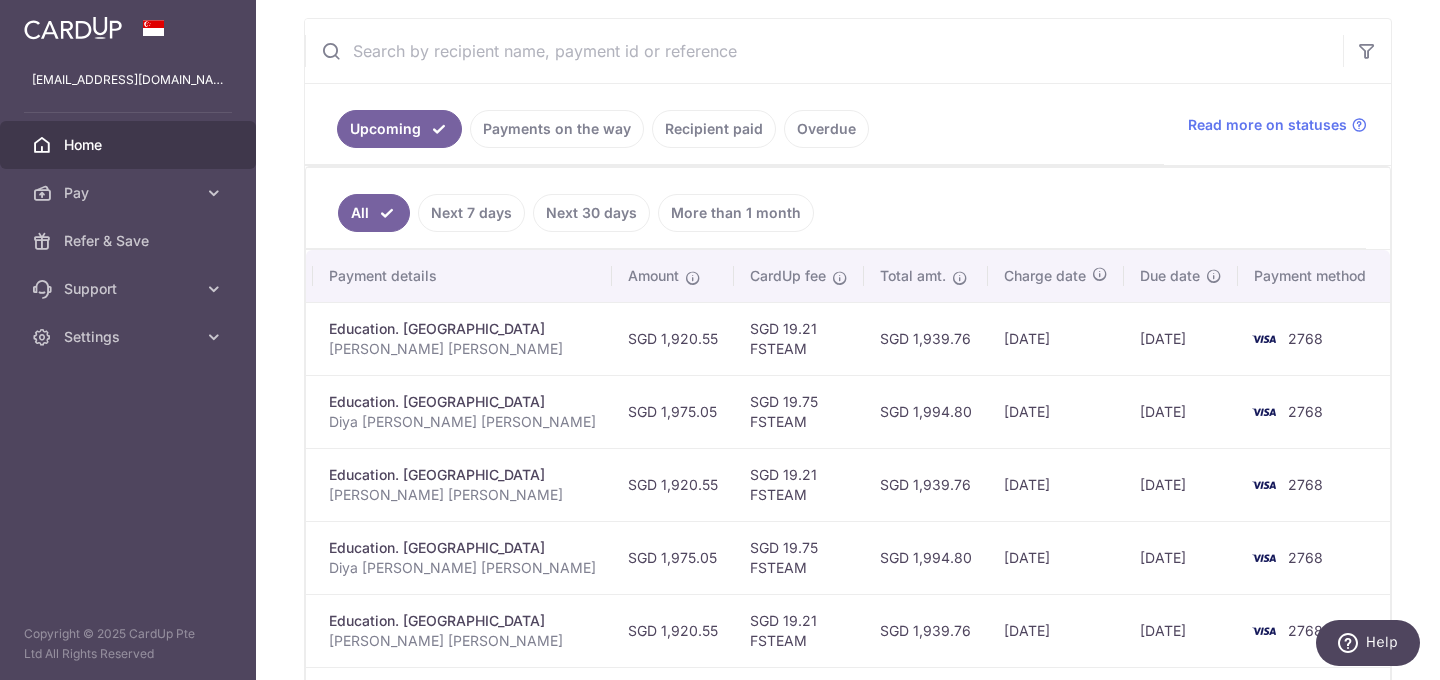 scroll, scrollTop: 0, scrollLeft: 0, axis: both 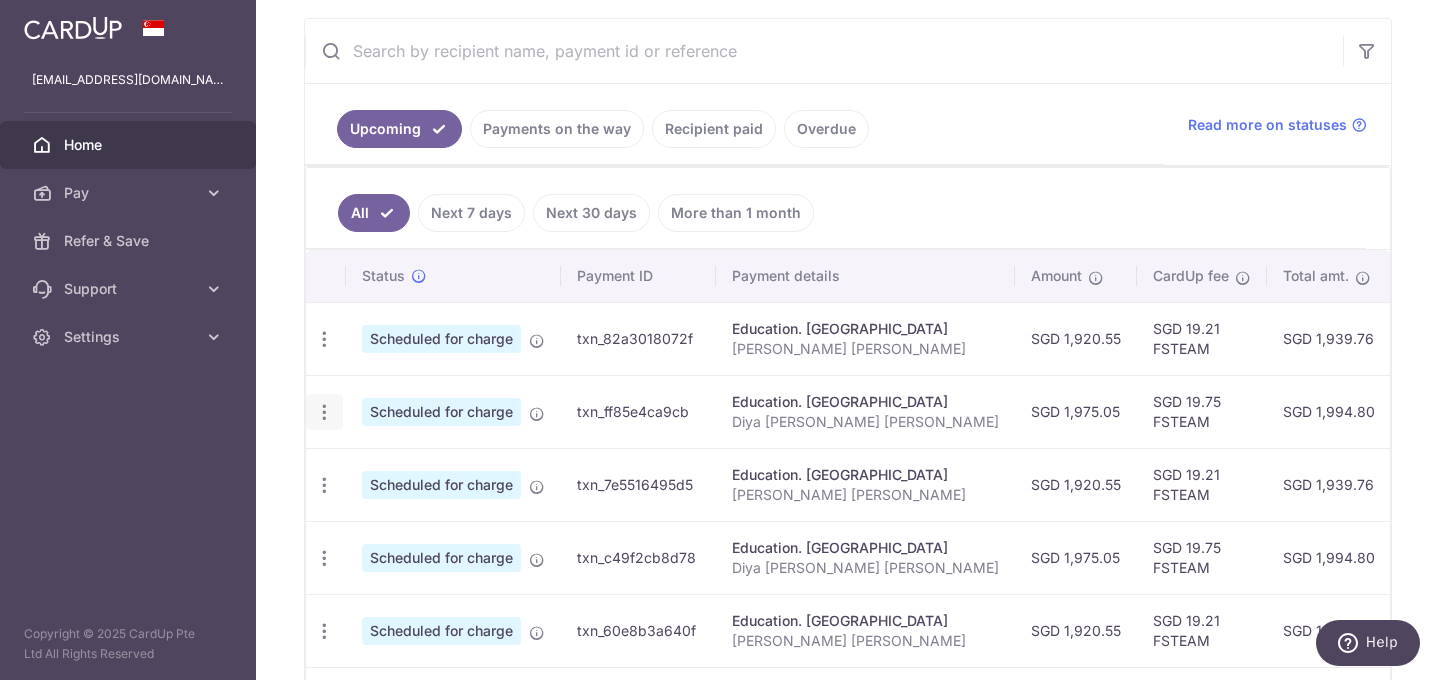 click at bounding box center (324, 339) 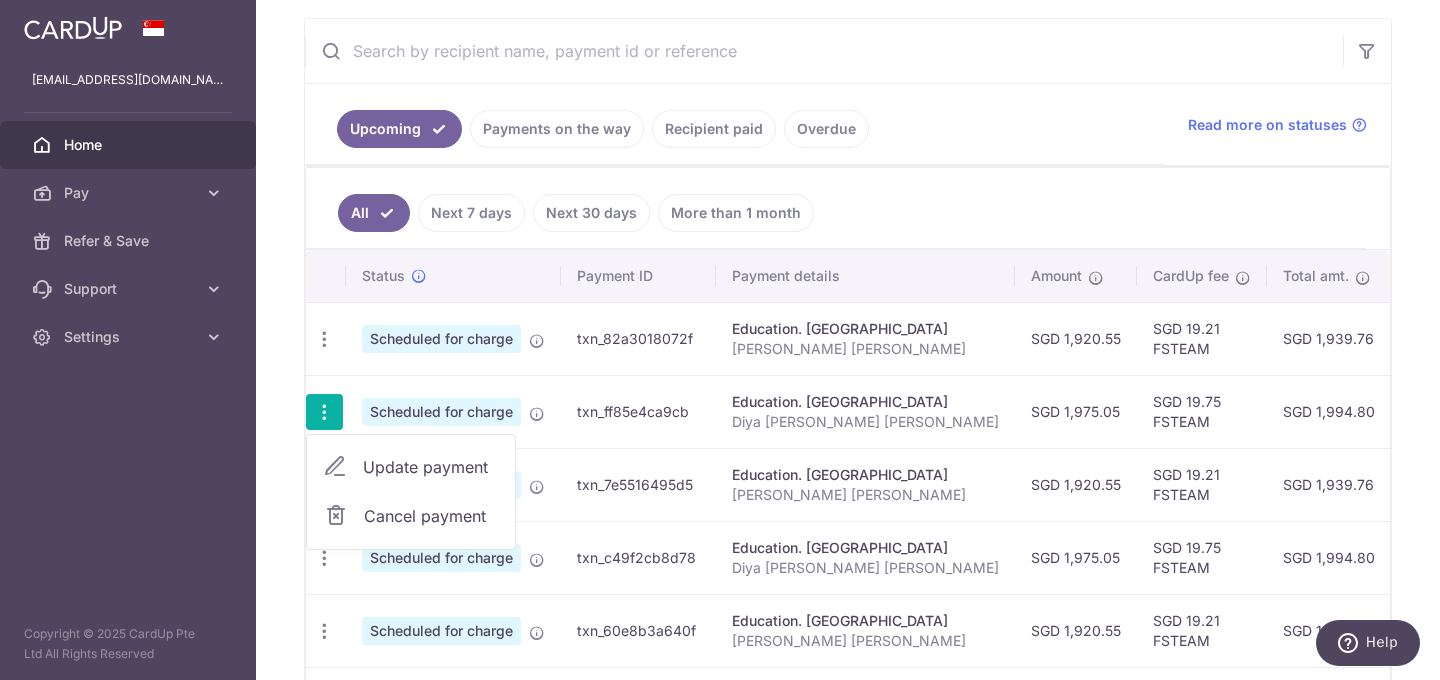click on "Update payment" at bounding box center (431, 467) 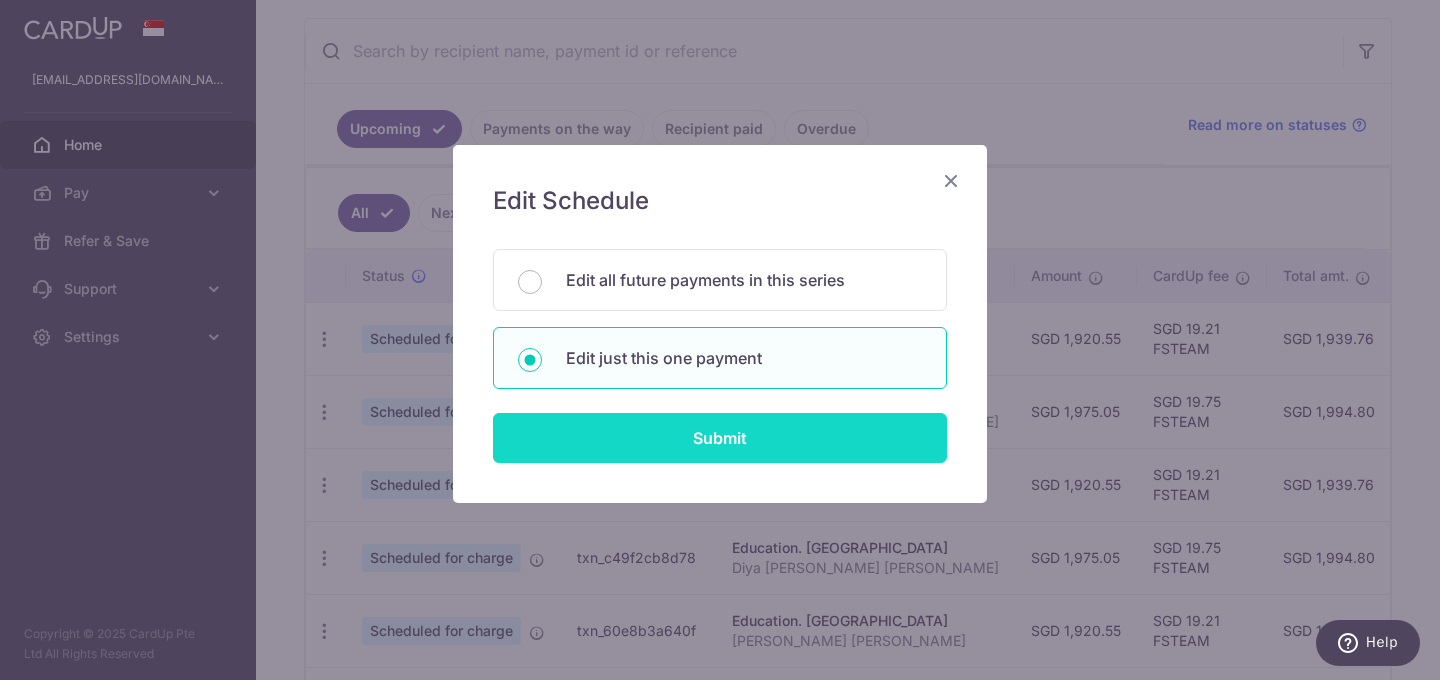 click on "Submit" at bounding box center [720, 438] 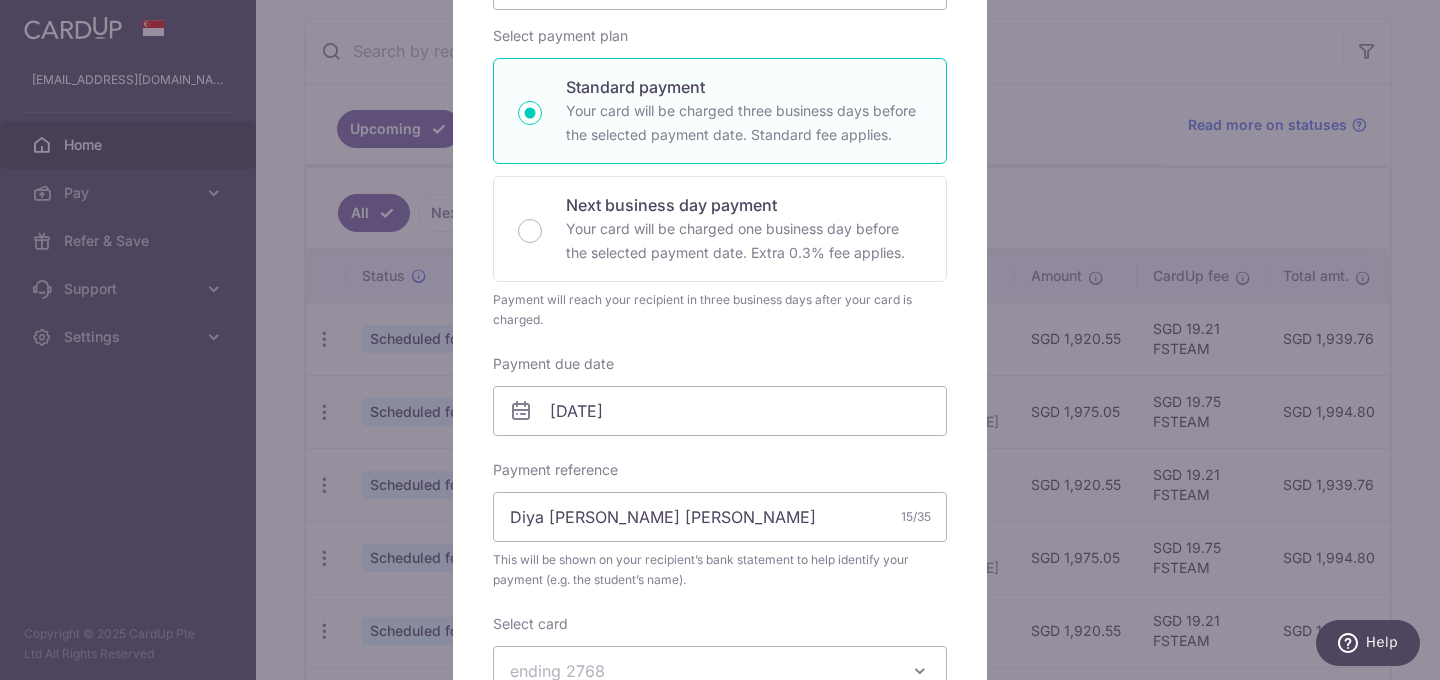 scroll, scrollTop: 300, scrollLeft: 0, axis: vertical 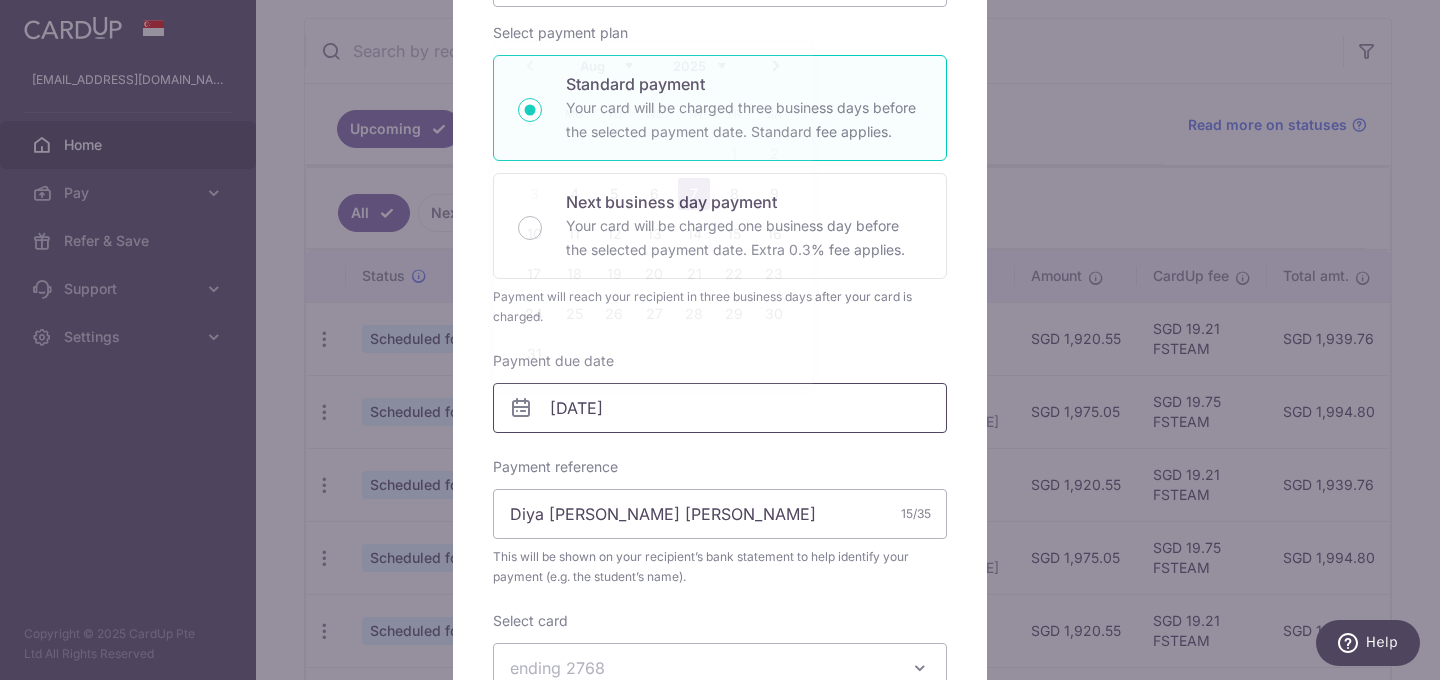 click on "07/08/2025" at bounding box center [720, 408] 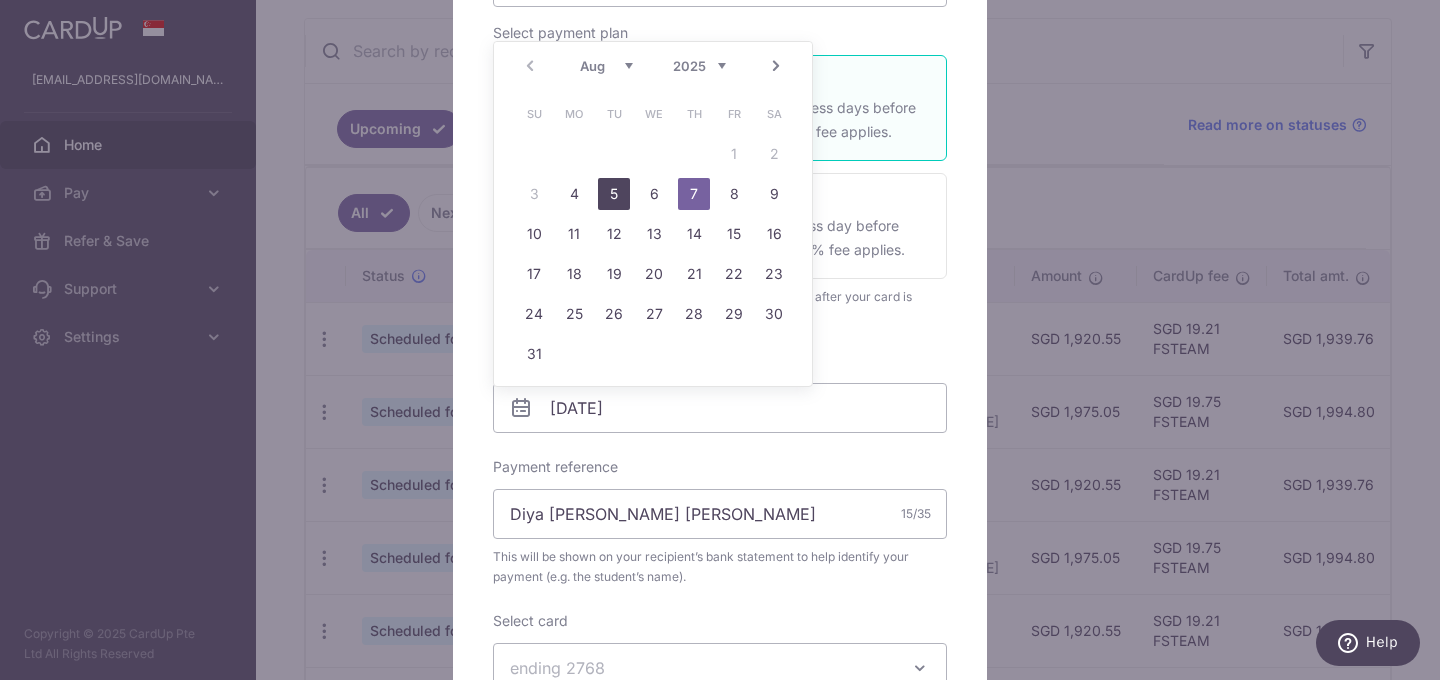click on "5" at bounding box center (614, 194) 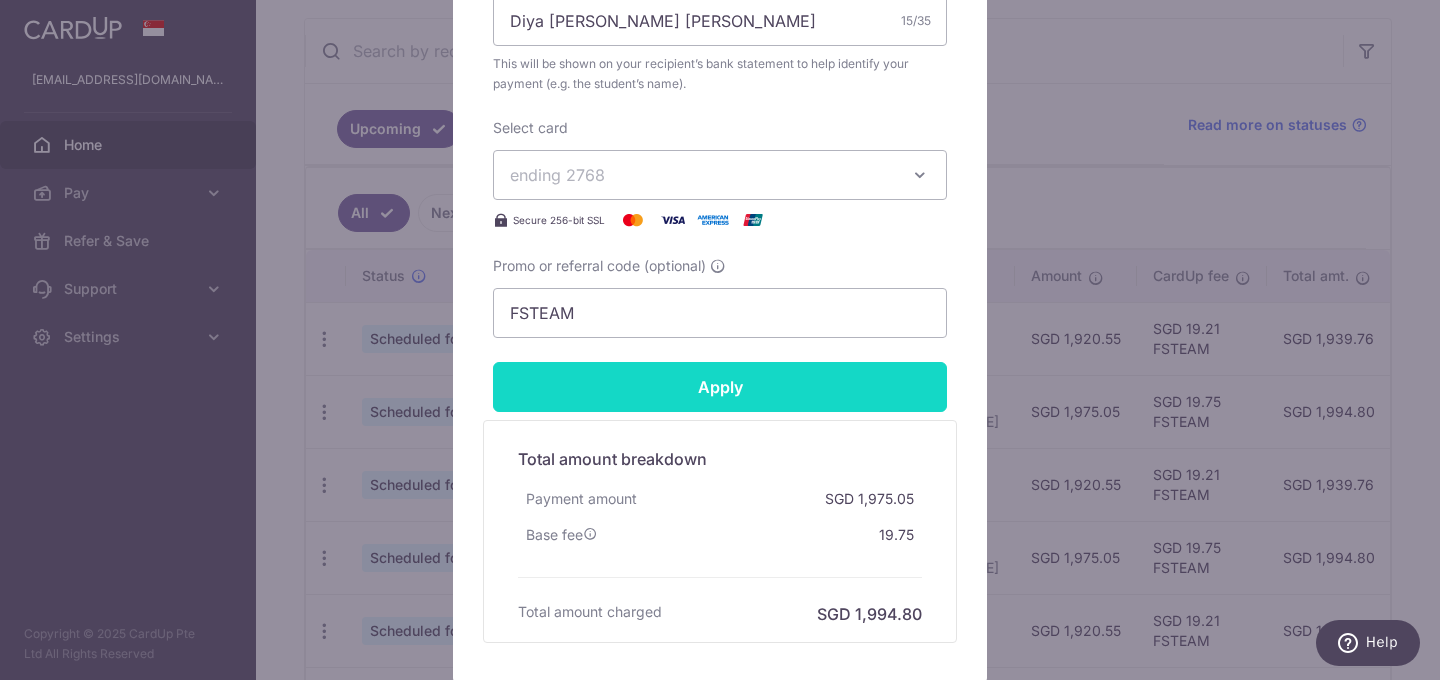 click on "Apply" at bounding box center (720, 387) 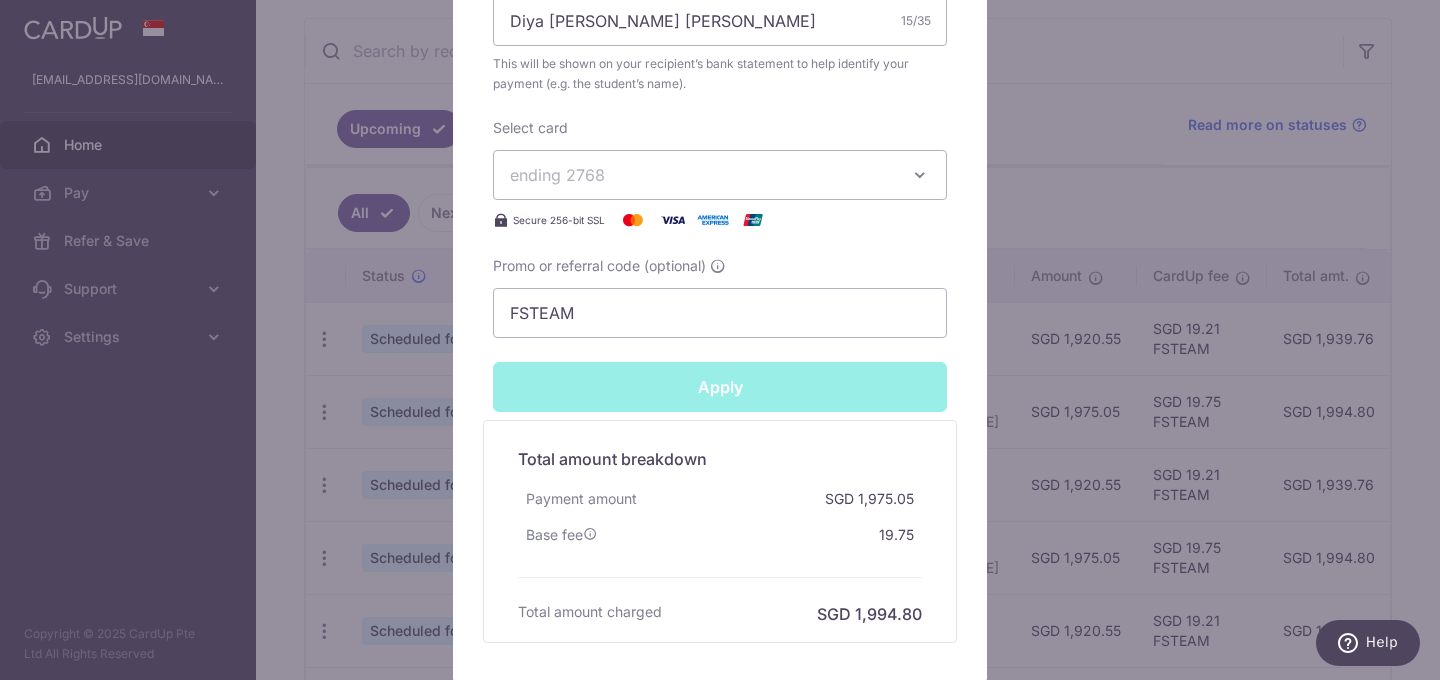 type on "Successfully Applied" 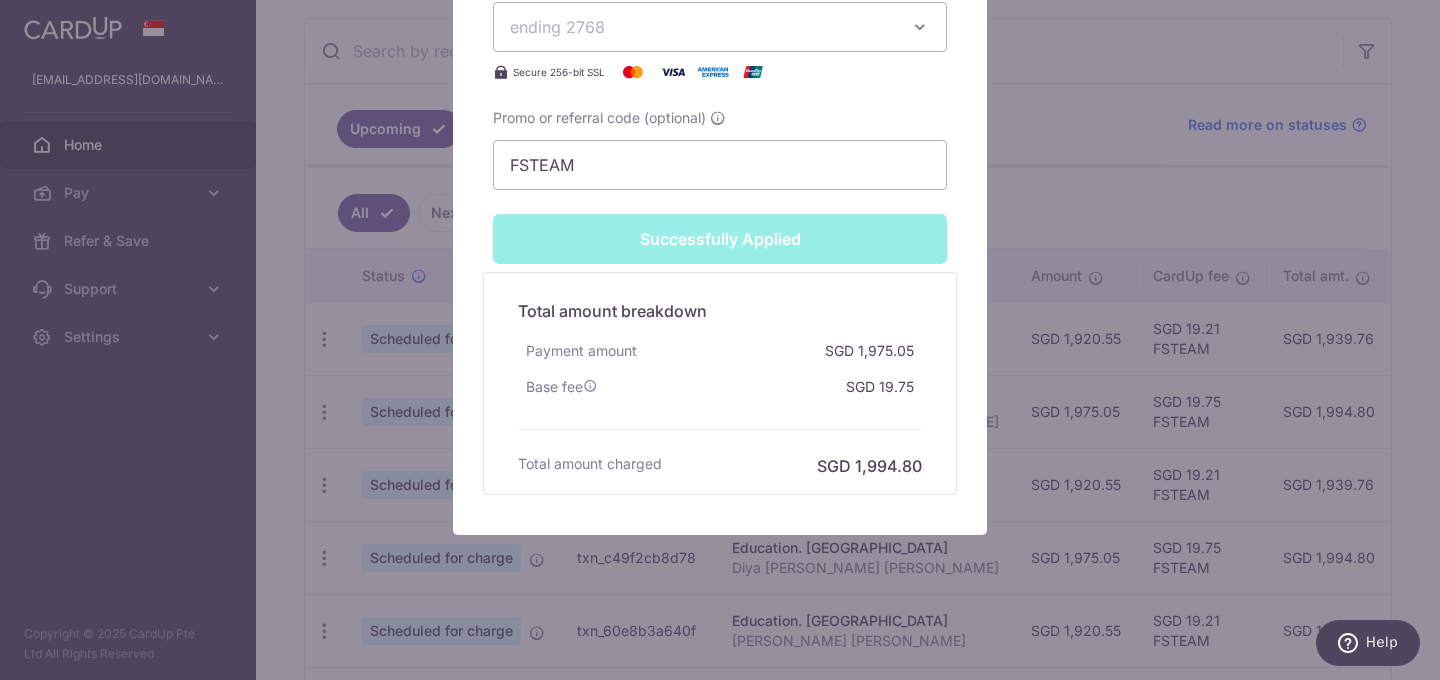 scroll, scrollTop: 0, scrollLeft: 0, axis: both 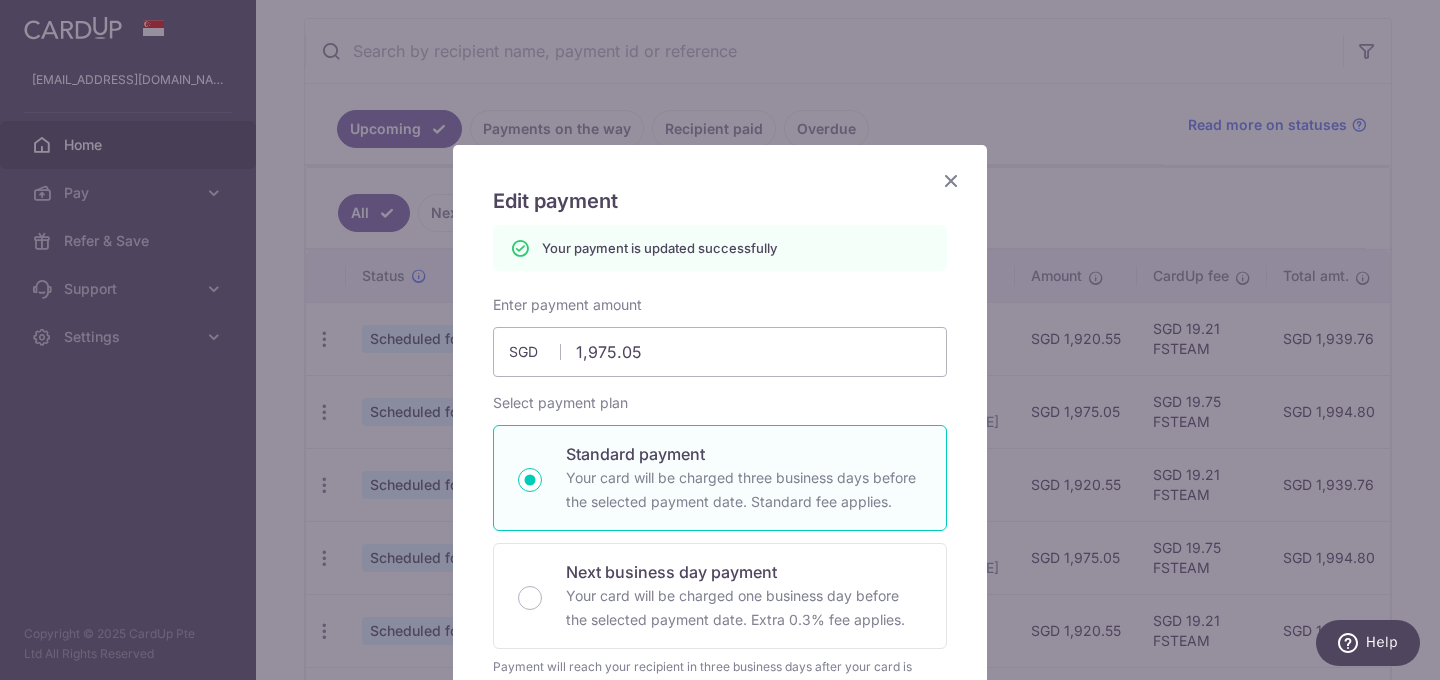 click at bounding box center (951, 180) 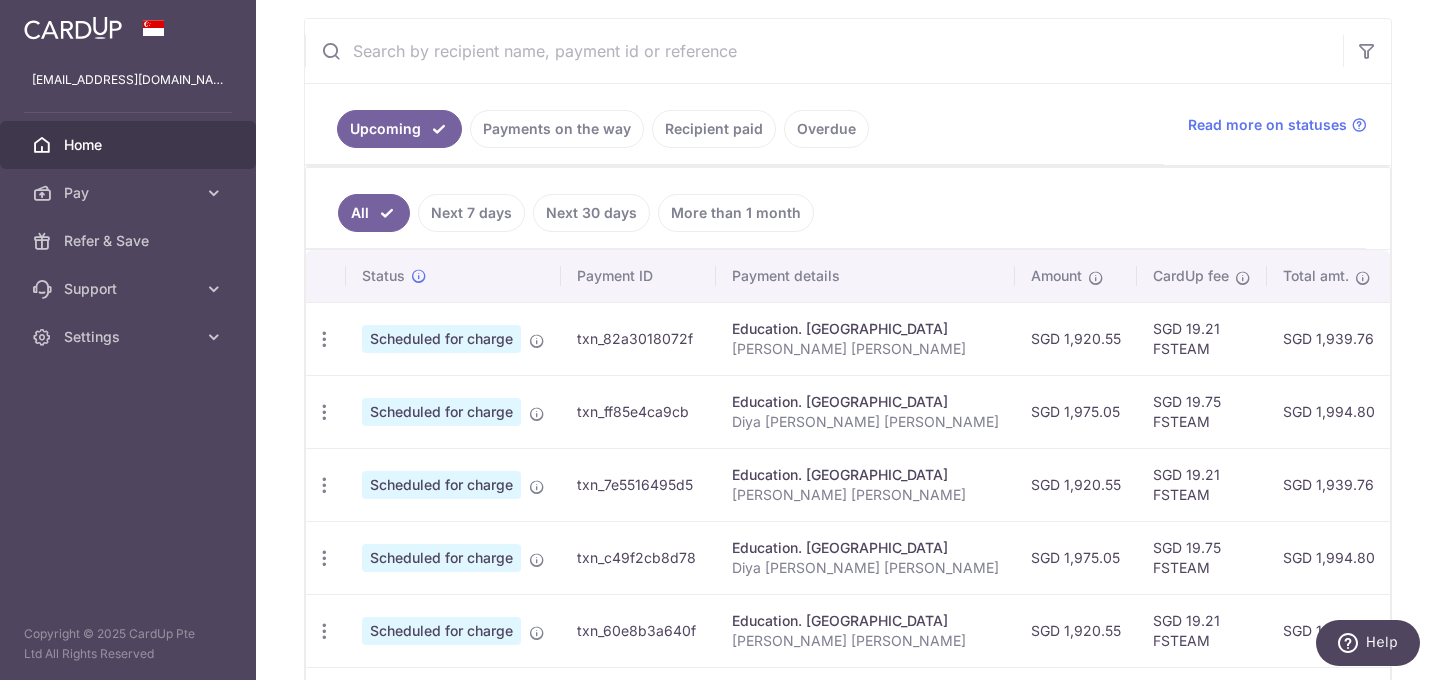 scroll, scrollTop: 0, scrollLeft: 475, axis: horizontal 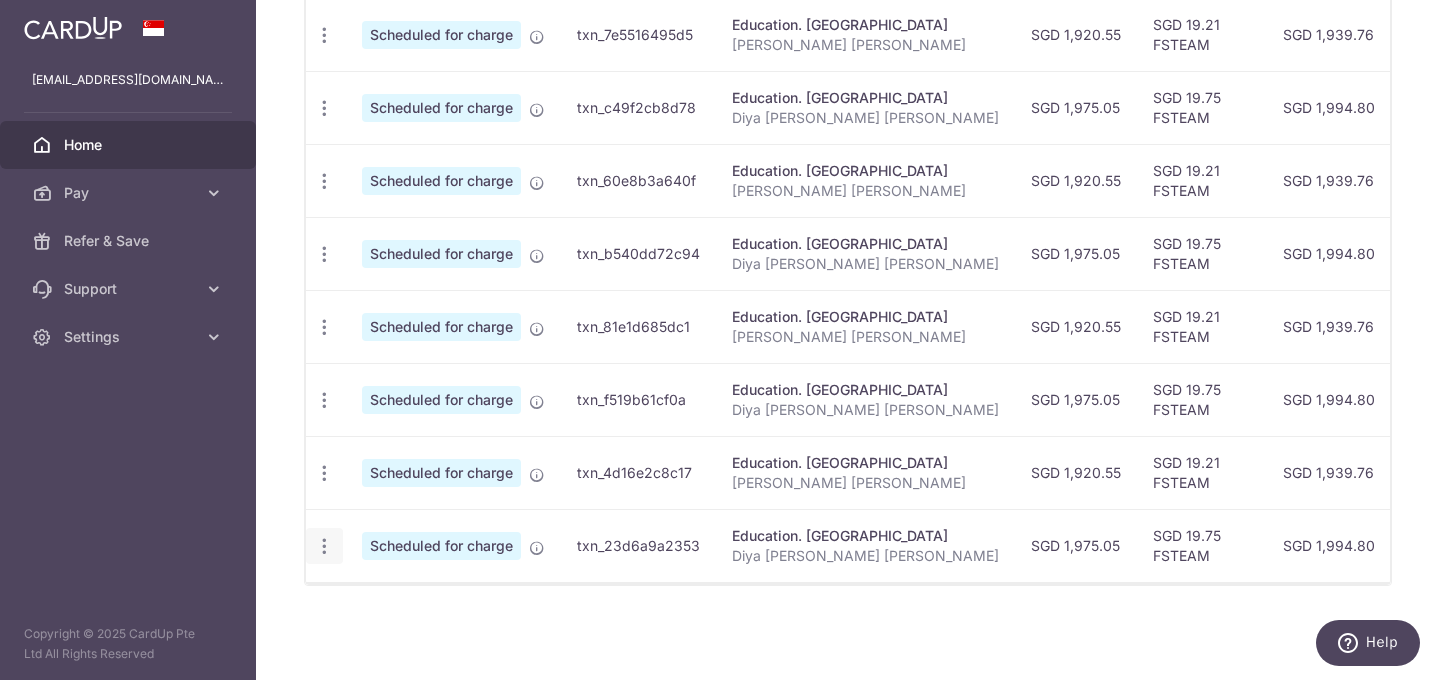 click at bounding box center [324, -111] 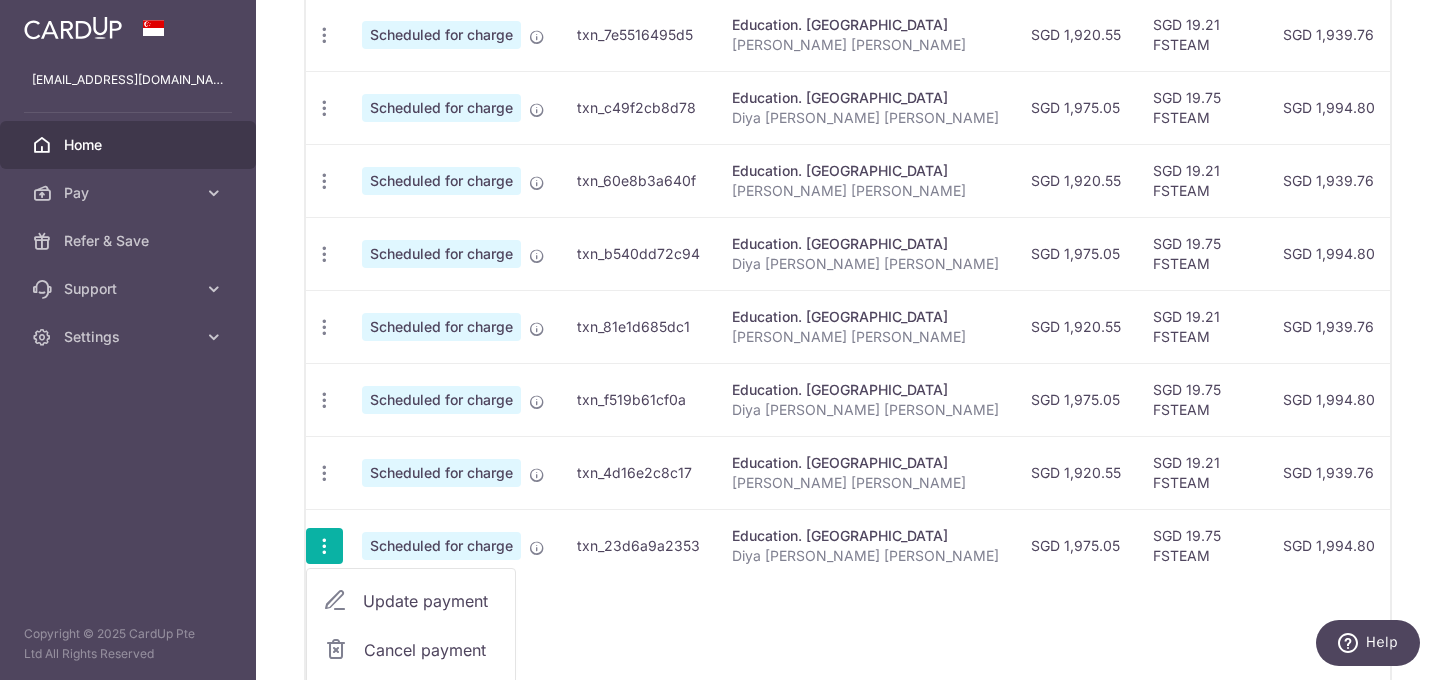 click on "txn_23d6a9a2353" at bounding box center (638, 545) 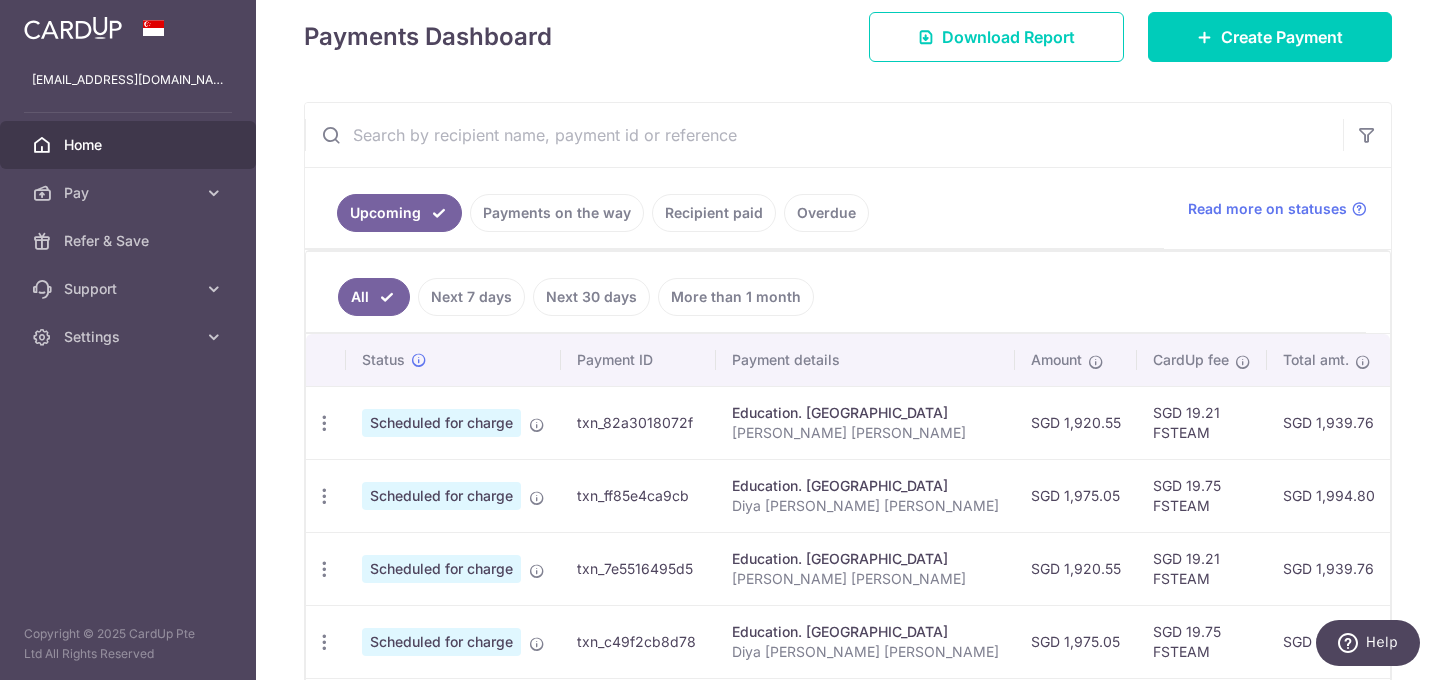 scroll, scrollTop: 455, scrollLeft: 0, axis: vertical 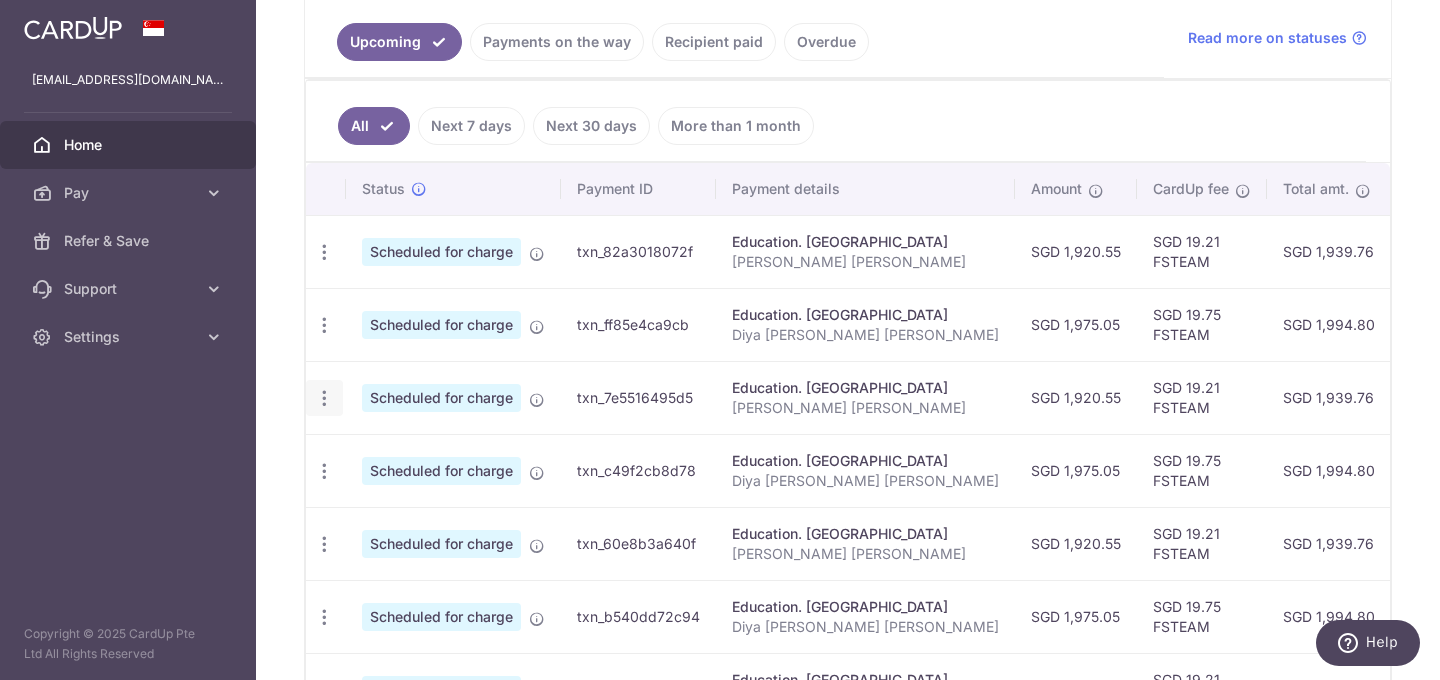 click at bounding box center (324, 252) 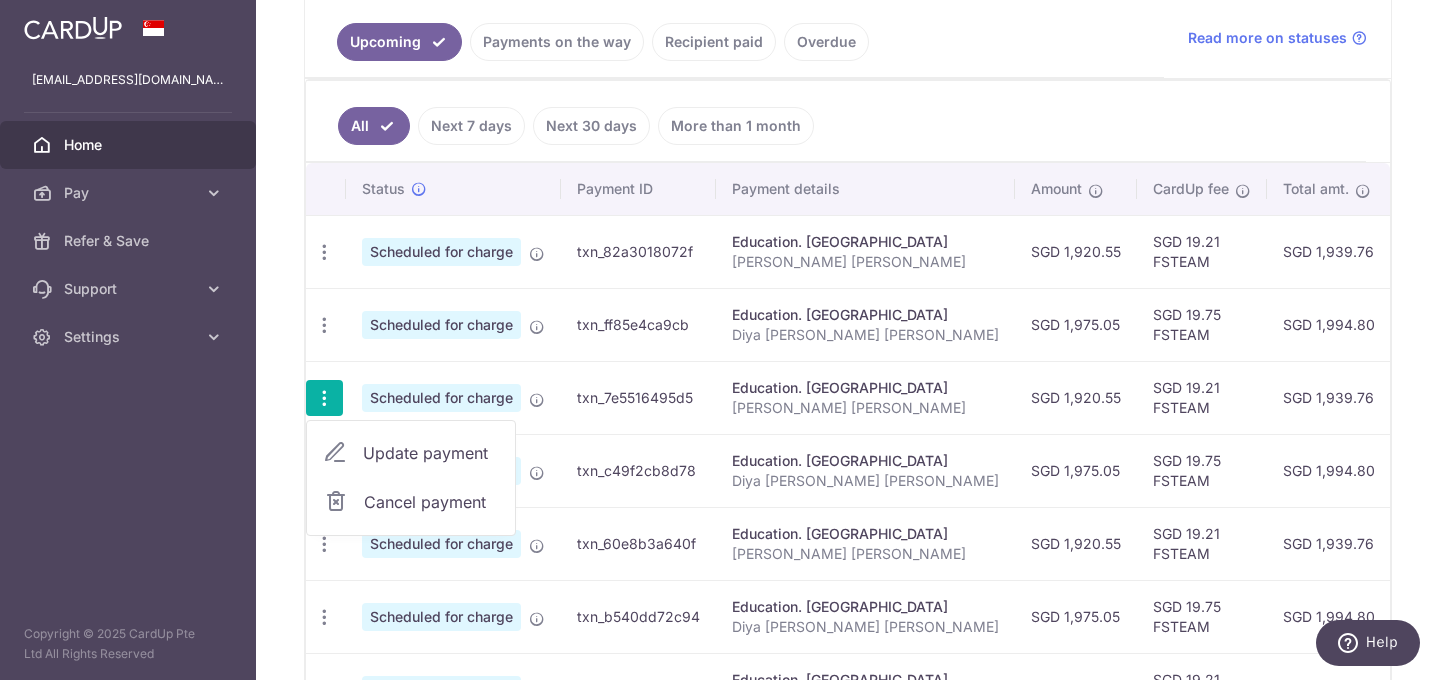 click on "Update payment" at bounding box center (431, 453) 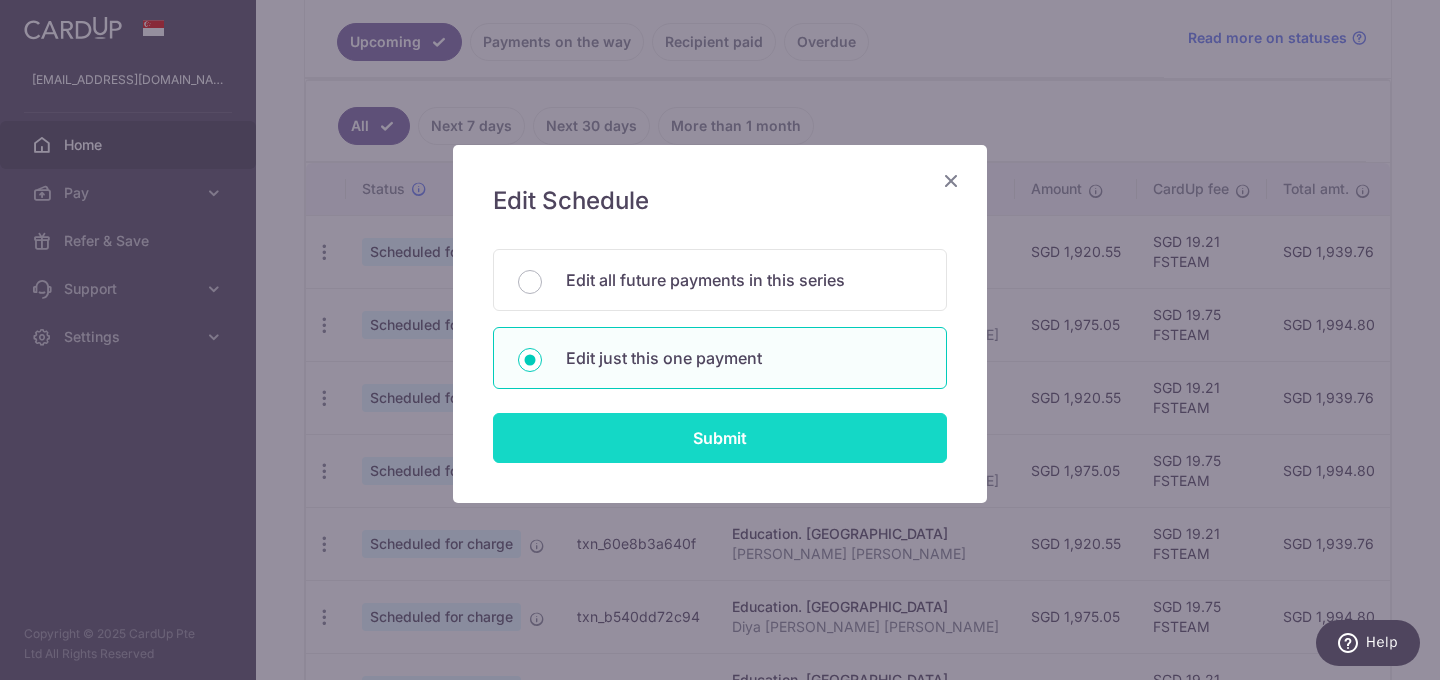 click on "Submit" at bounding box center [720, 438] 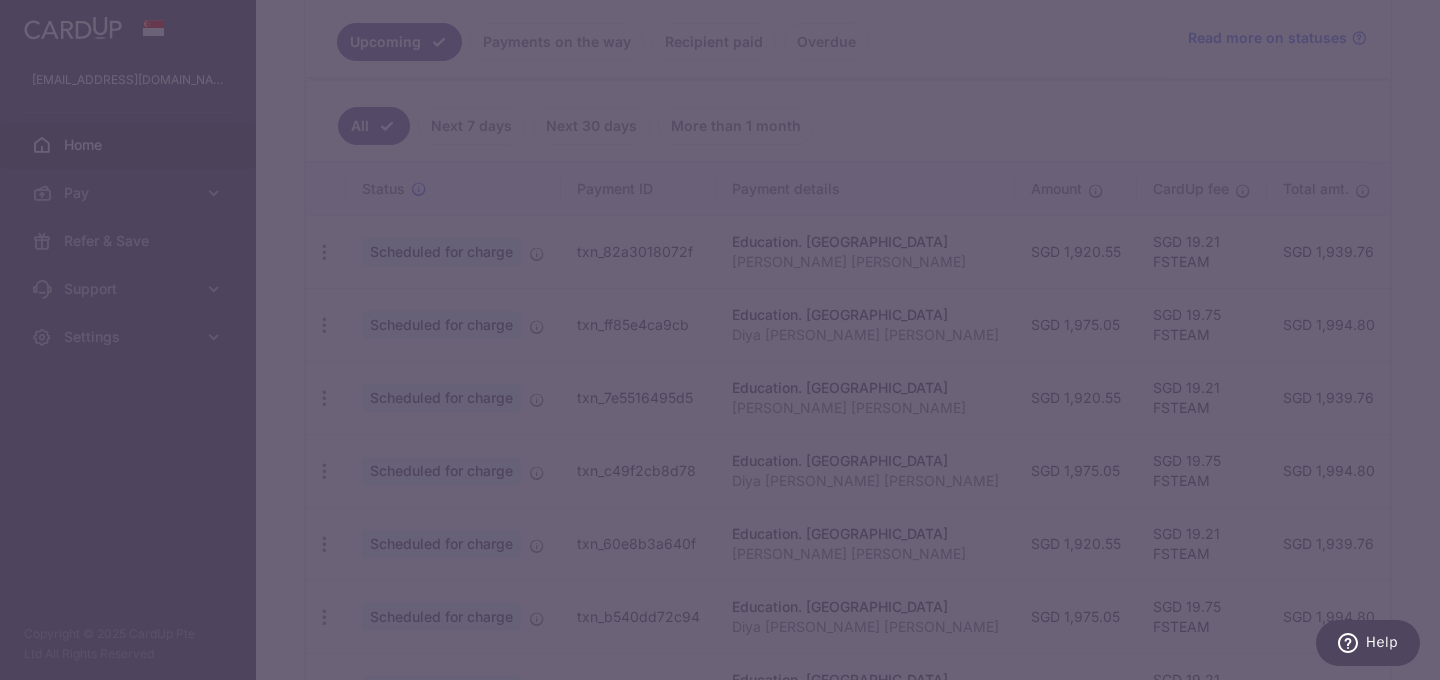 type on "FSTEAM" 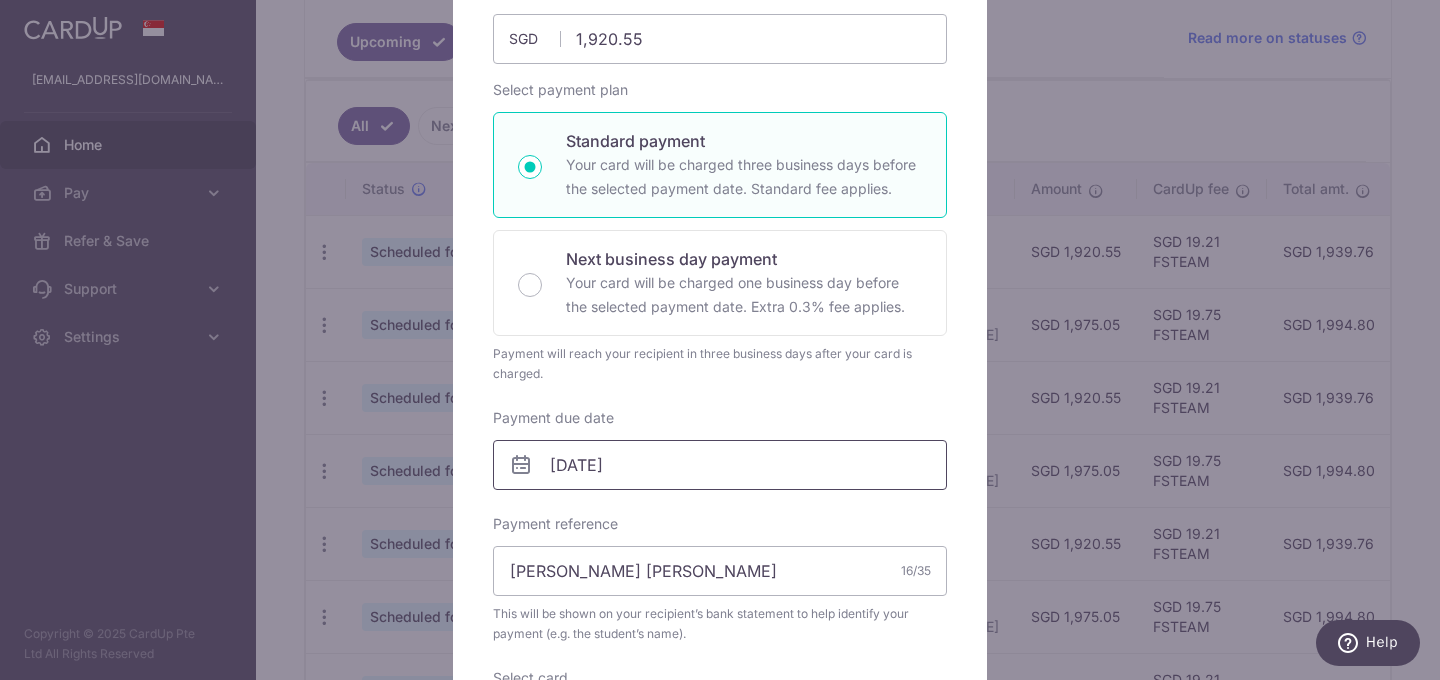 click on "[DATE]" at bounding box center [720, 465] 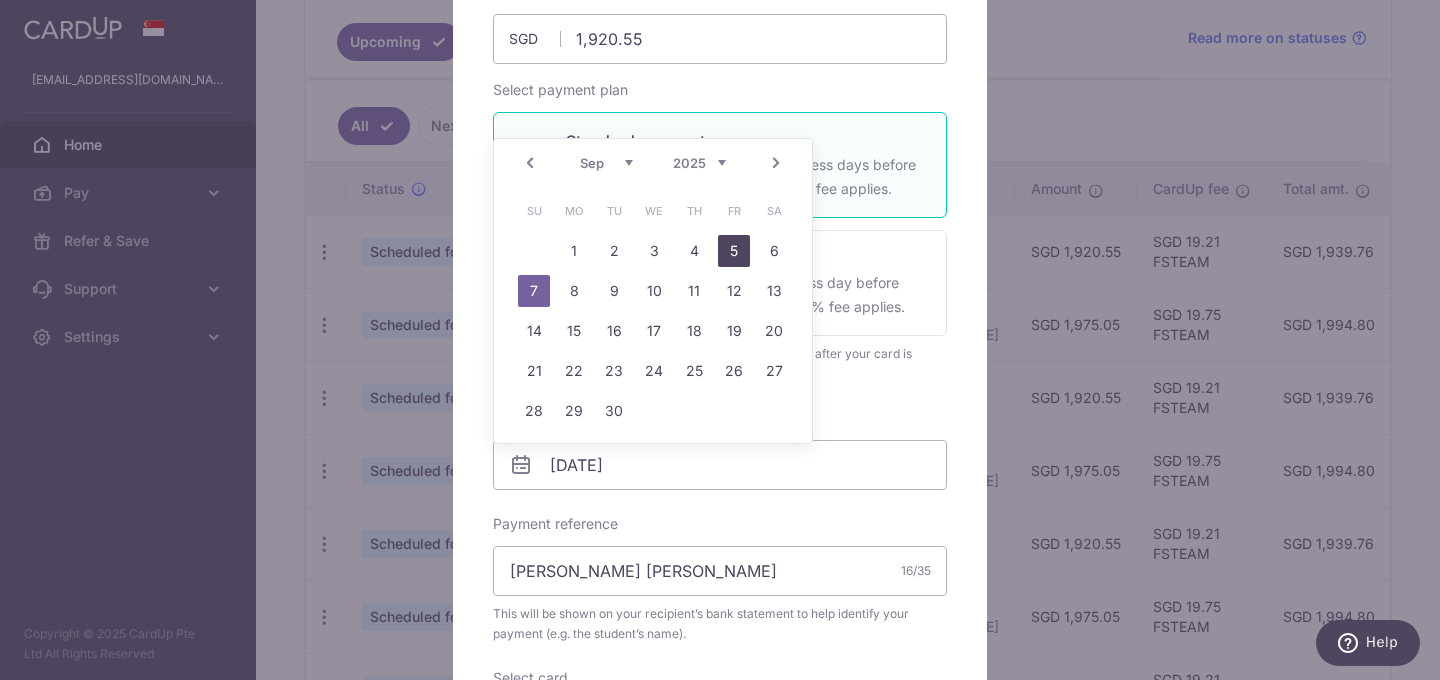 click on "5" at bounding box center (734, 251) 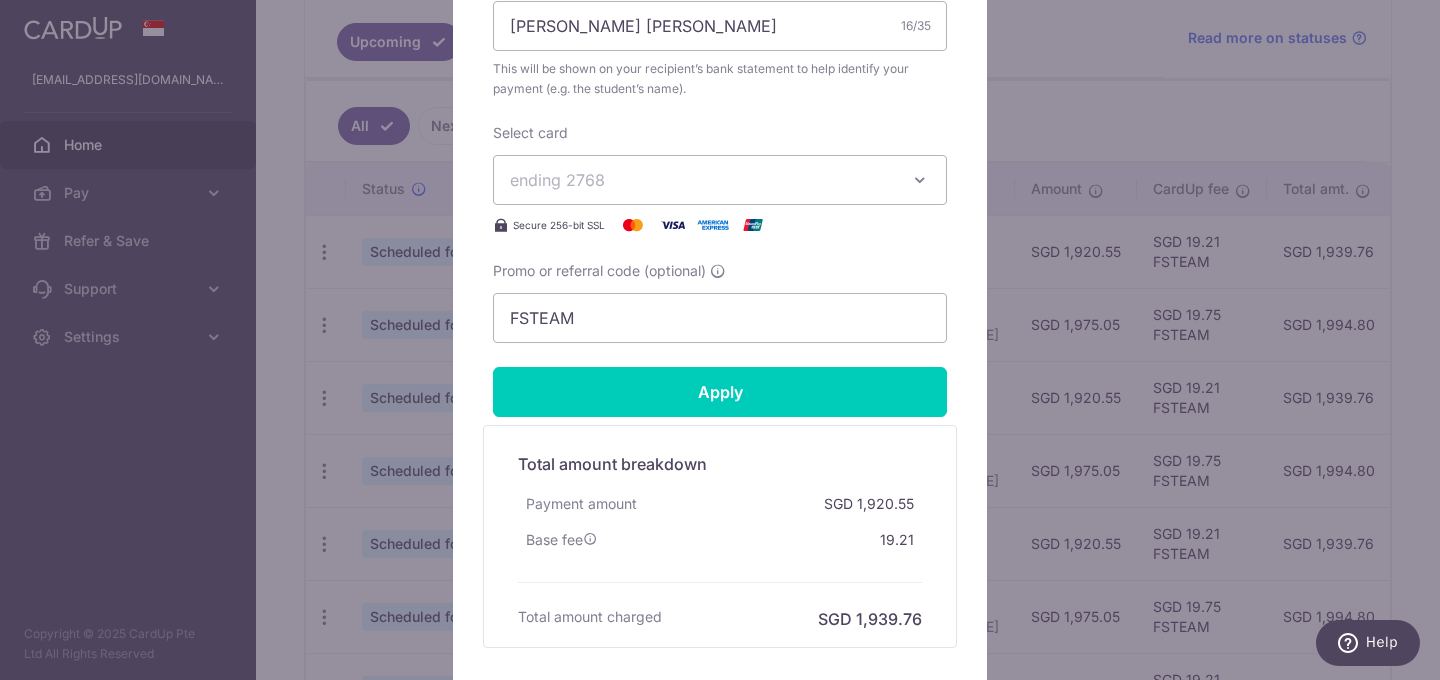 scroll, scrollTop: 969, scrollLeft: 0, axis: vertical 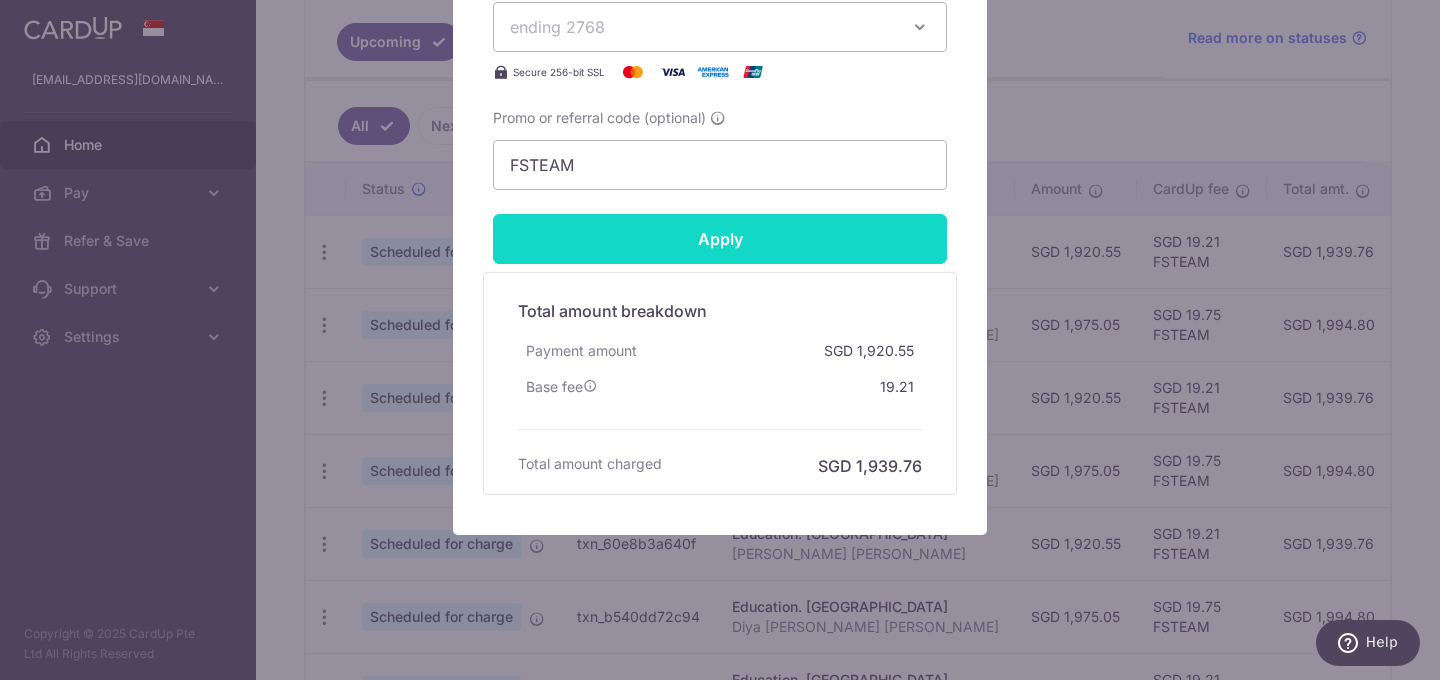 click on "Apply" at bounding box center [720, 239] 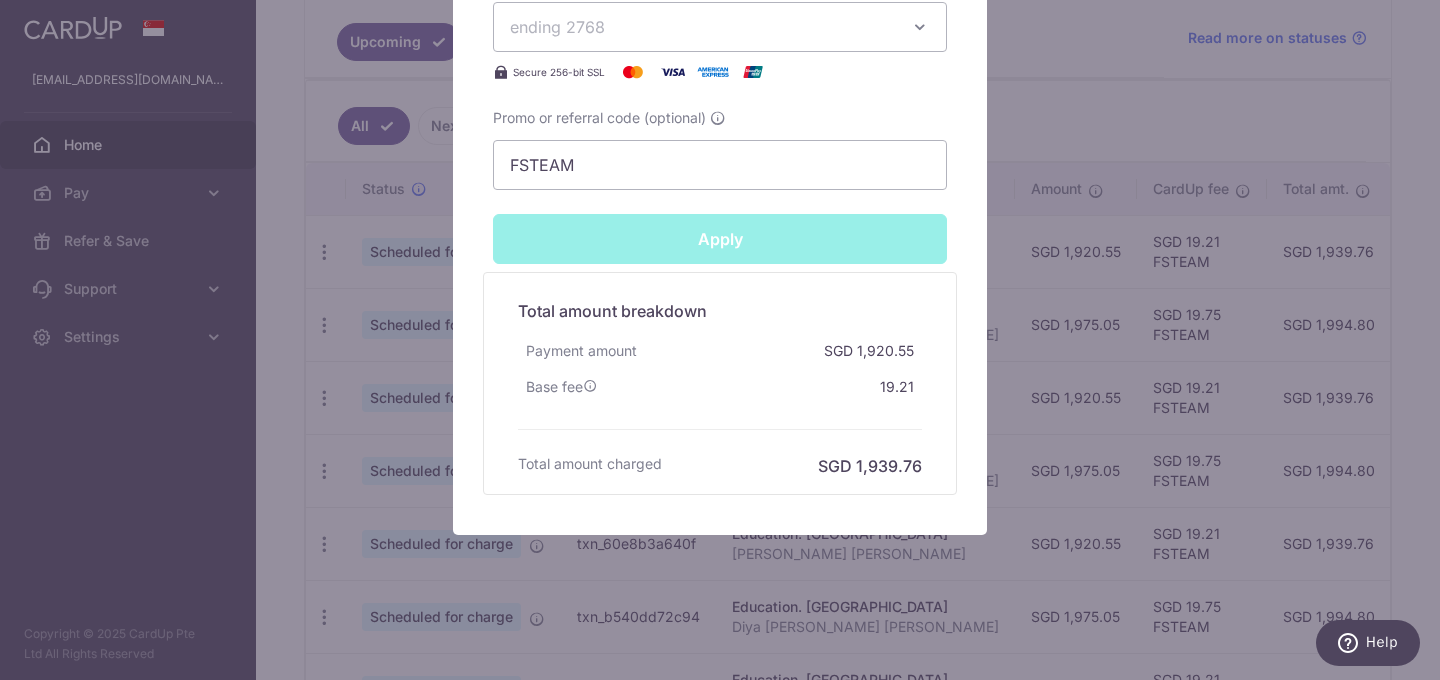 type on "Successfully Applied" 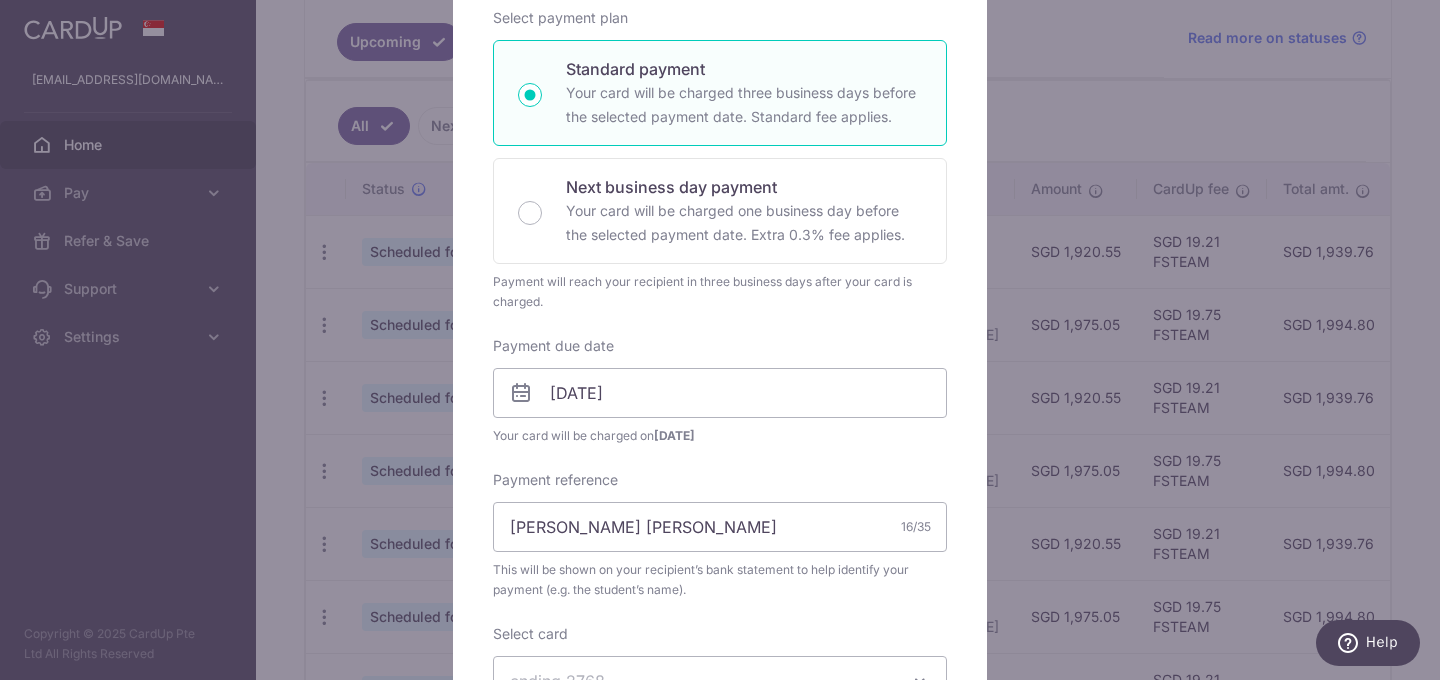 scroll, scrollTop: 127, scrollLeft: 0, axis: vertical 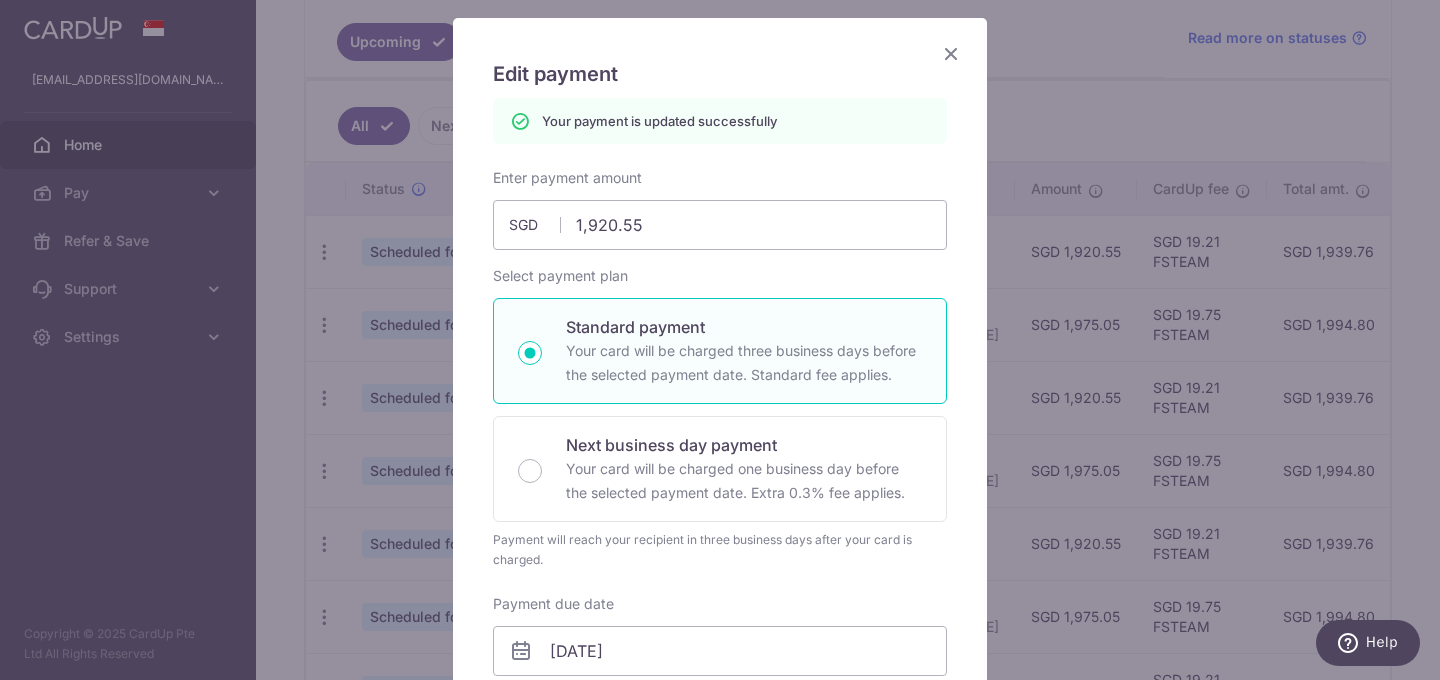 click at bounding box center [951, 53] 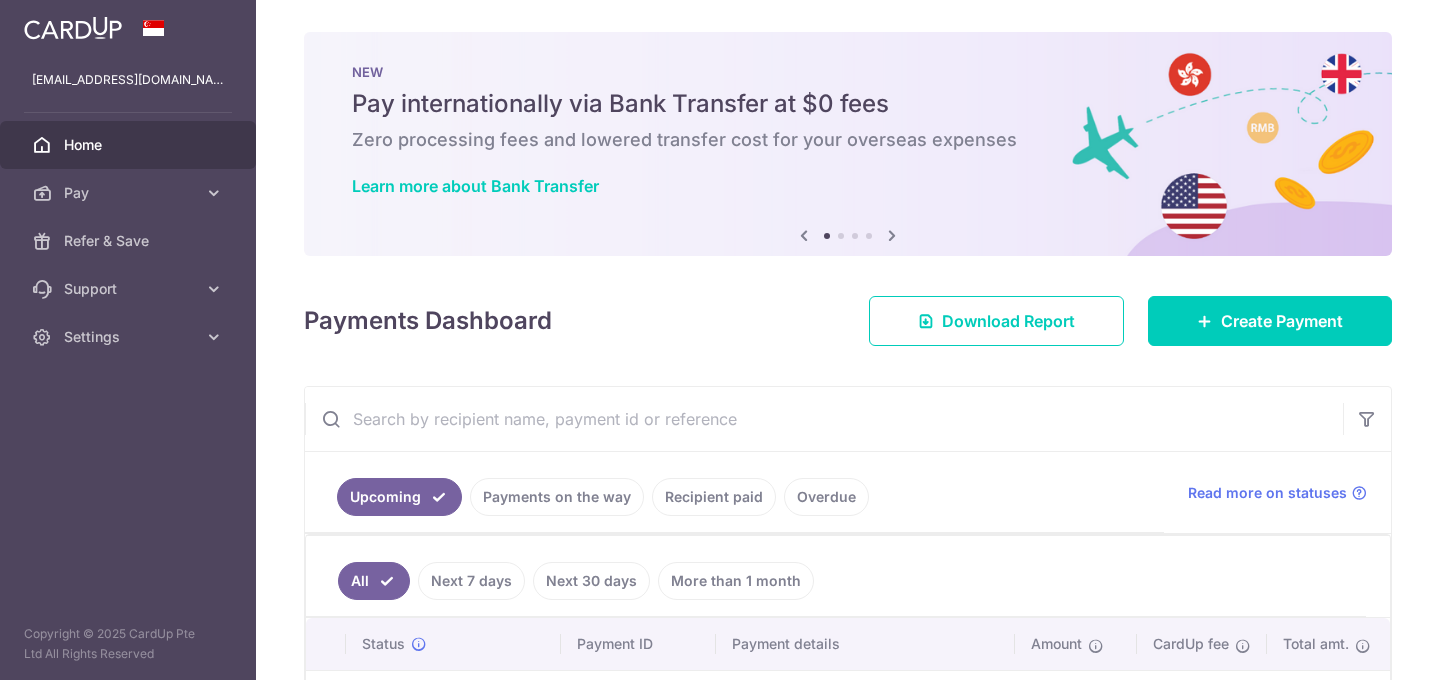 scroll, scrollTop: 0, scrollLeft: 0, axis: both 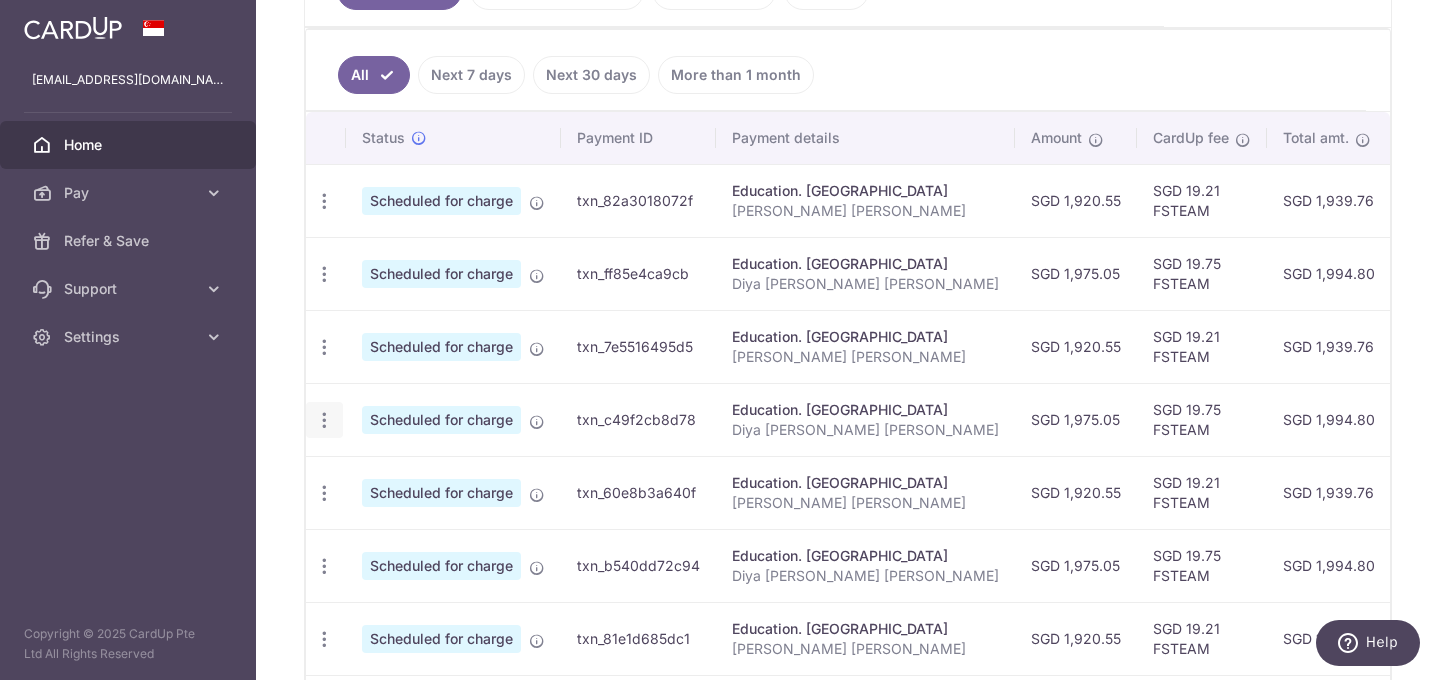 click at bounding box center (324, 201) 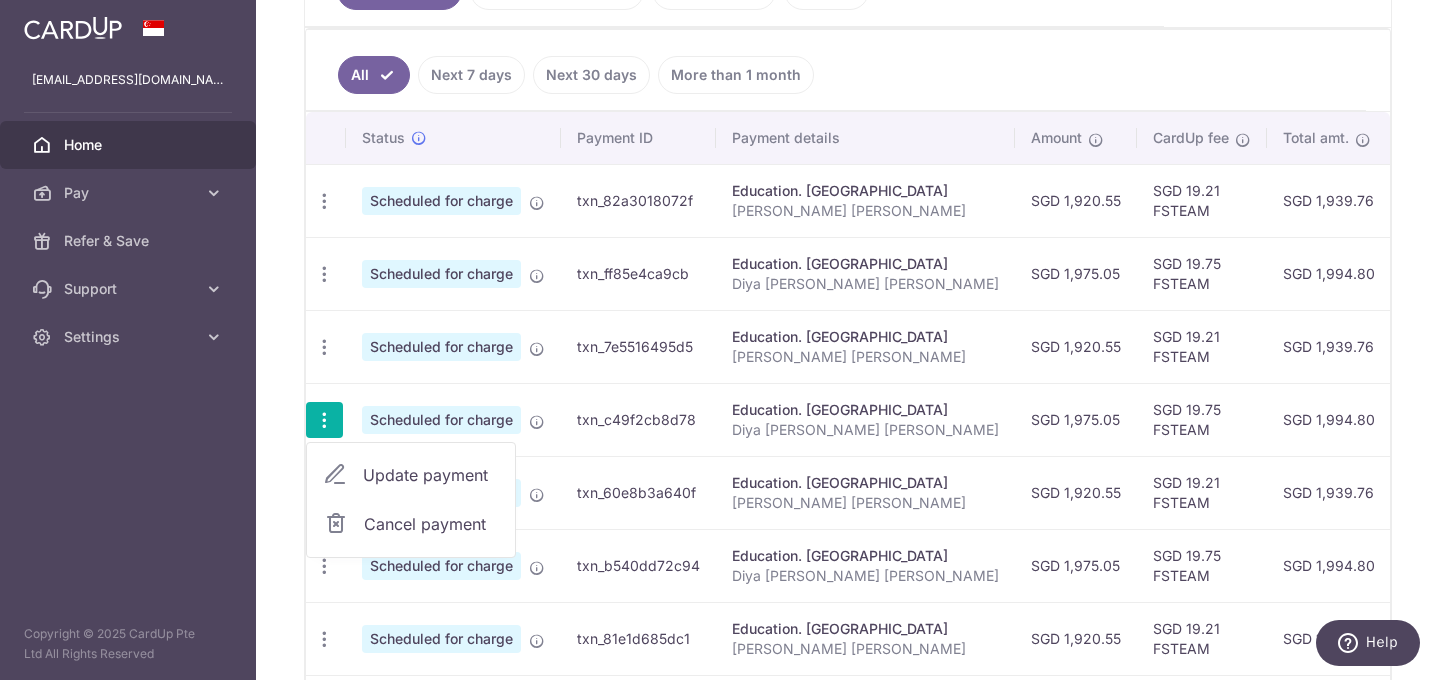 click on "Update payment" at bounding box center [431, 475] 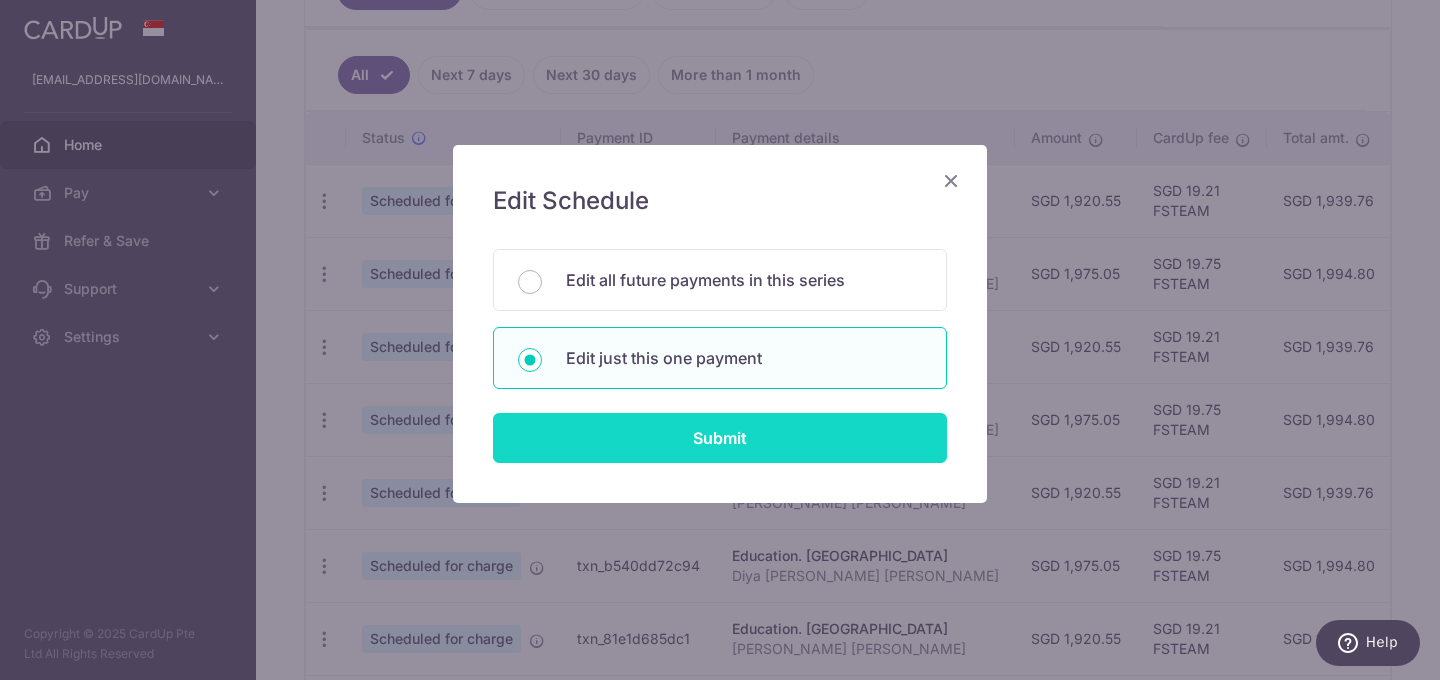 click on "Submit" at bounding box center [720, 438] 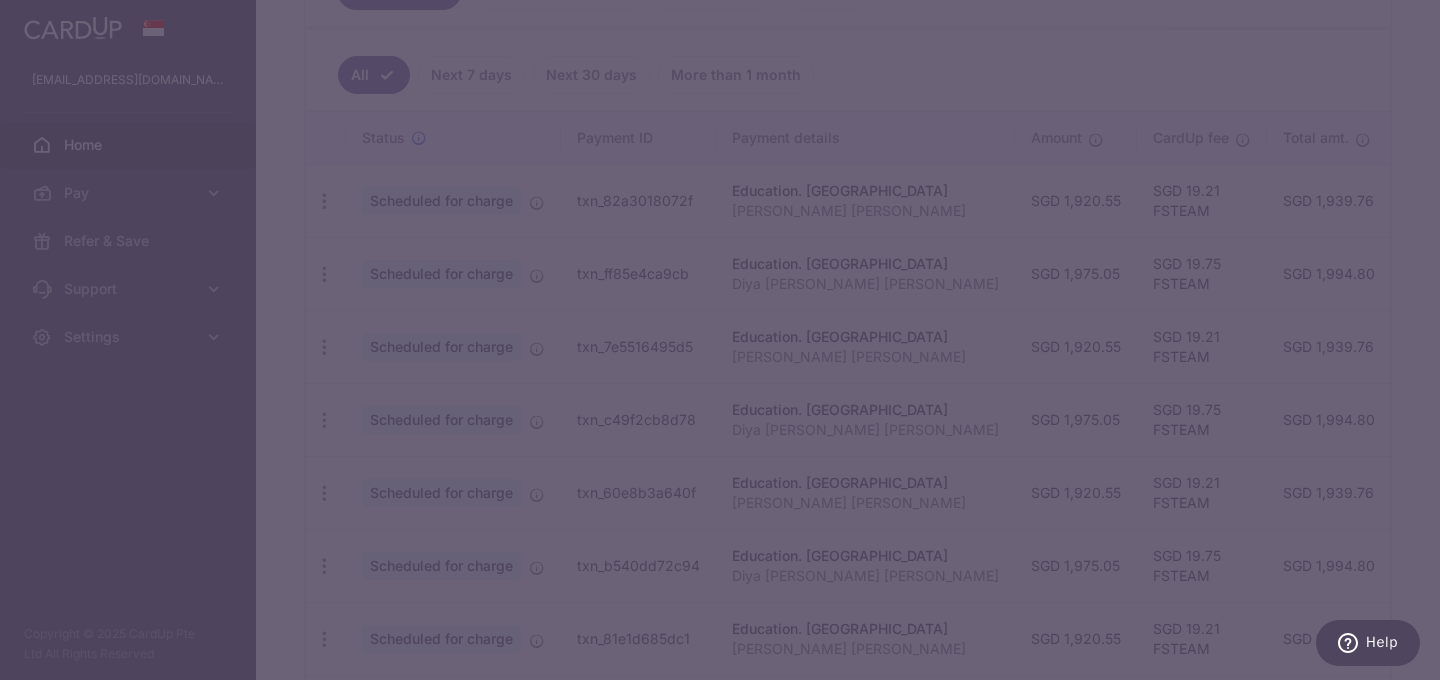 type on "FSTEAM" 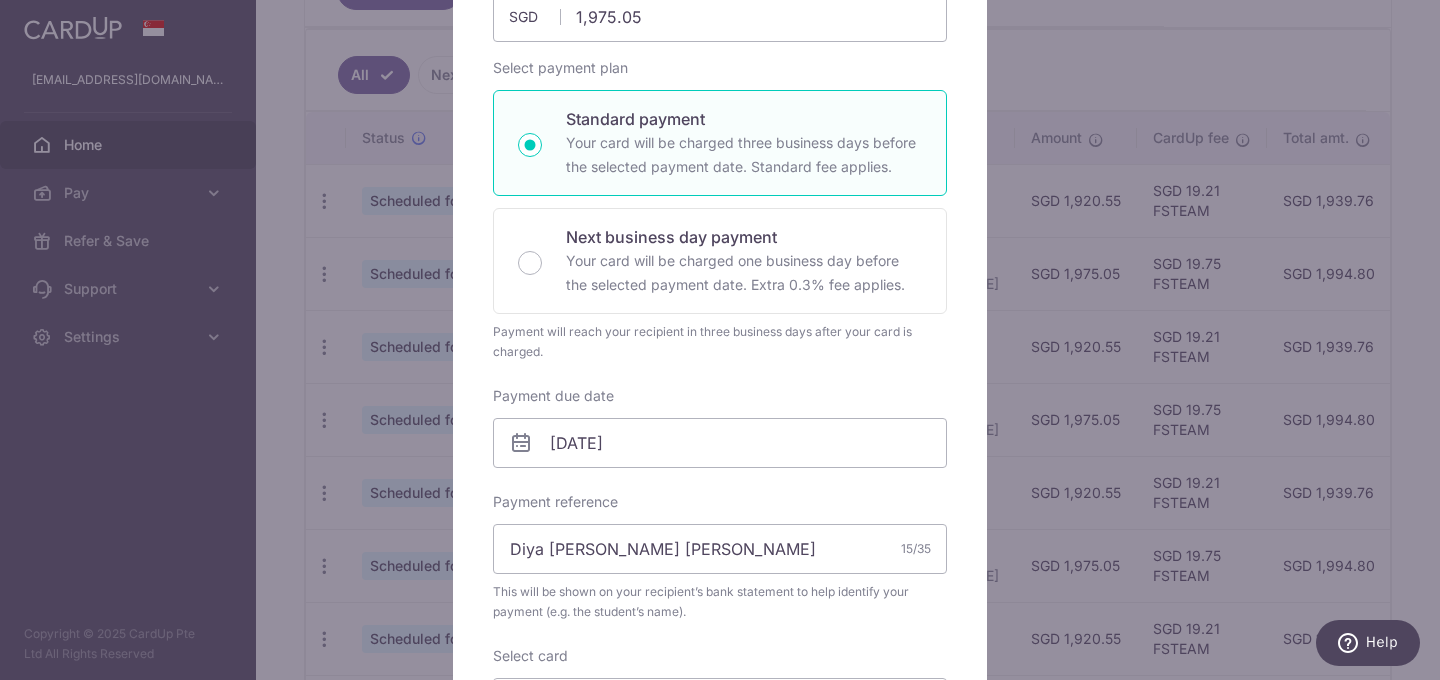 scroll, scrollTop: 266, scrollLeft: 0, axis: vertical 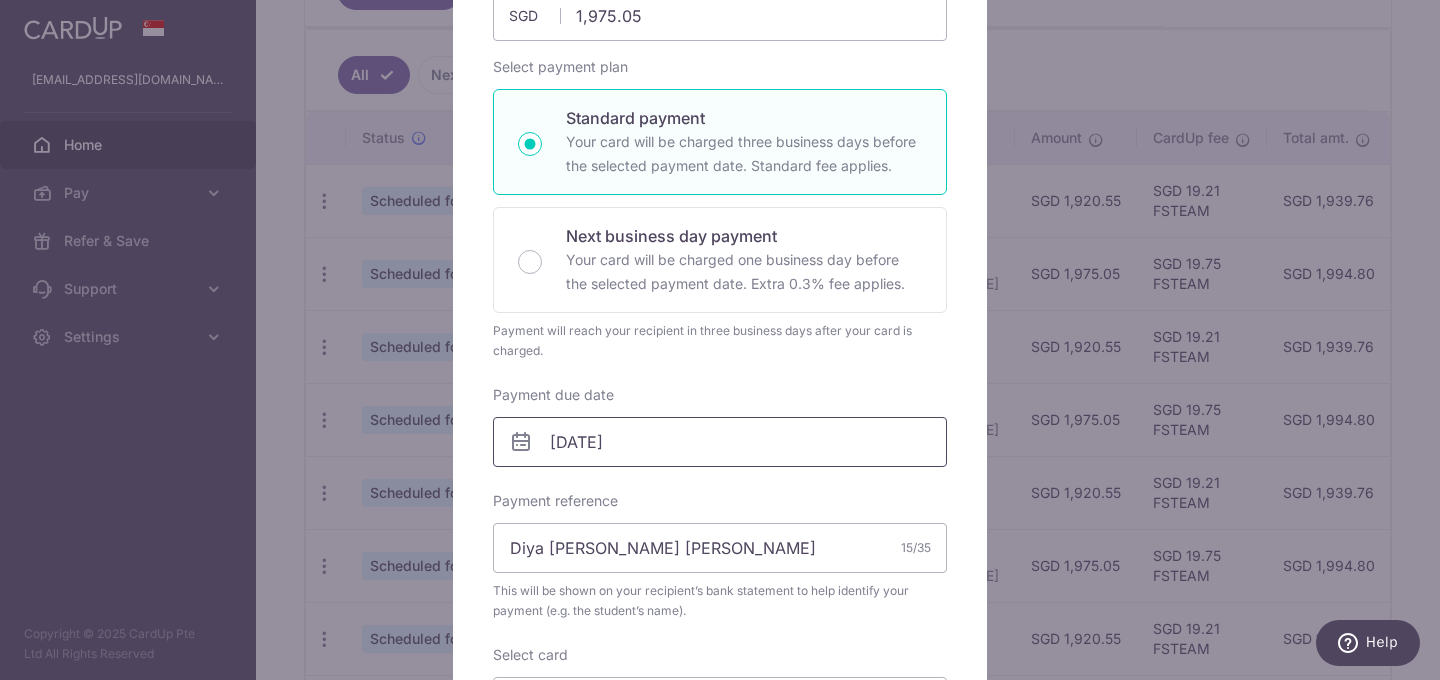 click on "07/09/2025" at bounding box center [720, 442] 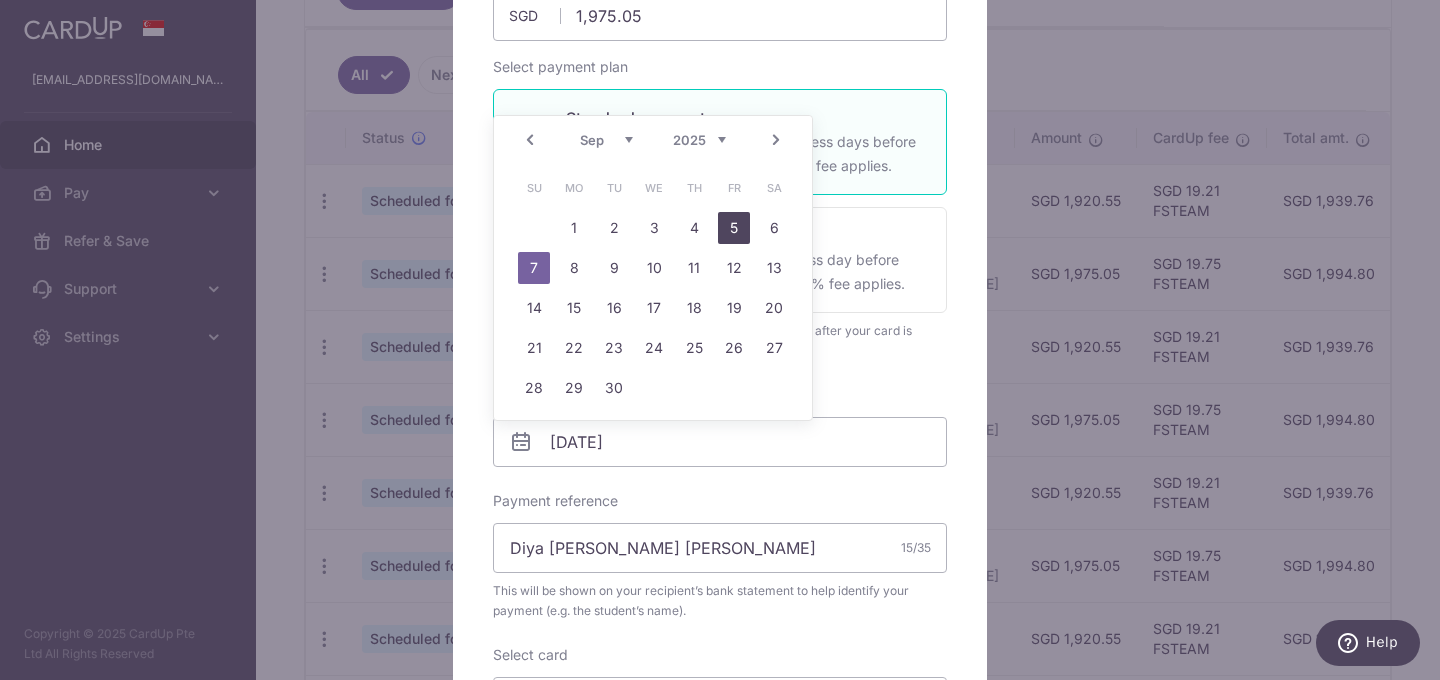 click on "5" at bounding box center [734, 228] 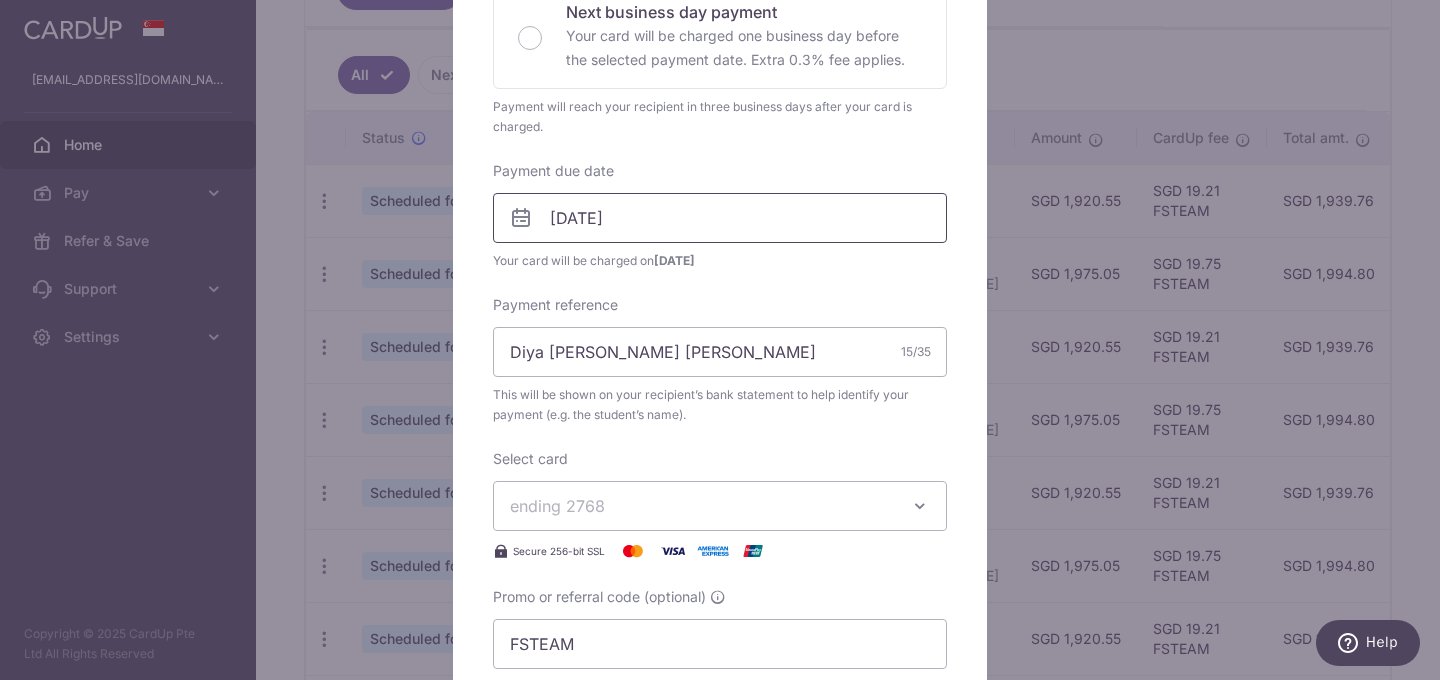 scroll, scrollTop: 969, scrollLeft: 0, axis: vertical 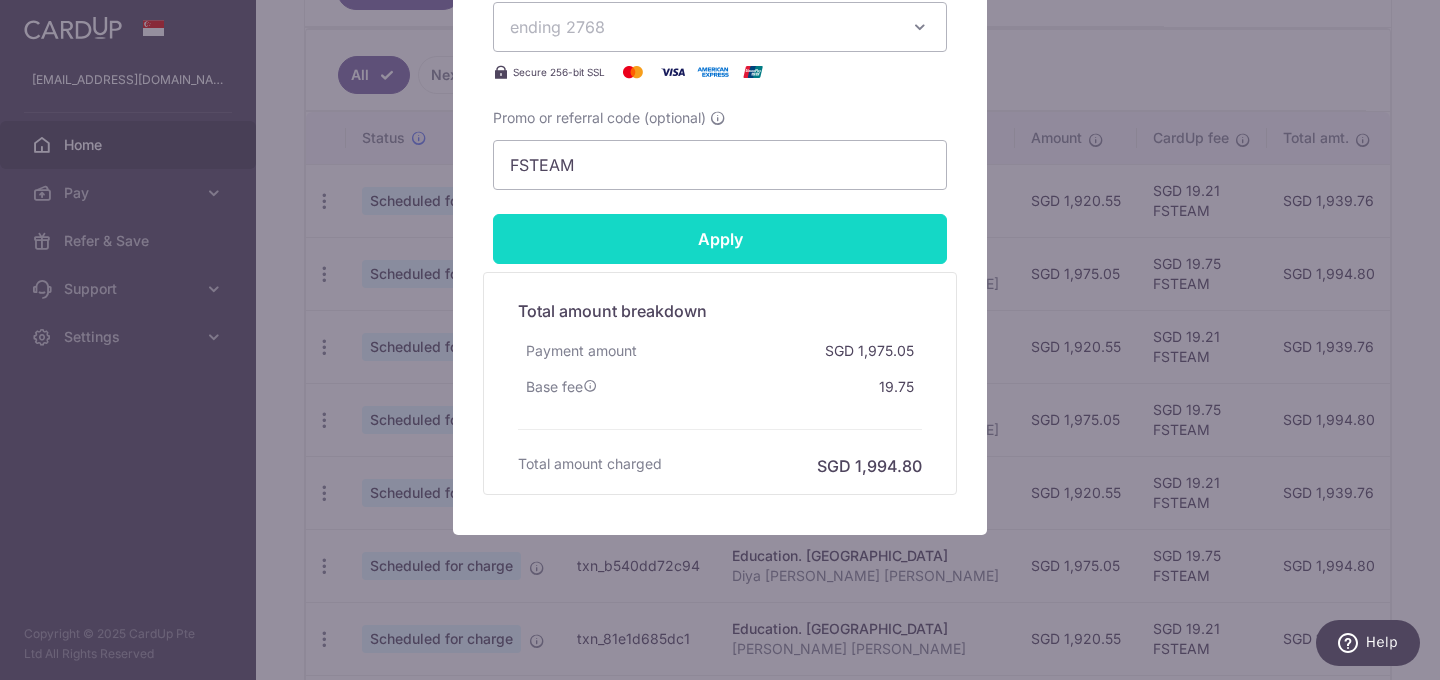 click on "Apply" at bounding box center (720, 239) 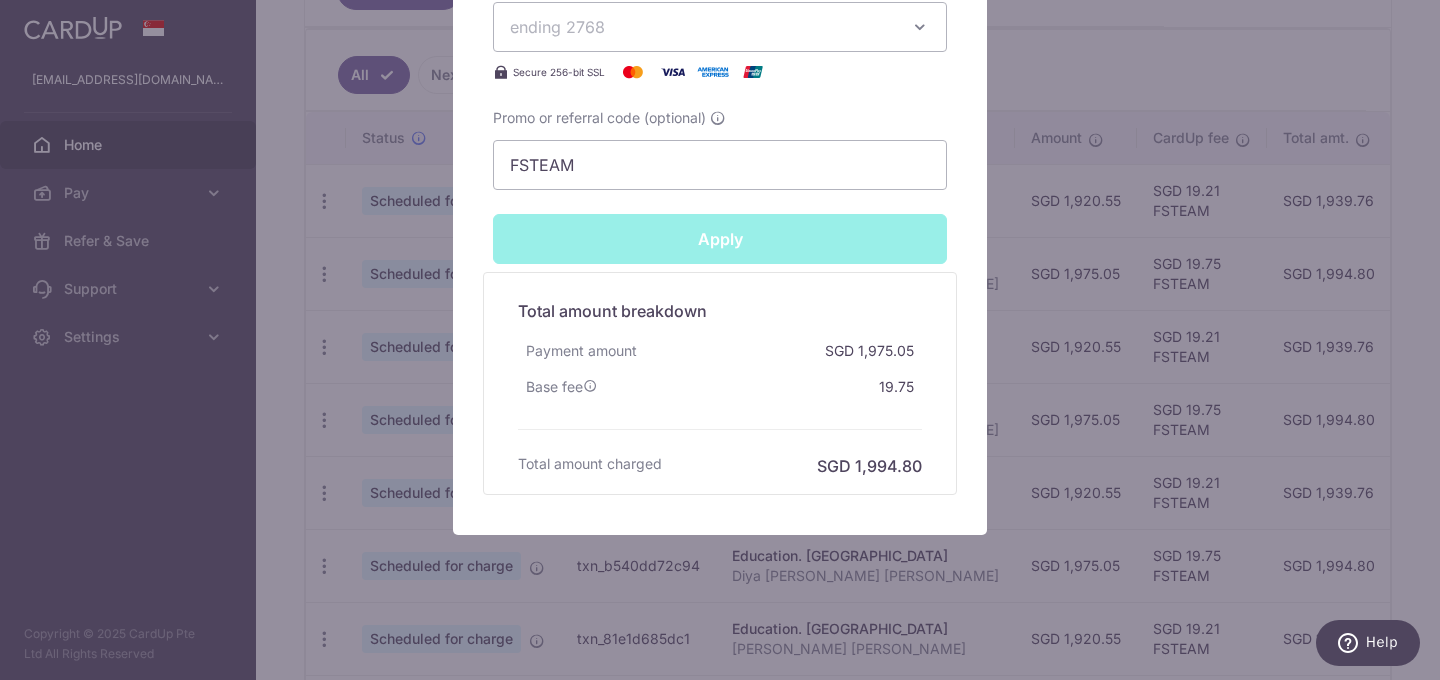 type on "Successfully Applied" 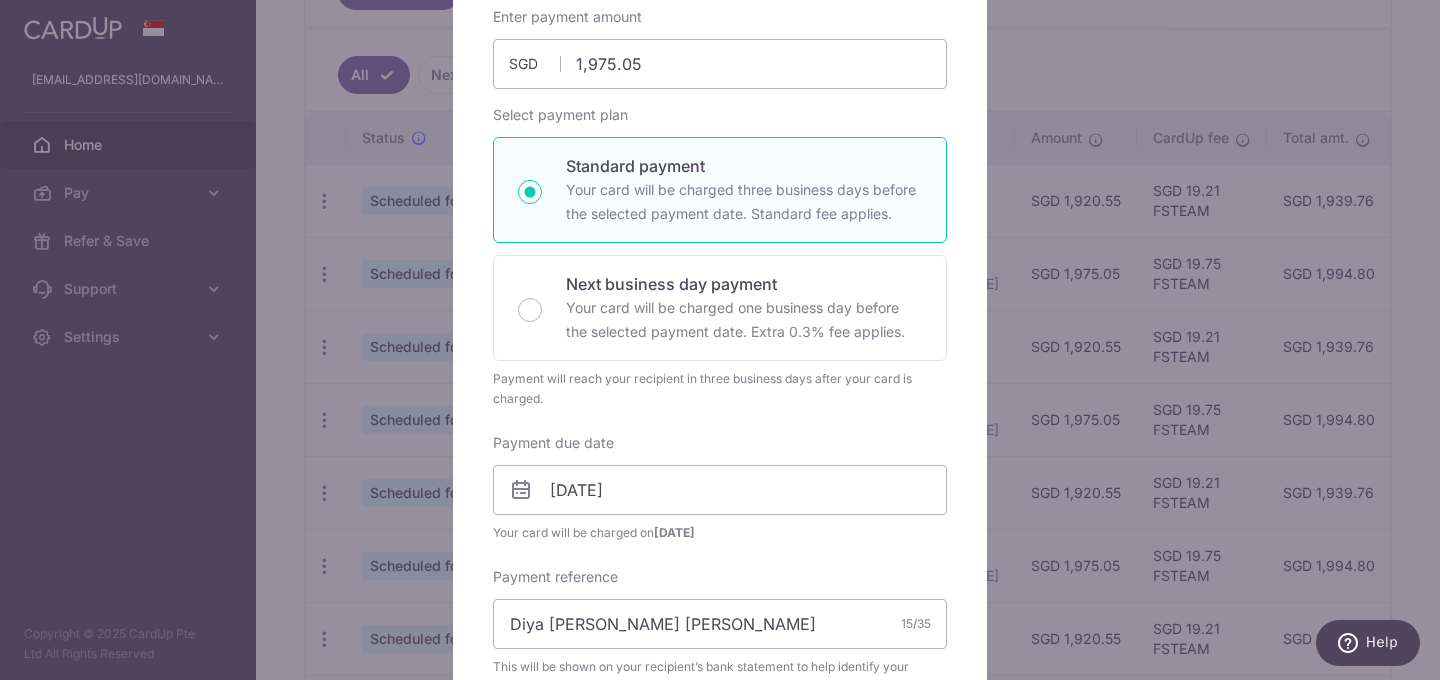 scroll, scrollTop: 0, scrollLeft: 0, axis: both 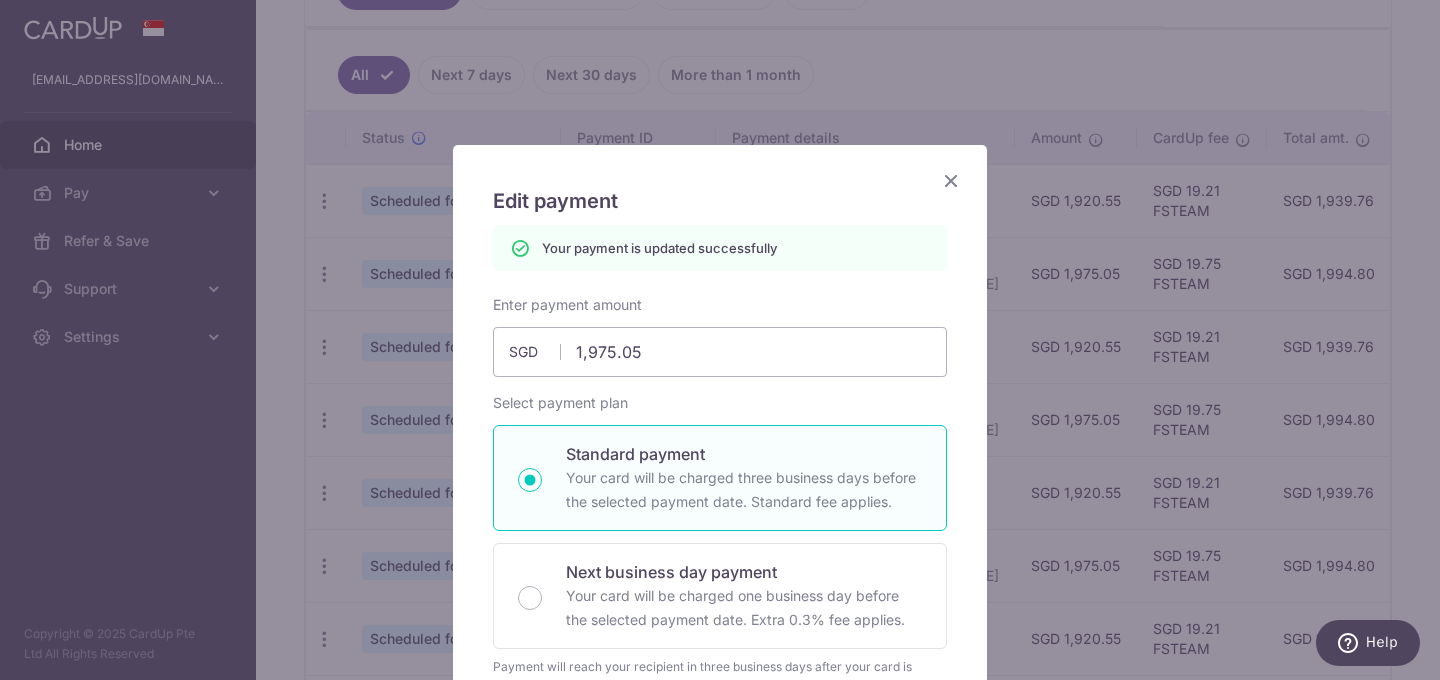 click at bounding box center (951, 180) 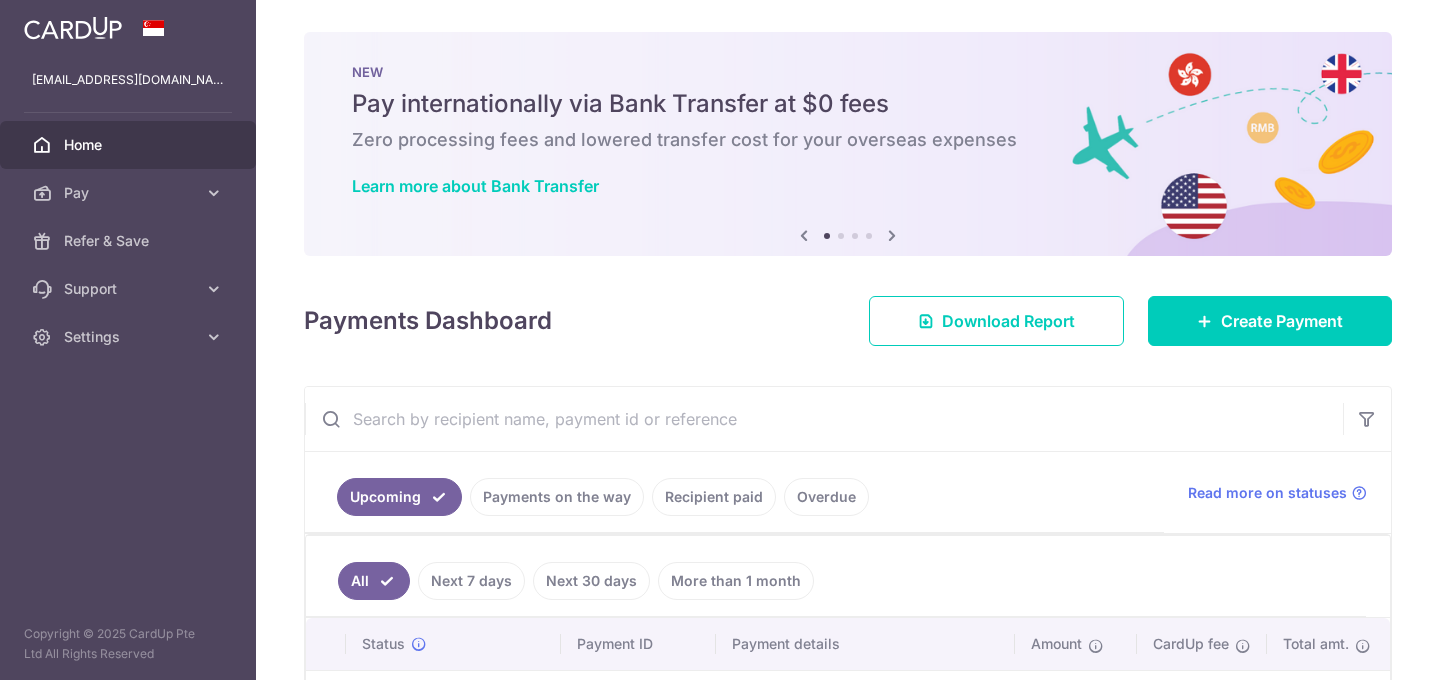 scroll, scrollTop: 0, scrollLeft: 0, axis: both 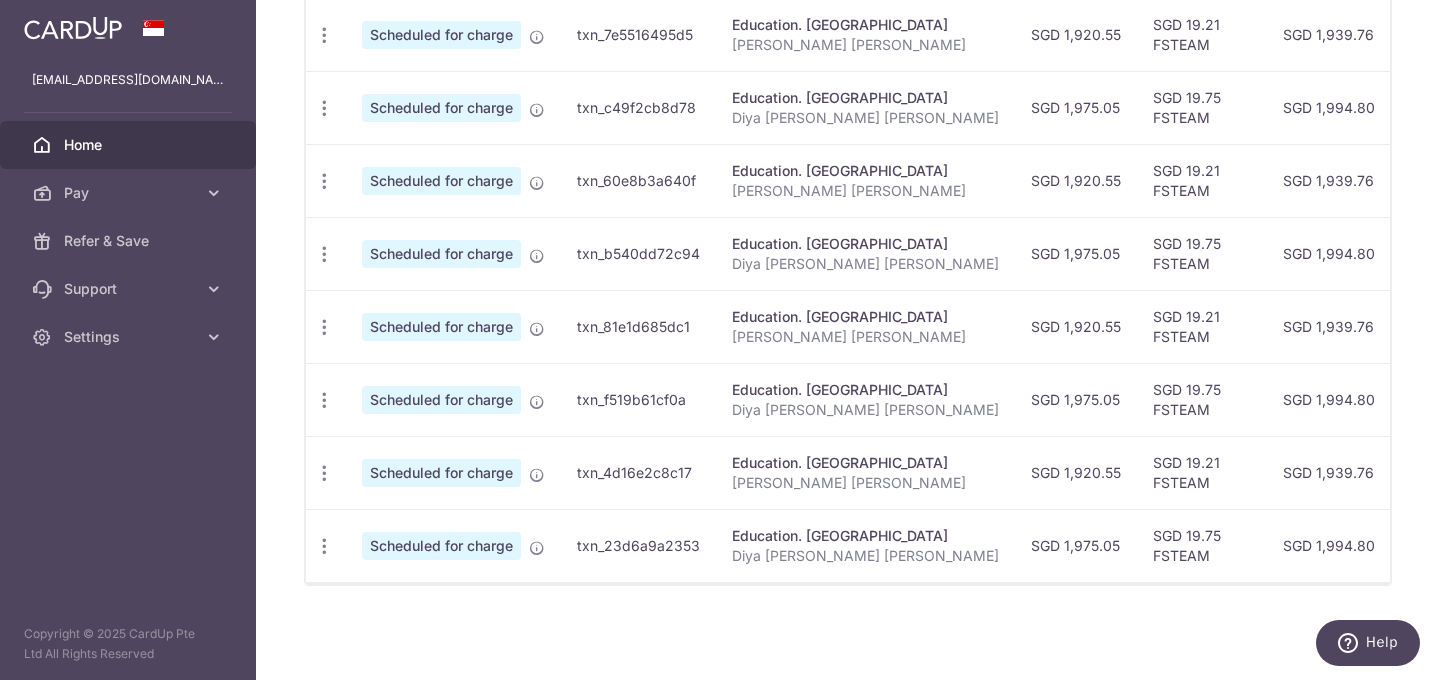 click on "Scheduled for charge" at bounding box center (441, 546) 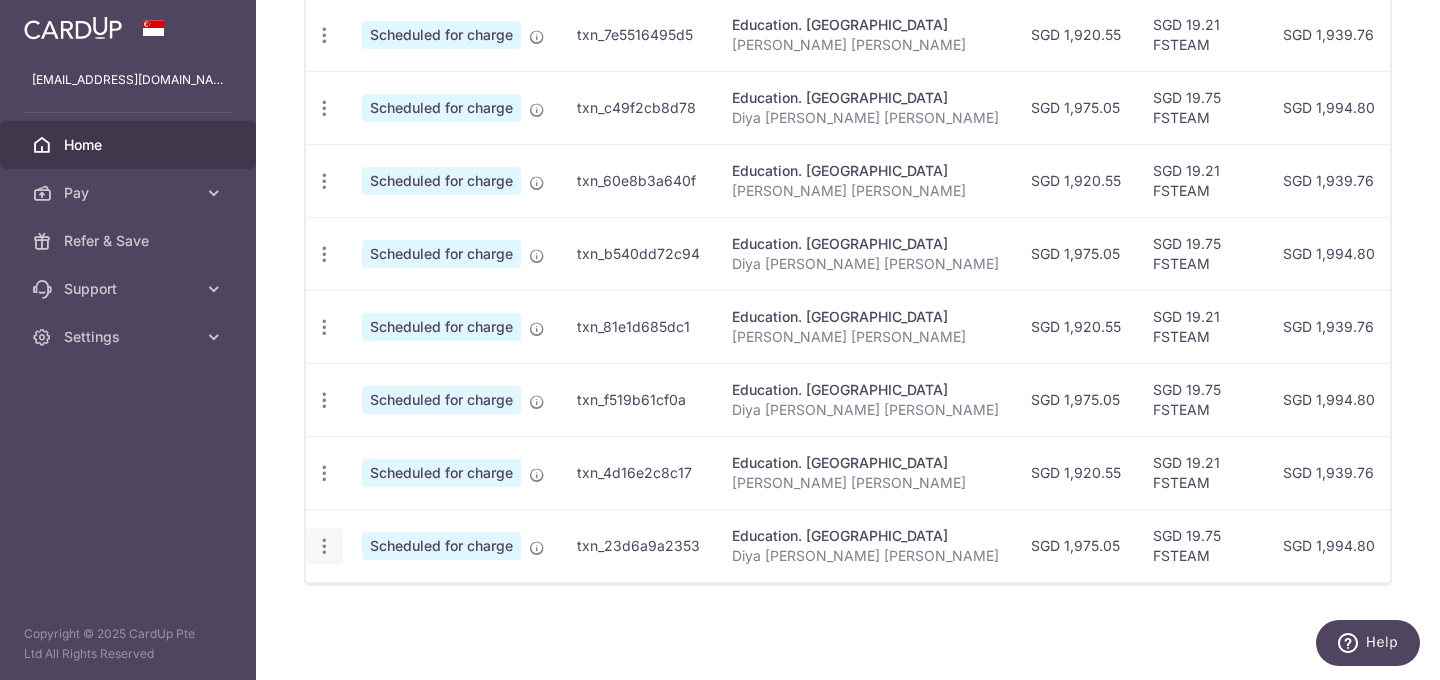 click on "Update payment
Cancel payment" at bounding box center (324, 546) 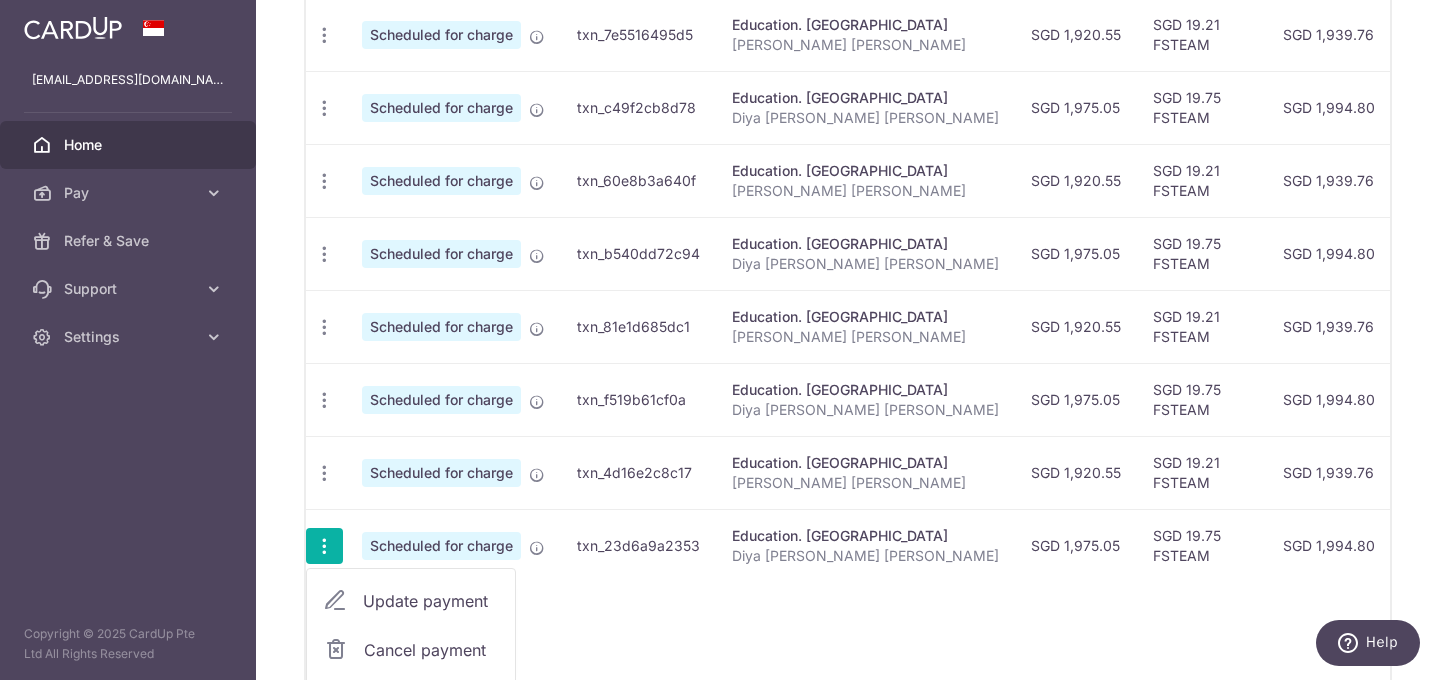 scroll, scrollTop: 944, scrollLeft: 0, axis: vertical 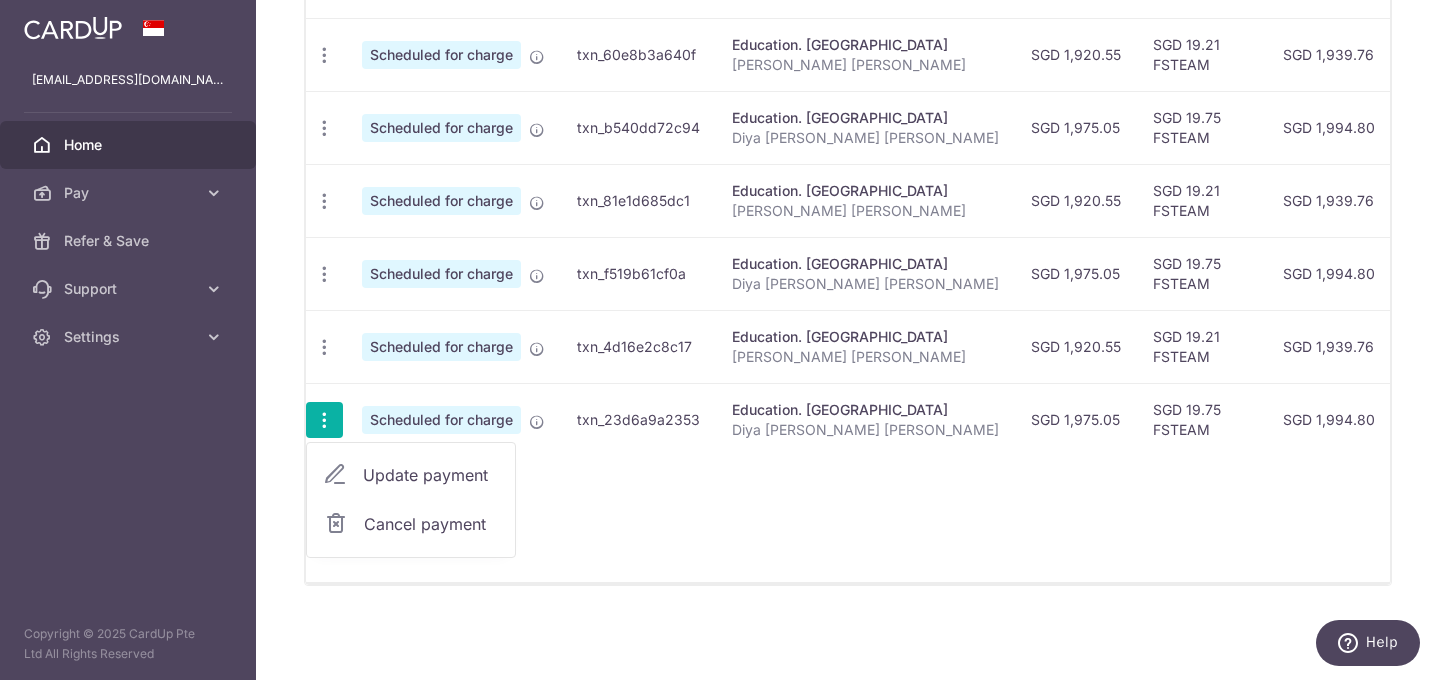 click on "Update payment" at bounding box center [431, 475] 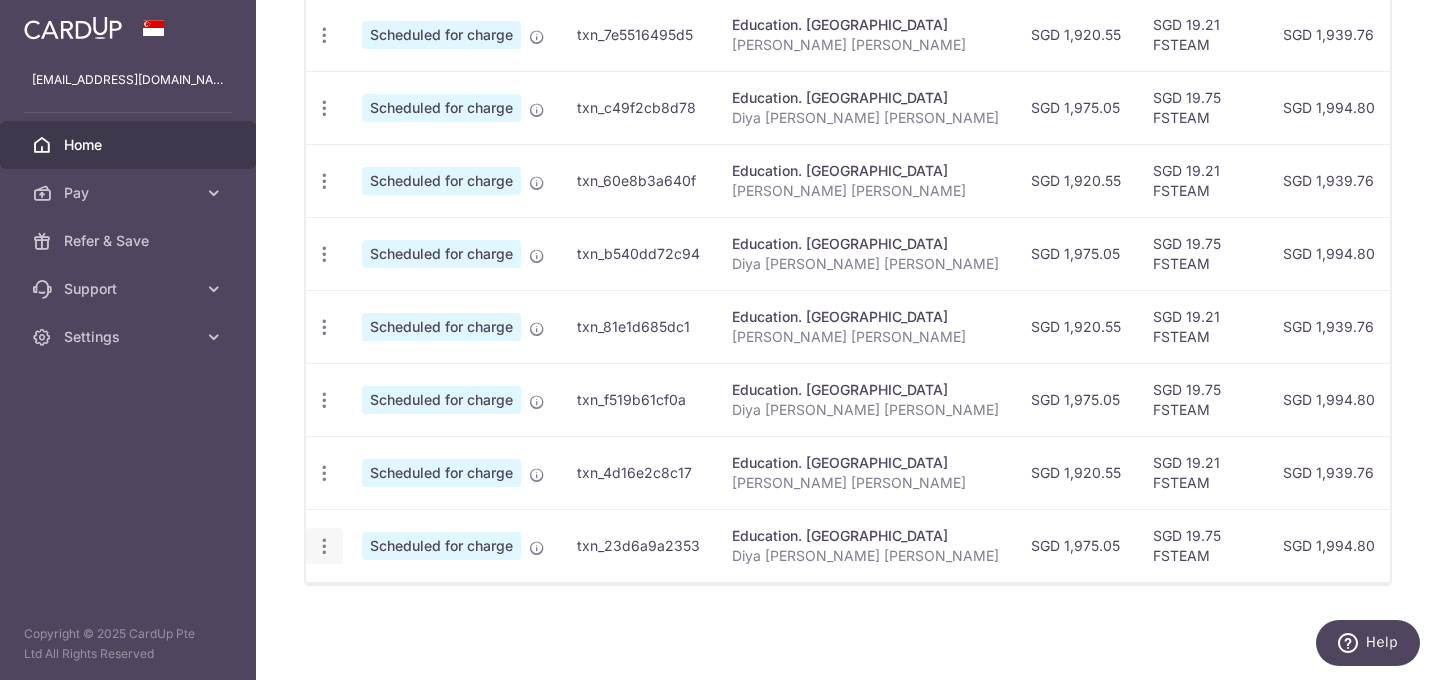 radio on "true" 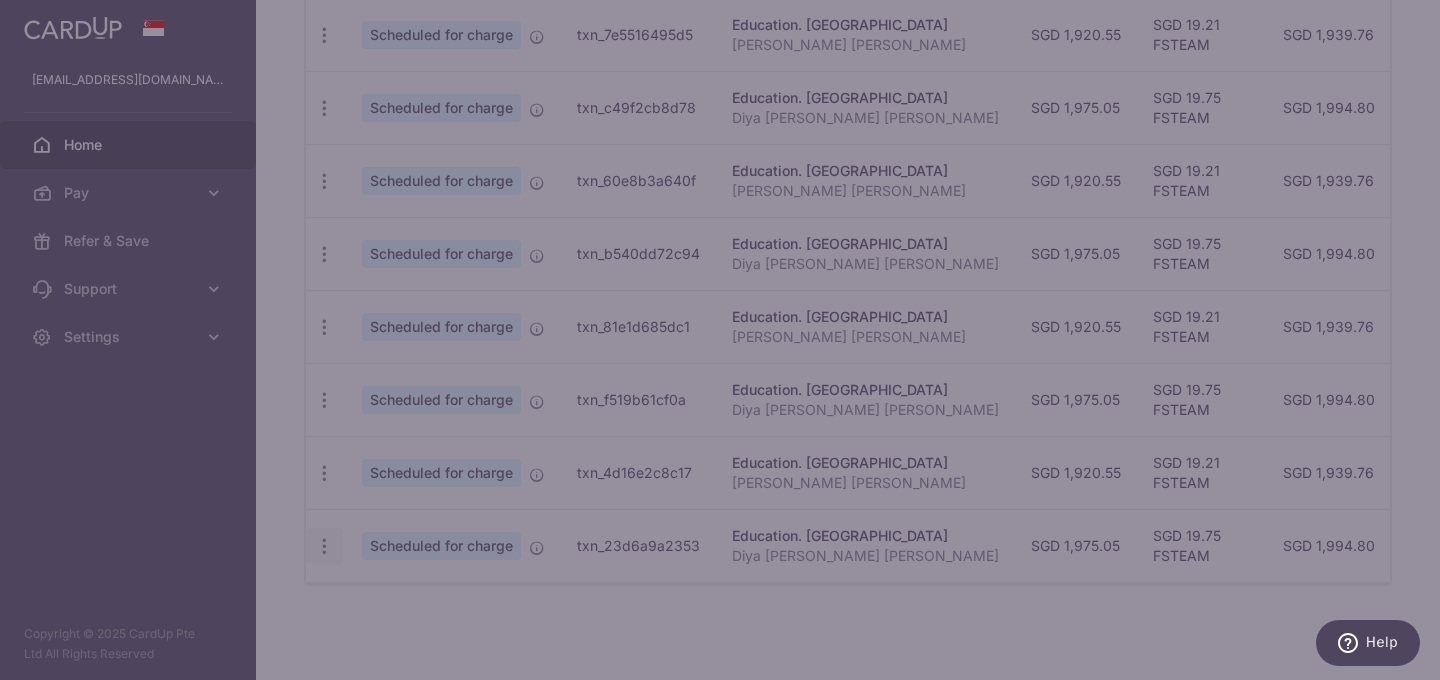 type on "FSTEAM" 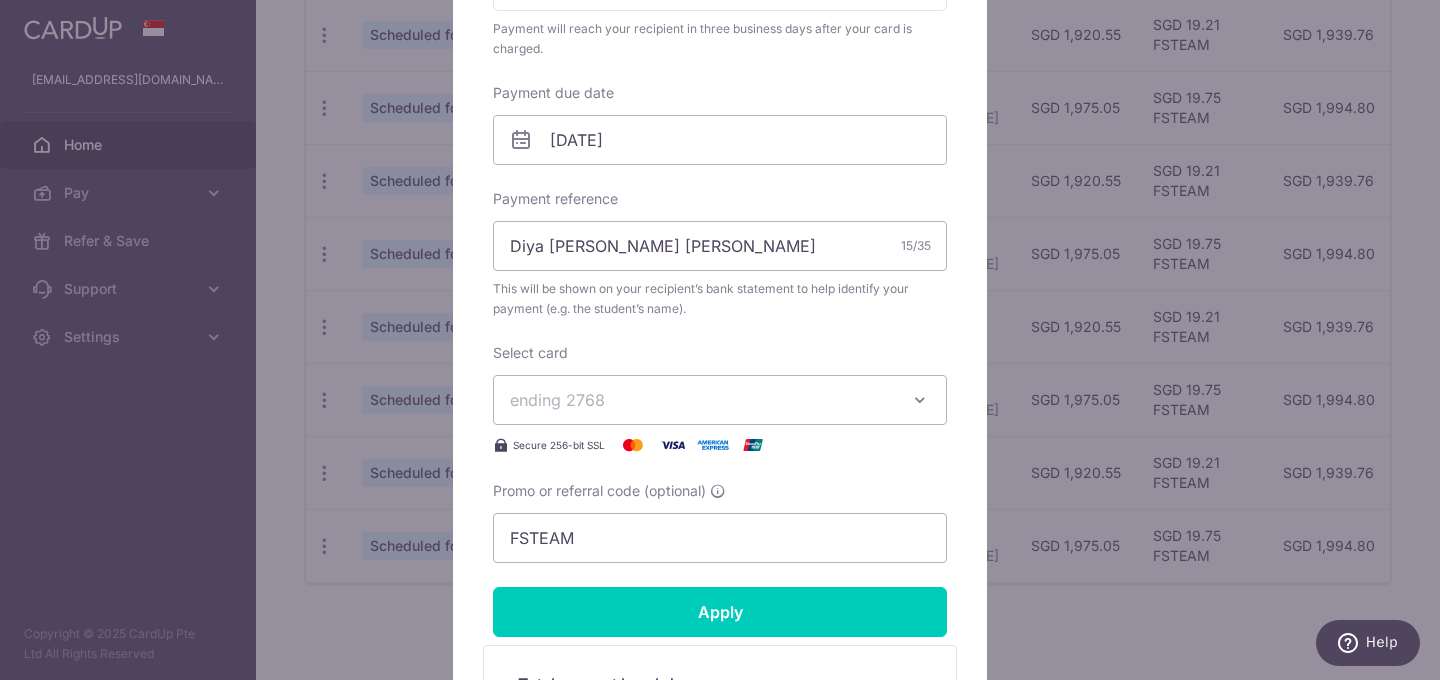 scroll, scrollTop: 537, scrollLeft: 0, axis: vertical 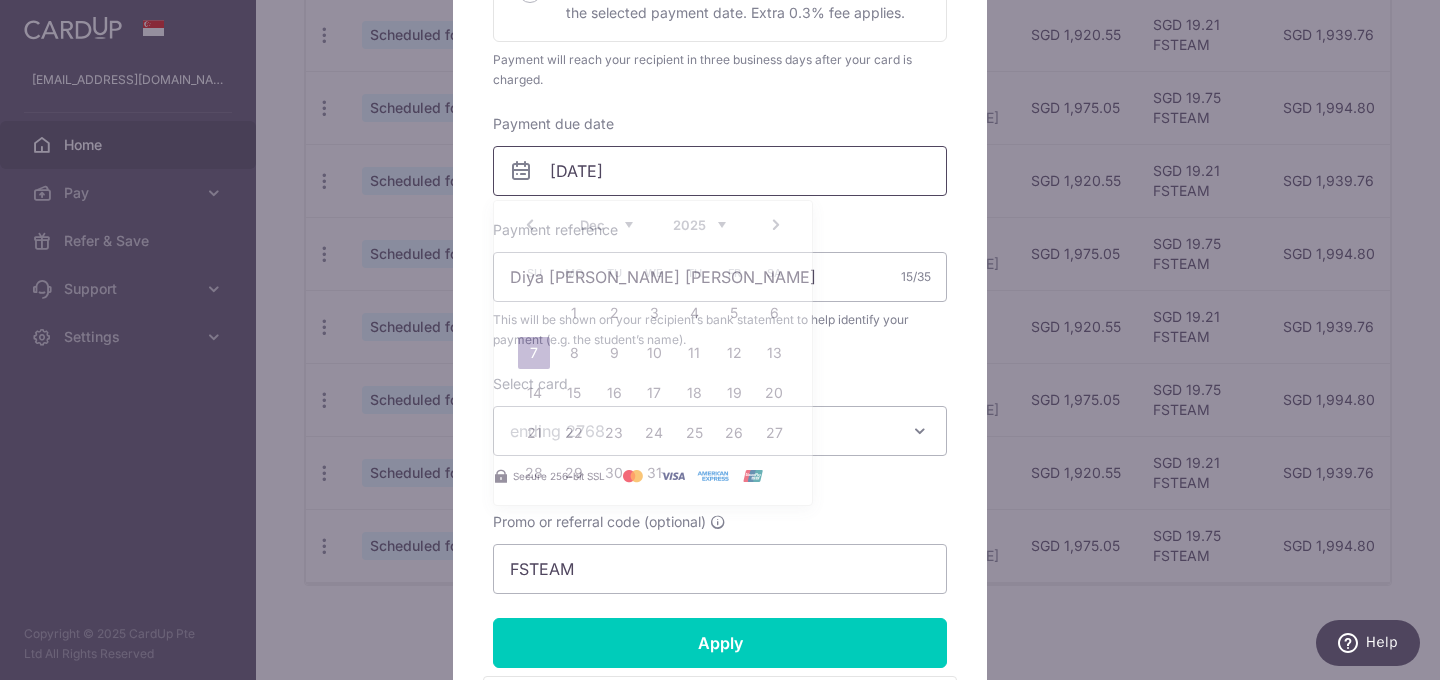 click on "[DATE]" at bounding box center (720, 171) 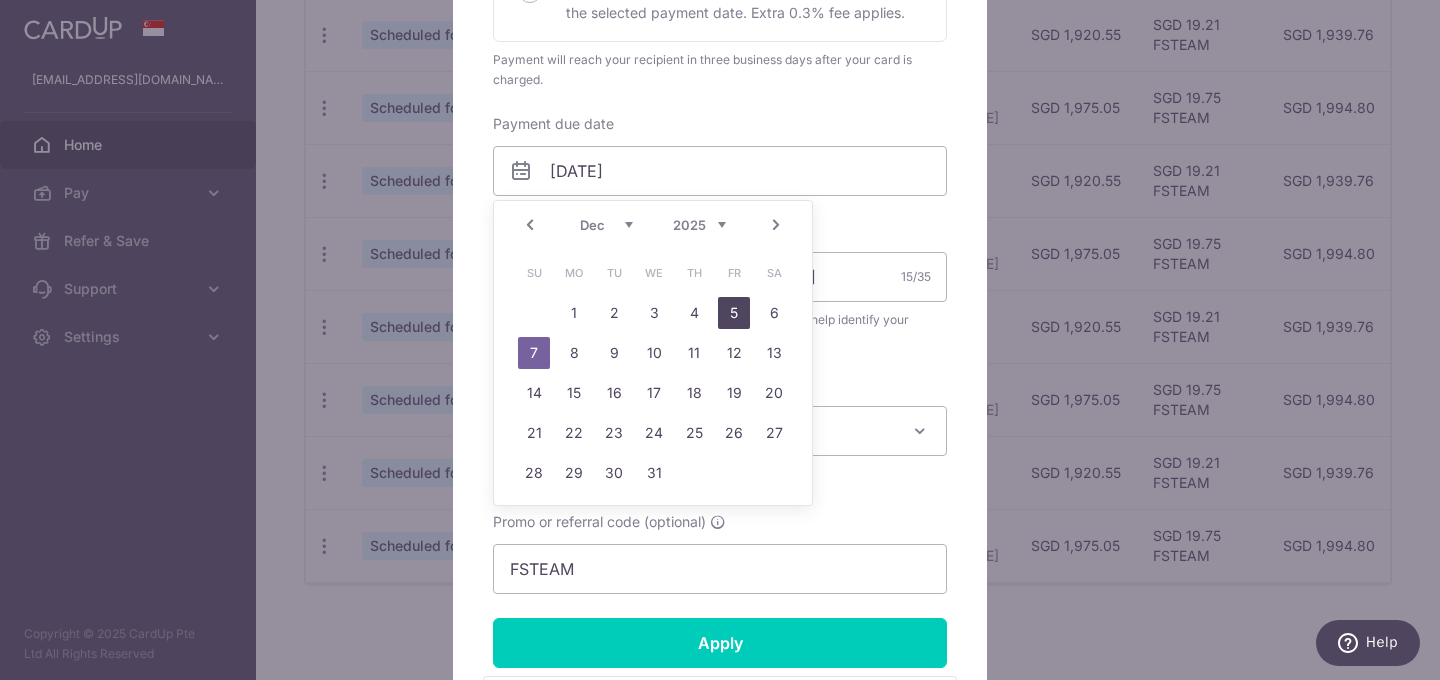 click on "5" at bounding box center [734, 313] 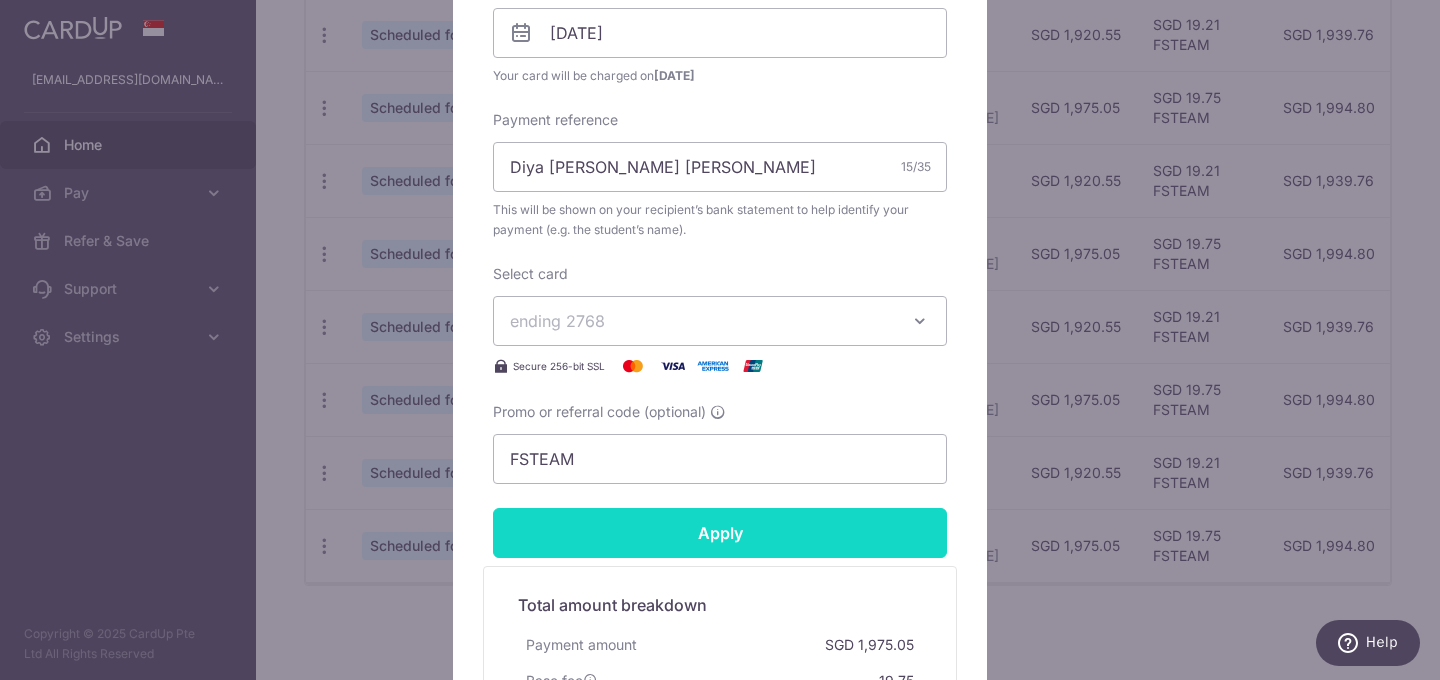 click on "Apply" at bounding box center [720, 533] 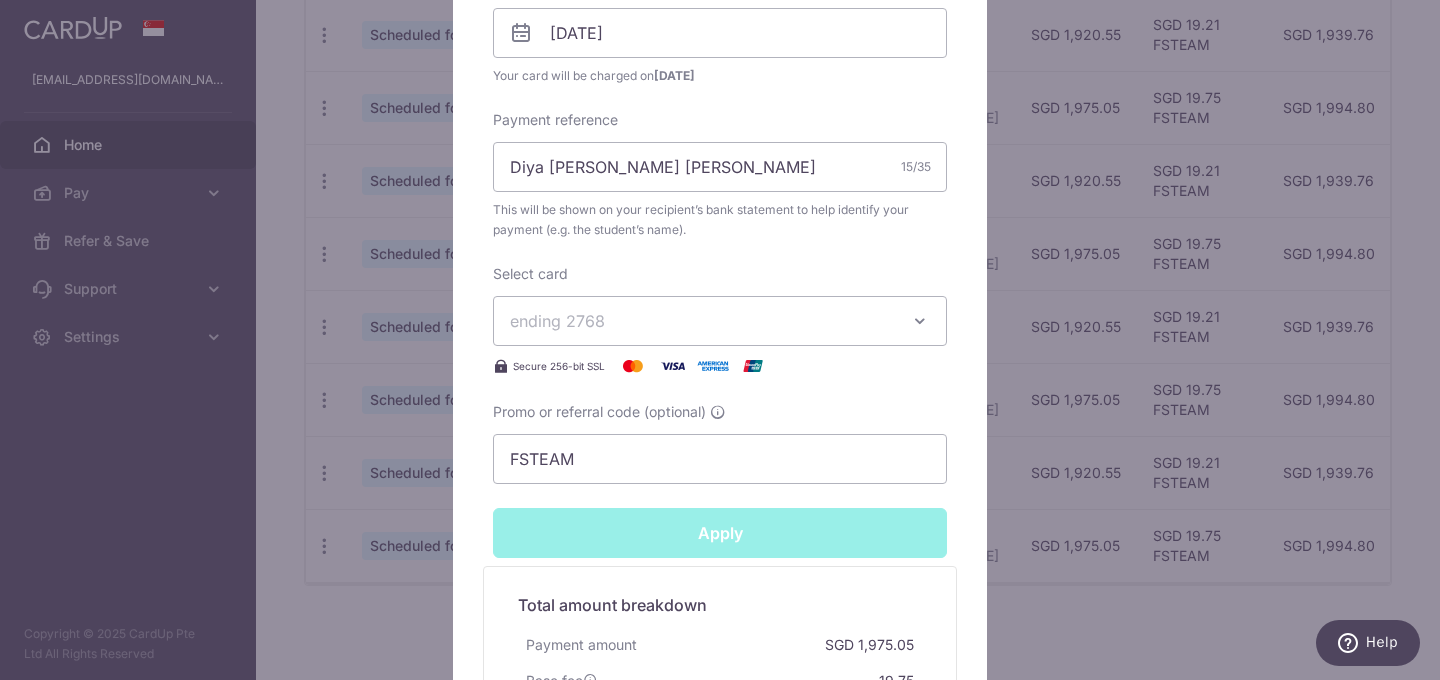type on "Successfully Applied" 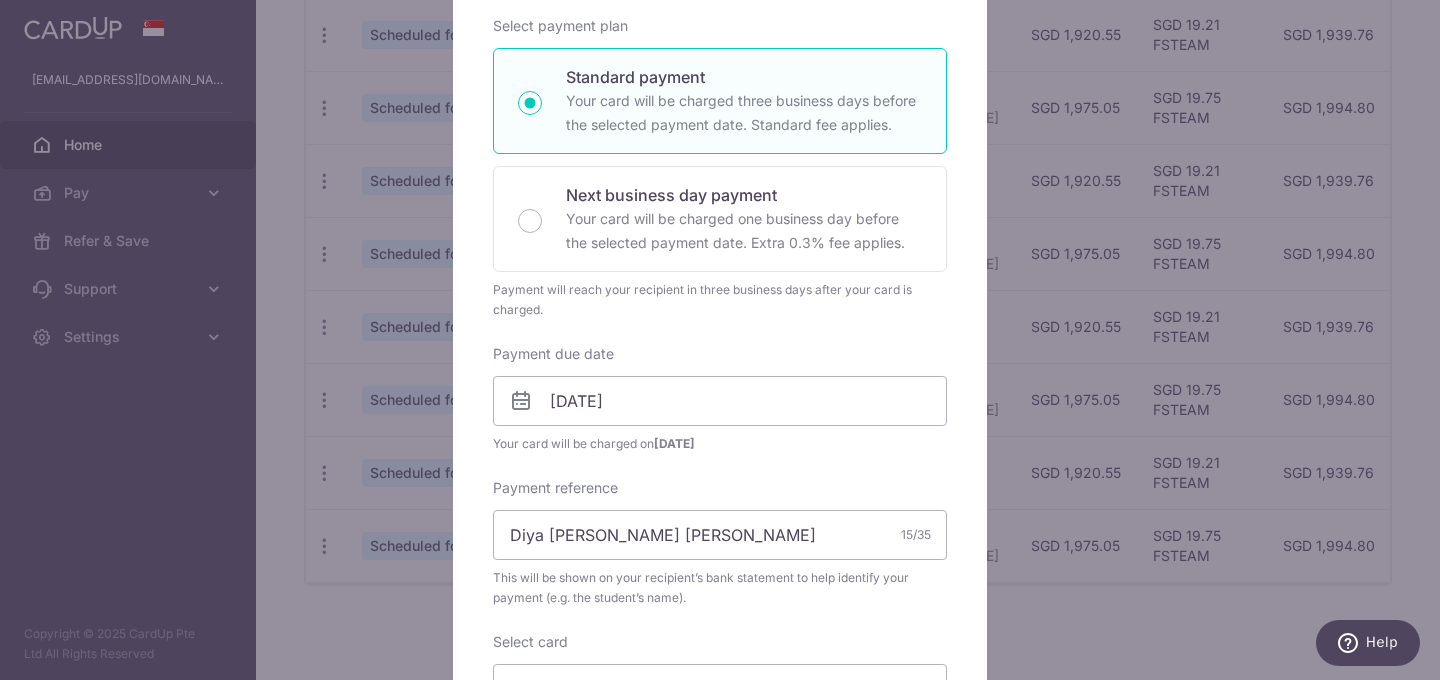 scroll, scrollTop: 0, scrollLeft: 0, axis: both 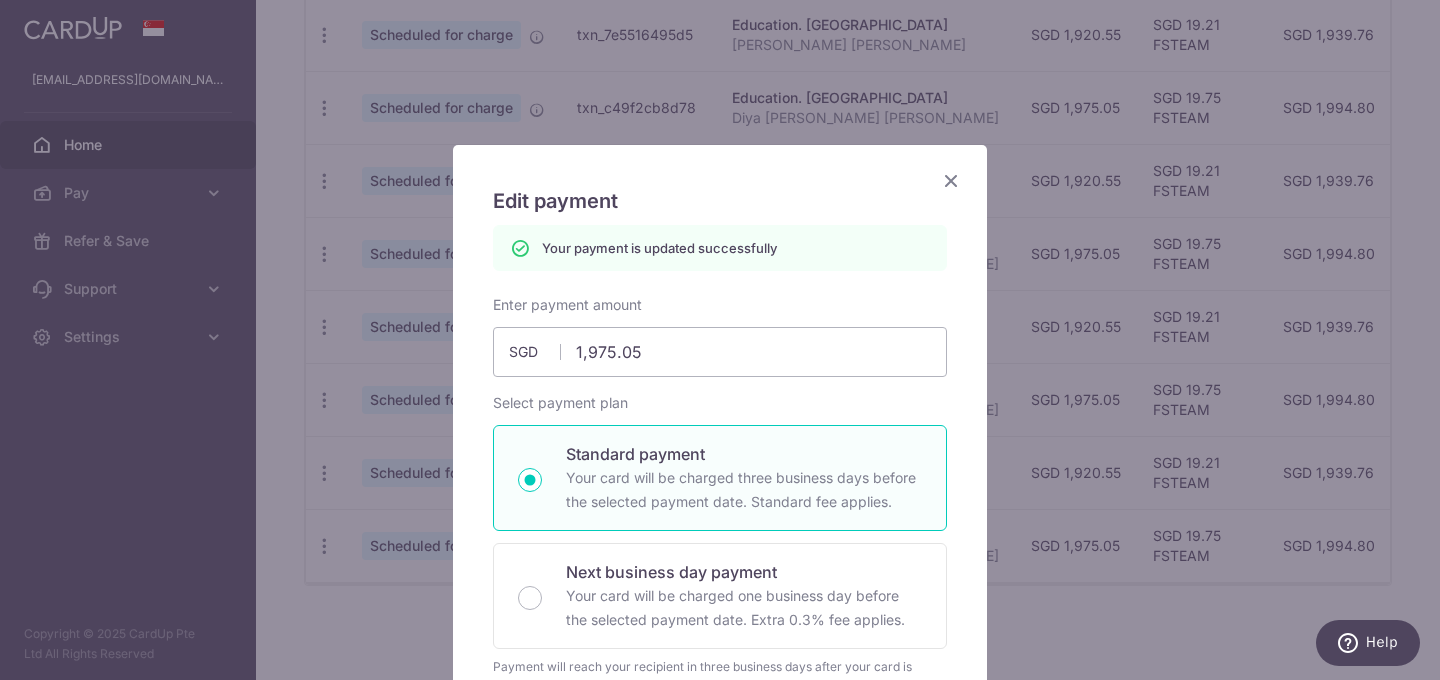 click on "Edit payment
By clicking apply,  you will make changes to all   payments to  Little Paddington Preschool Tanglin Park  scheduled from
.
By clicking below, you confirm you are editing this payment to  Little Paddington Preschool Tanglin Park  on
07/12/2025 .
Your payment is updated successfully
1975.05" at bounding box center (720, 859) 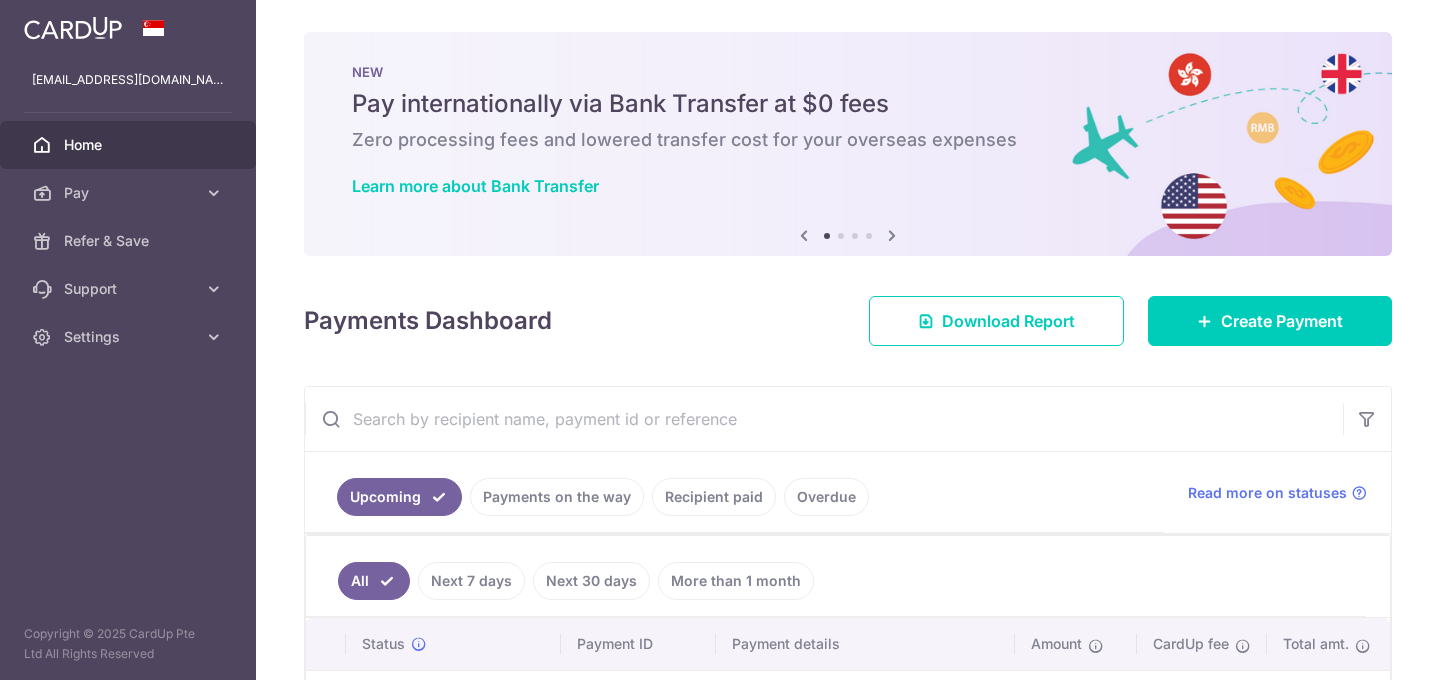 scroll, scrollTop: 0, scrollLeft: 0, axis: both 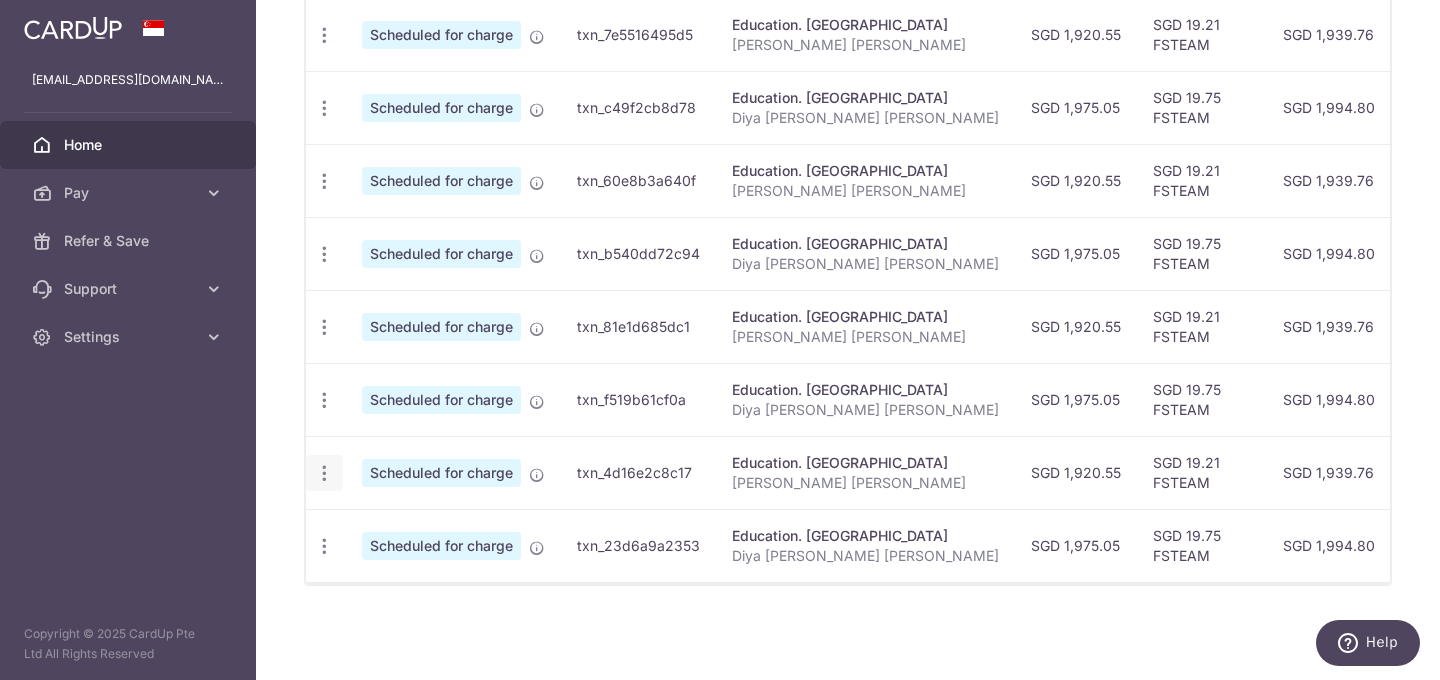 click at bounding box center [324, -111] 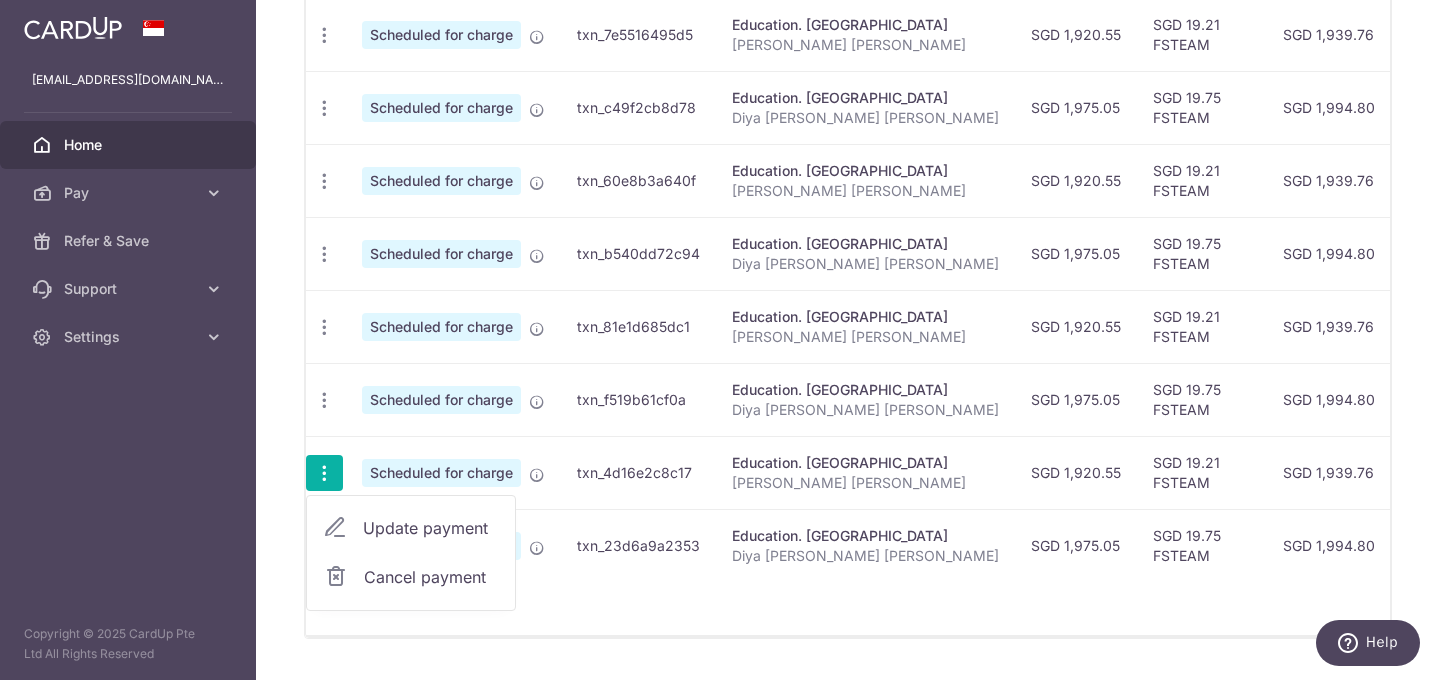 click on "Update payment" at bounding box center (431, 528) 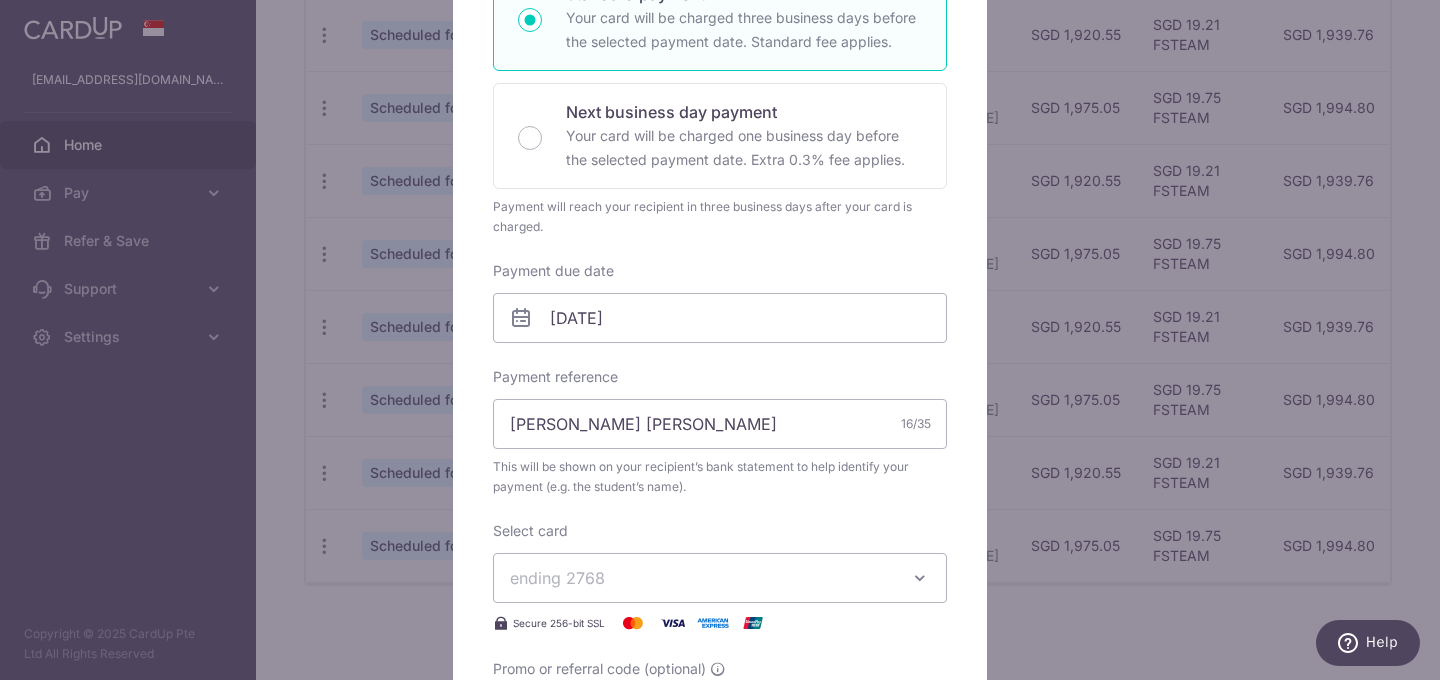 scroll, scrollTop: 395, scrollLeft: 0, axis: vertical 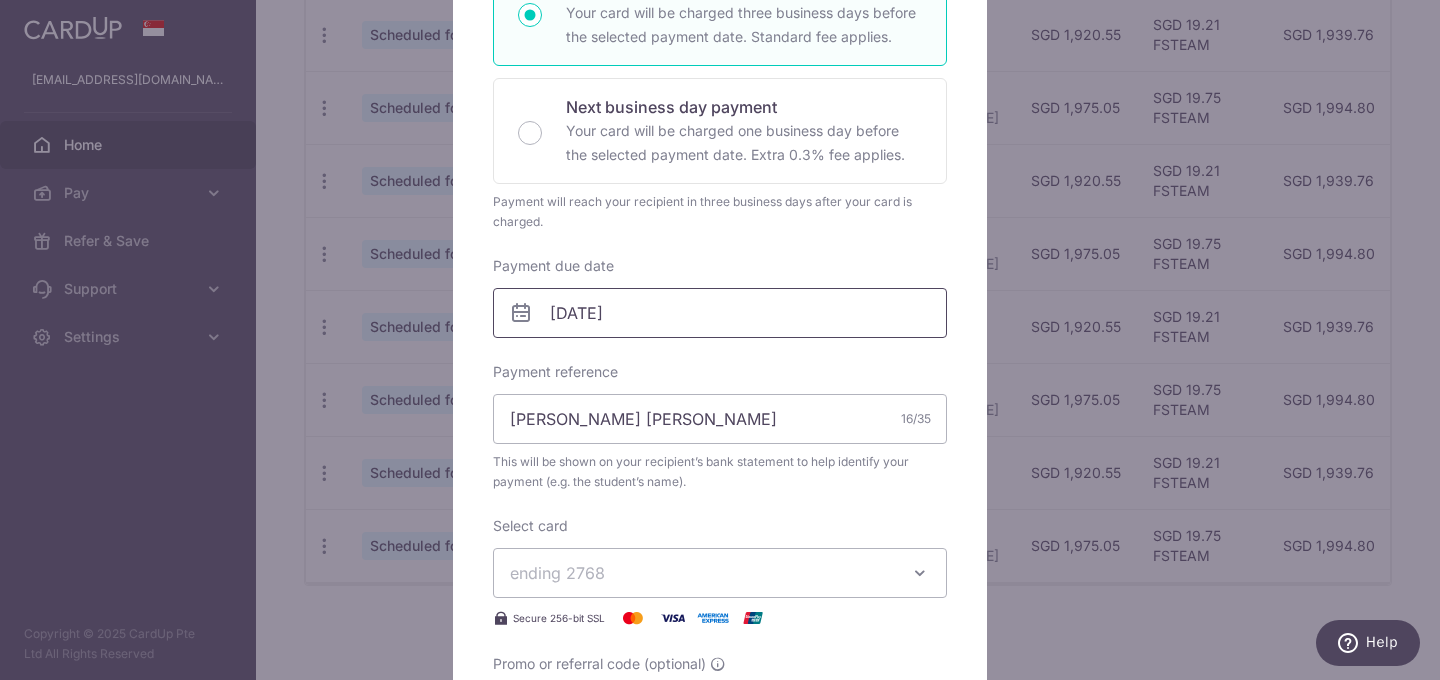 click on "07/12/2025" at bounding box center (720, 313) 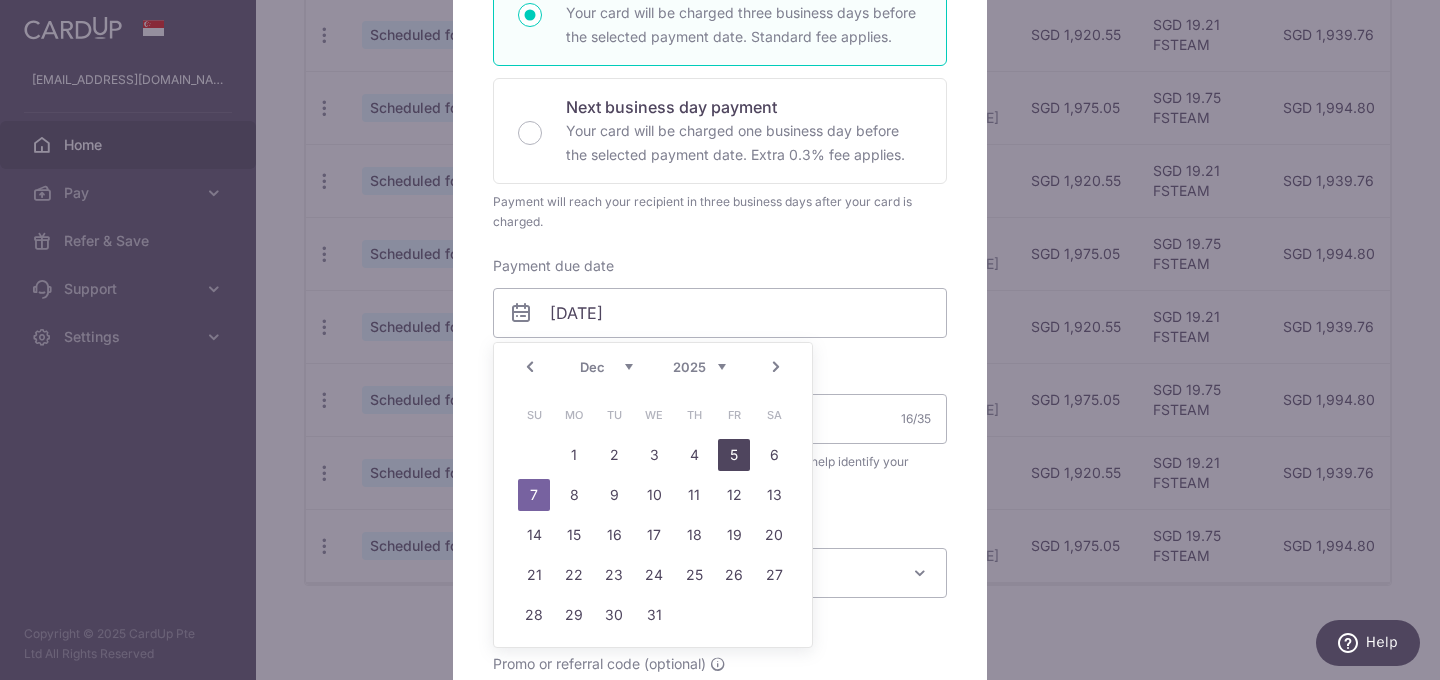 click on "5" at bounding box center (734, 455) 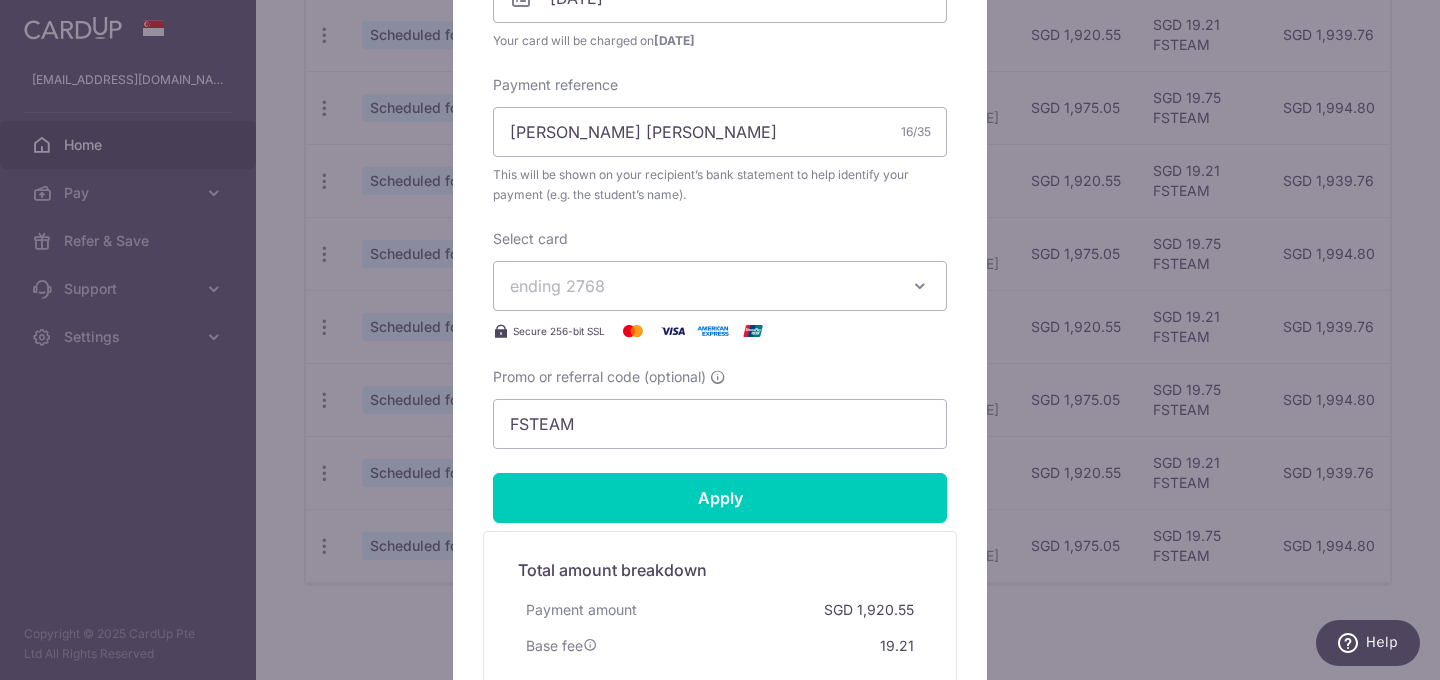 scroll, scrollTop: 969, scrollLeft: 0, axis: vertical 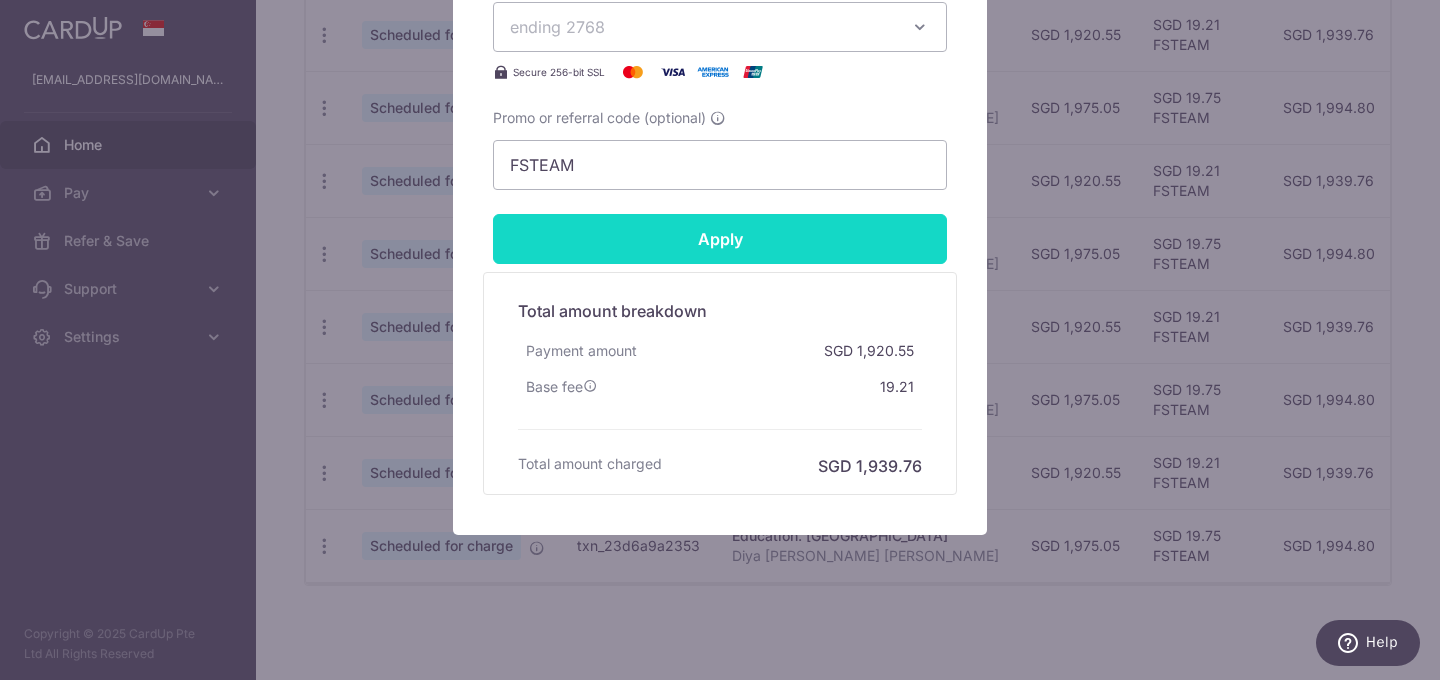 click on "Apply" at bounding box center (720, 239) 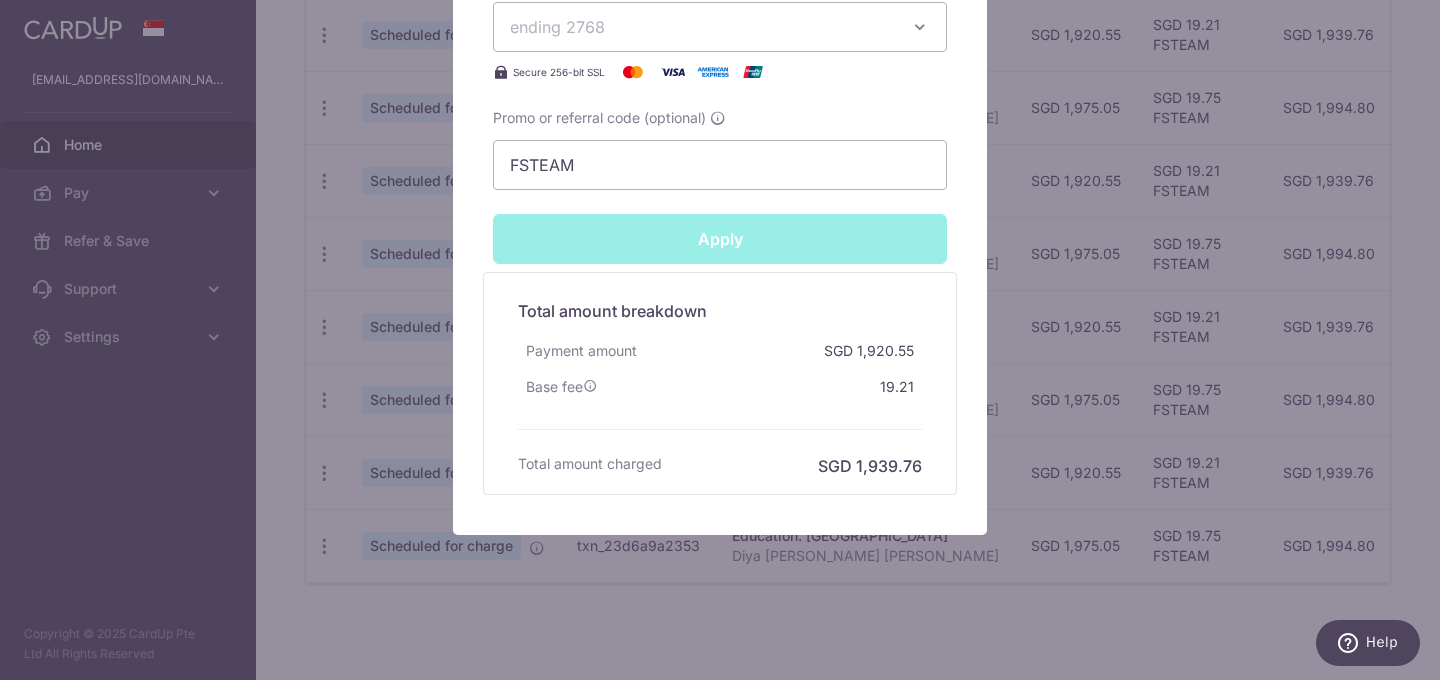 type on "Successfully Applied" 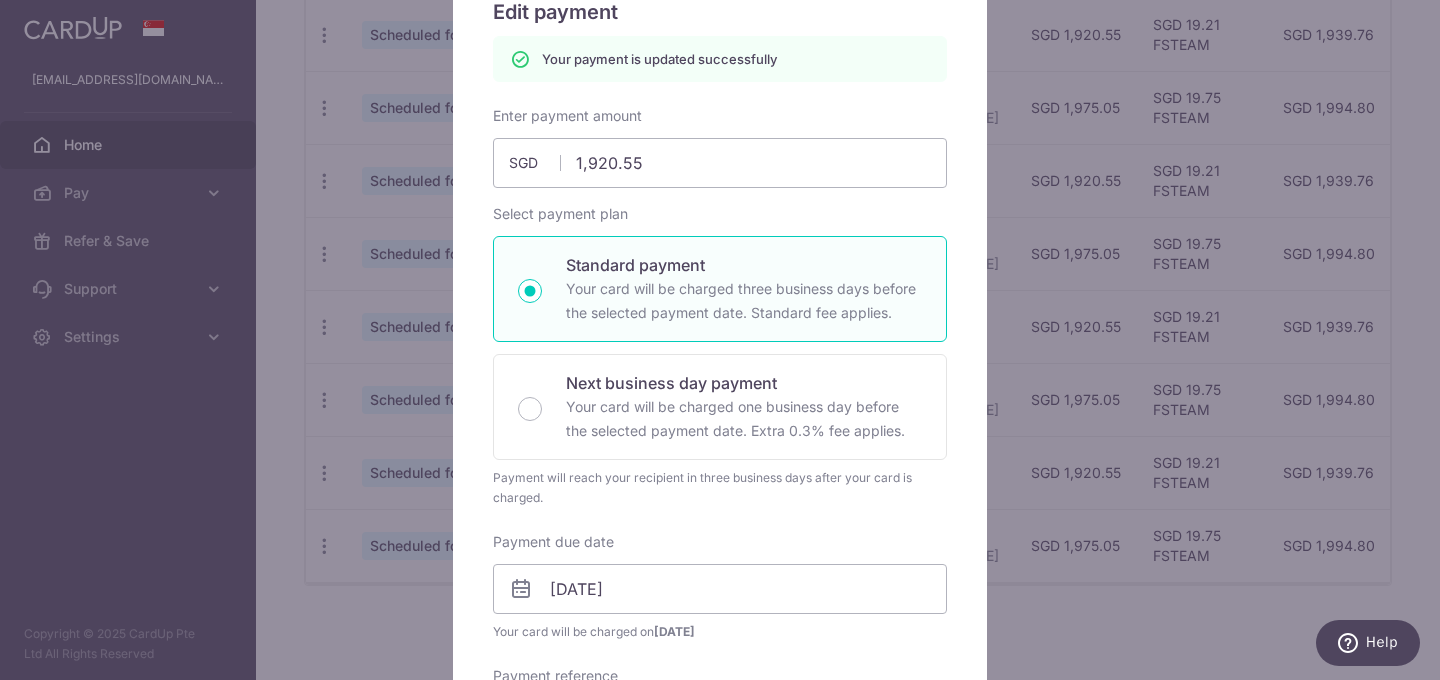scroll, scrollTop: 0, scrollLeft: 0, axis: both 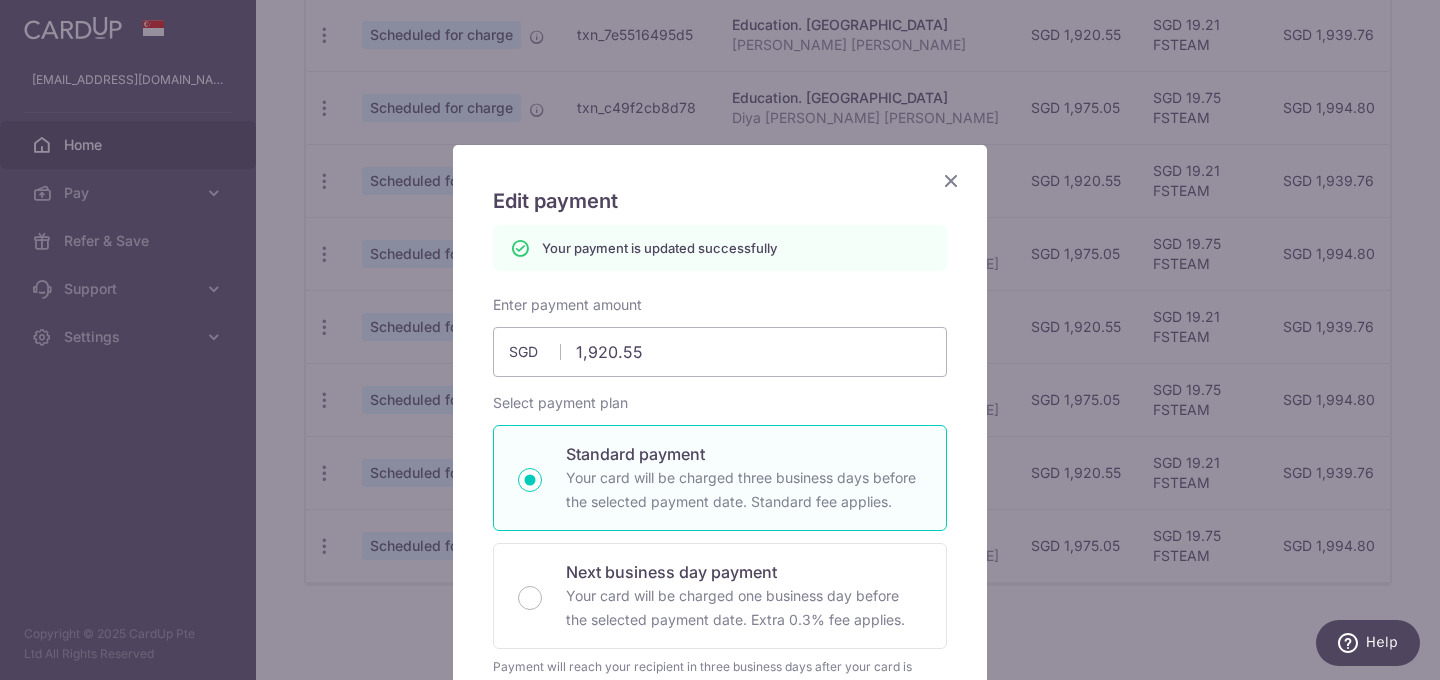 click at bounding box center [951, 180] 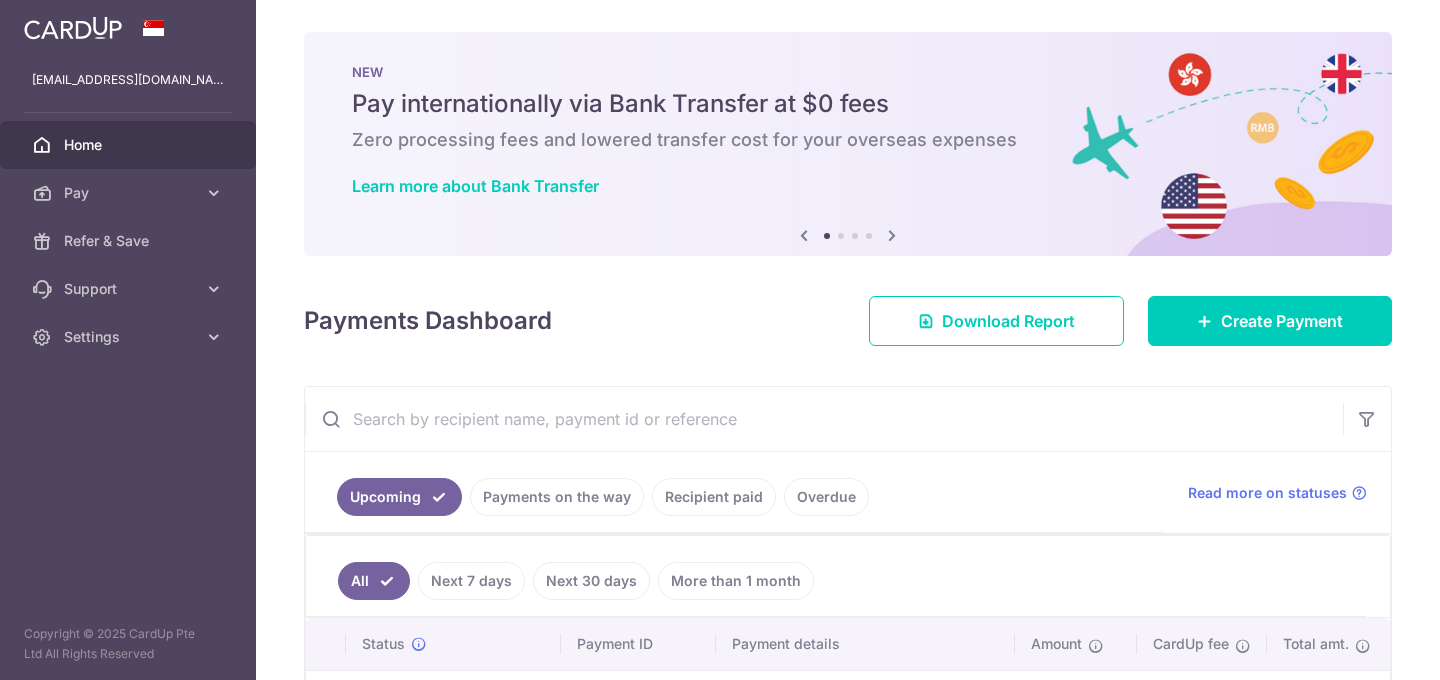 scroll, scrollTop: 0, scrollLeft: 0, axis: both 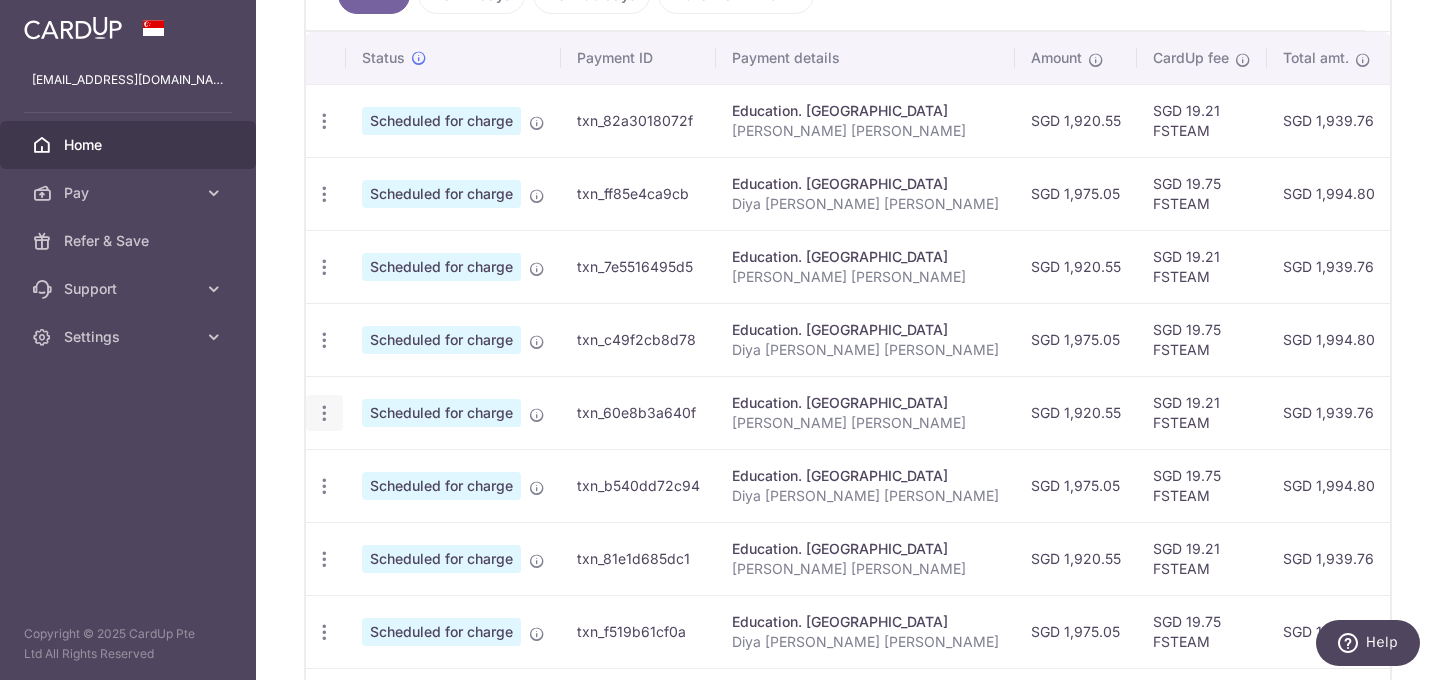 click at bounding box center [324, 121] 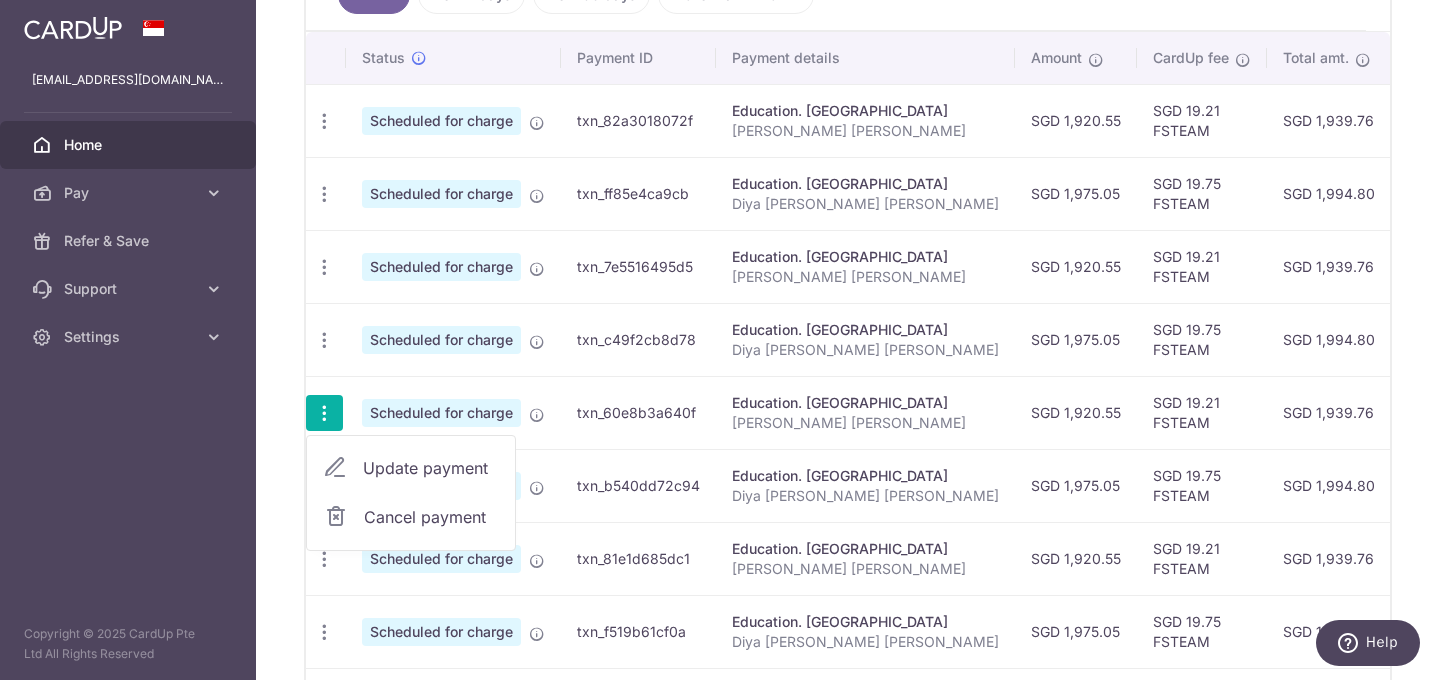 click on "Update payment" at bounding box center (431, 468) 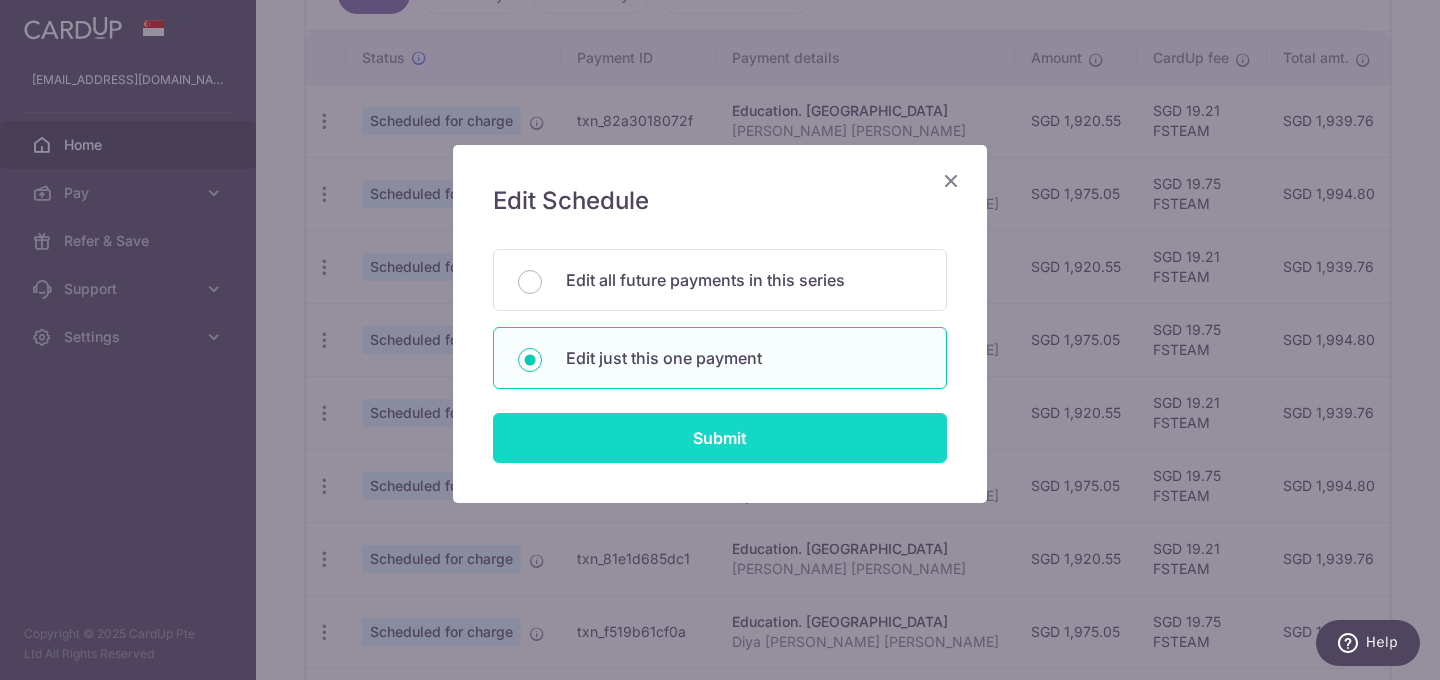 click on "Submit" at bounding box center (720, 438) 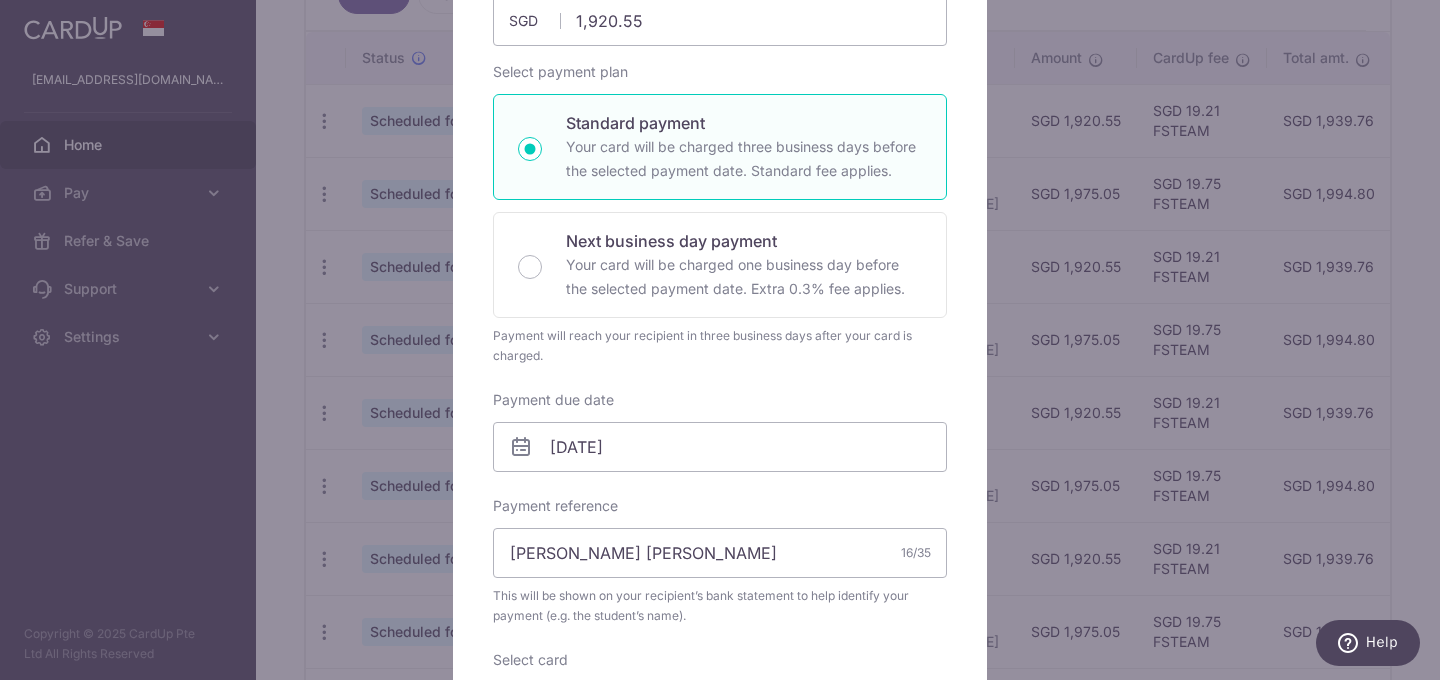 scroll, scrollTop: 262, scrollLeft: 0, axis: vertical 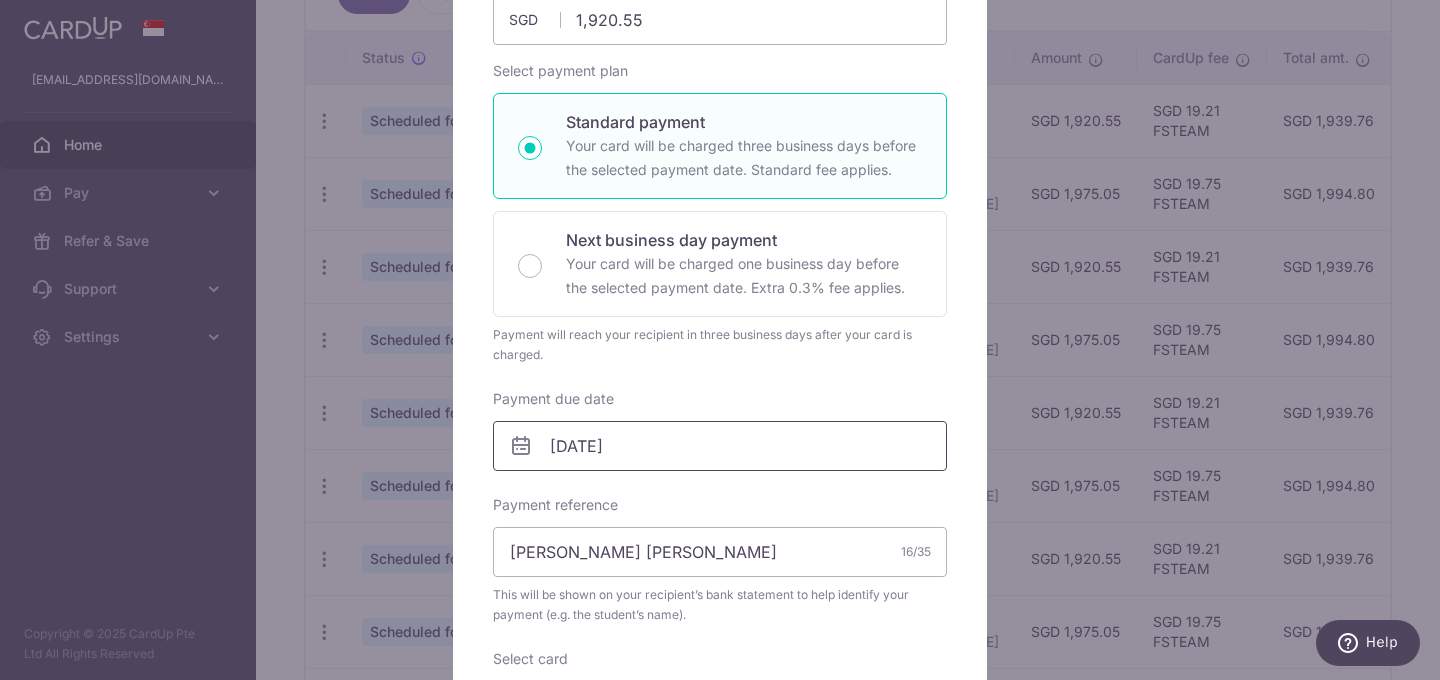 click on "07/10/2025" at bounding box center [720, 446] 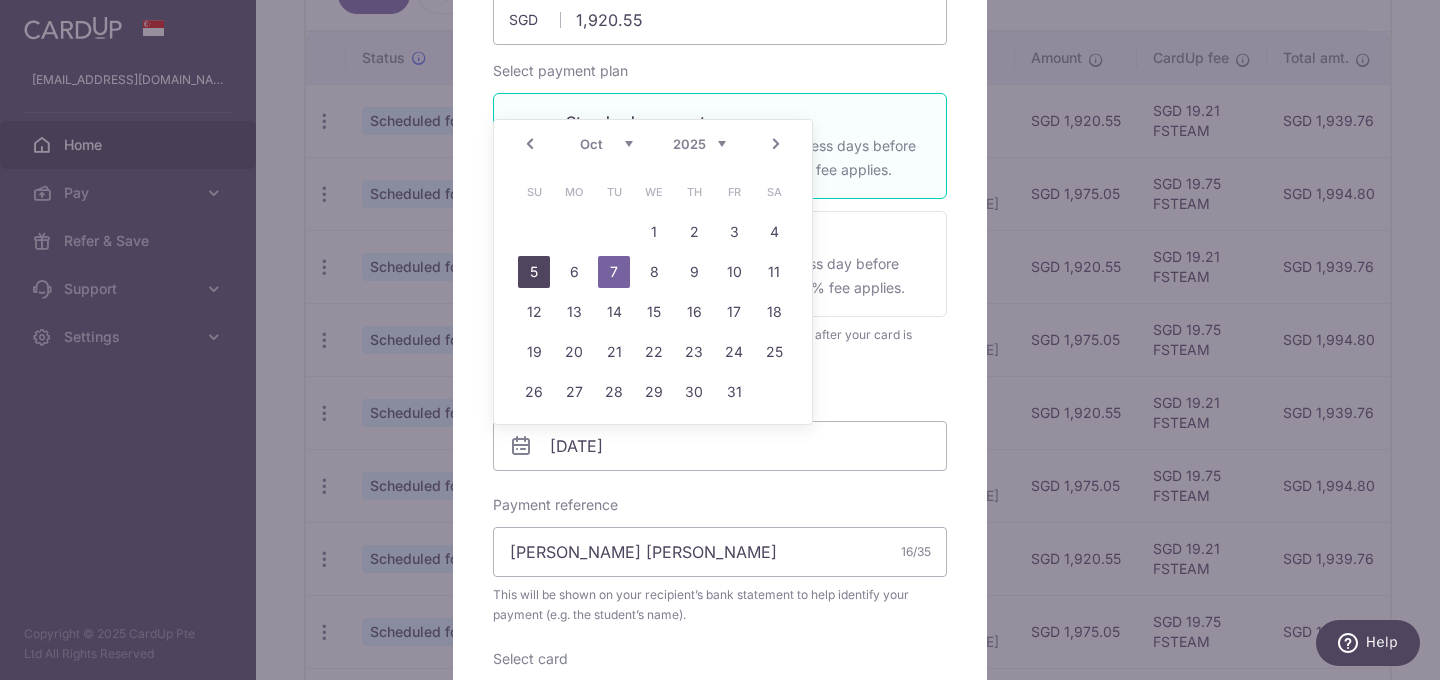 click on "5" at bounding box center (534, 272) 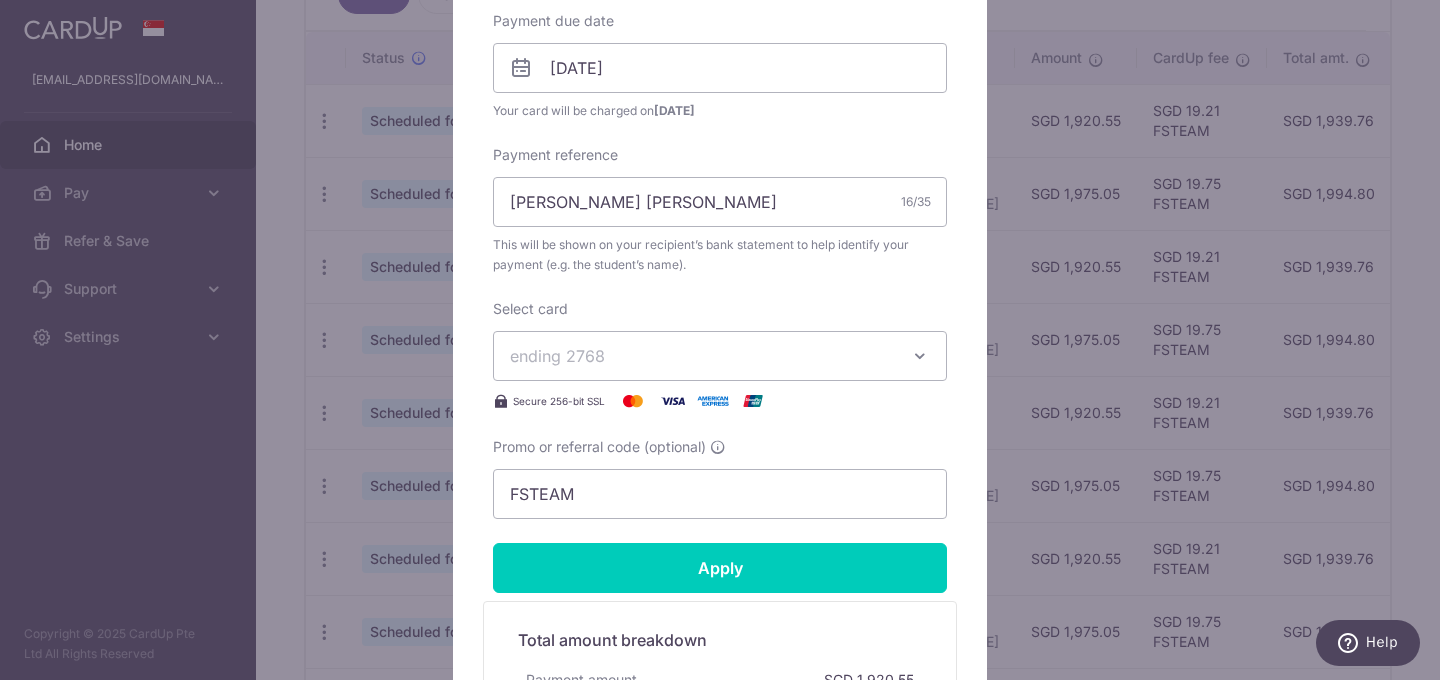 scroll, scrollTop: 969, scrollLeft: 0, axis: vertical 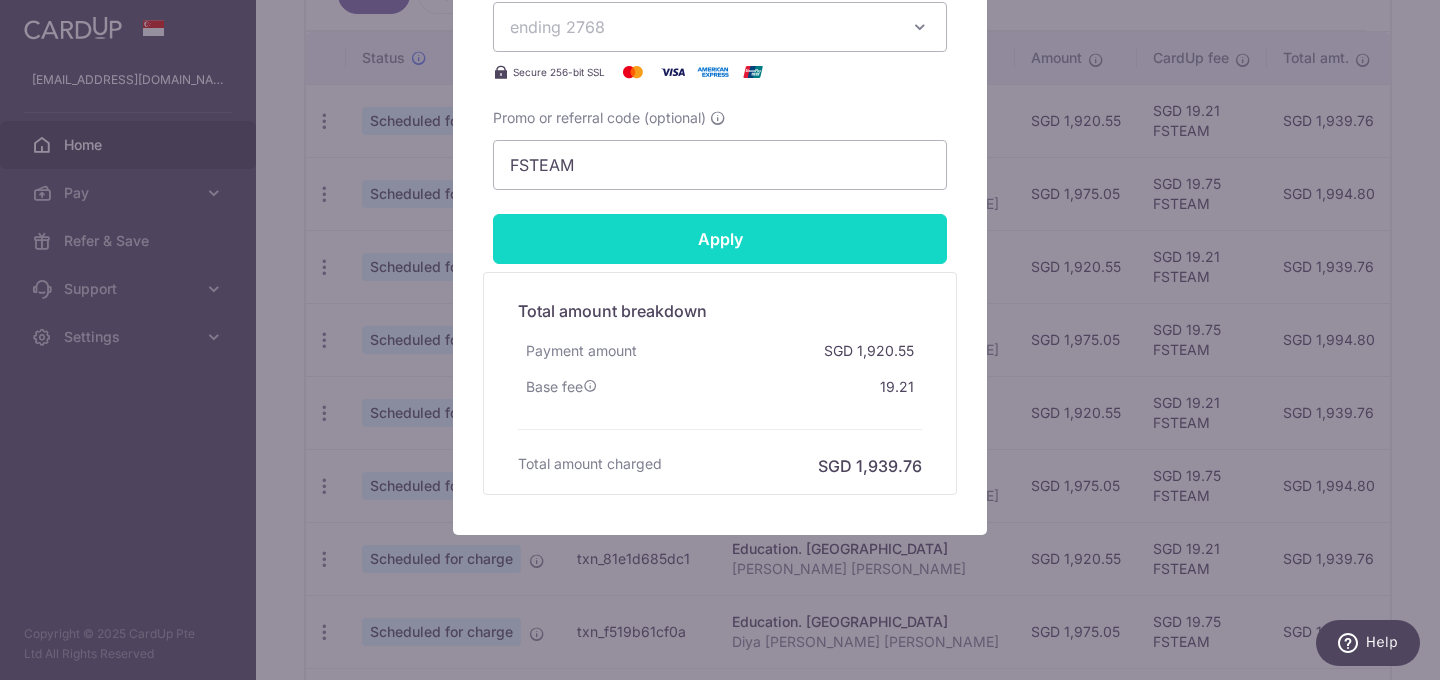 click on "Apply" at bounding box center [720, 239] 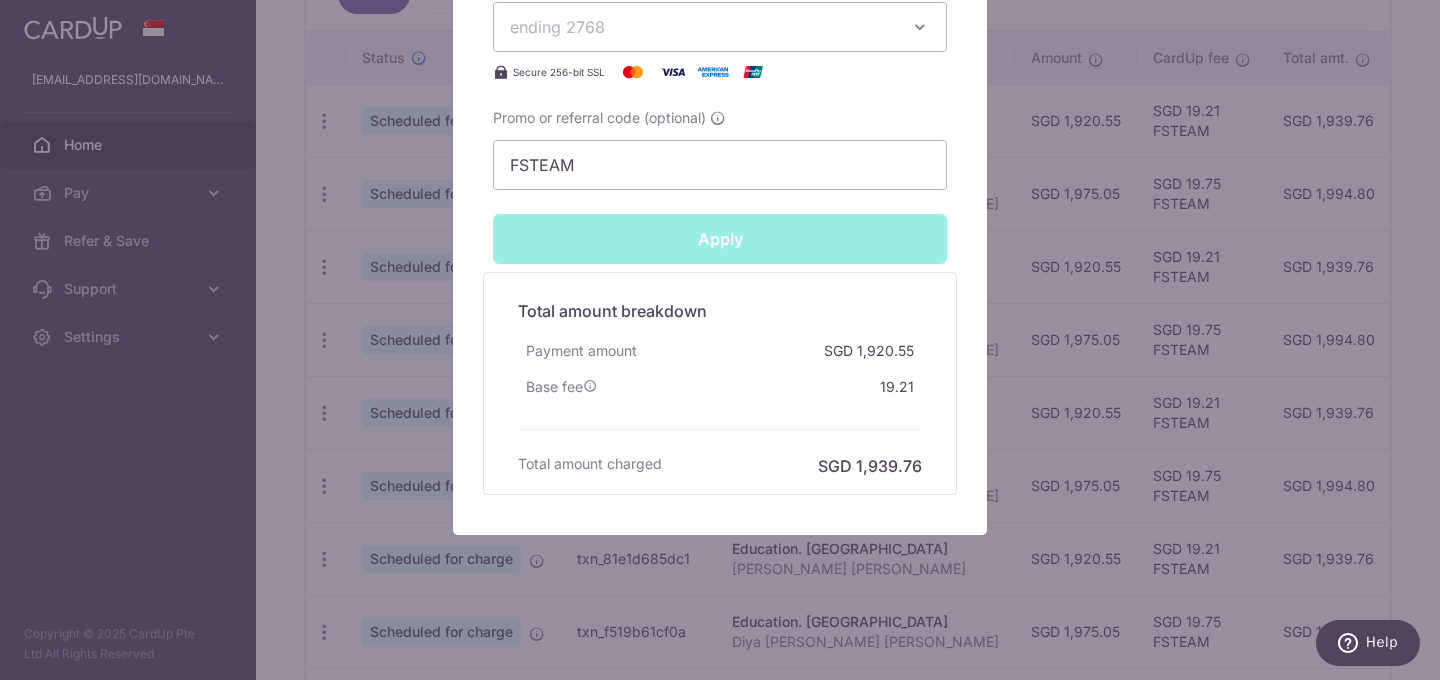 type on "Successfully Applied" 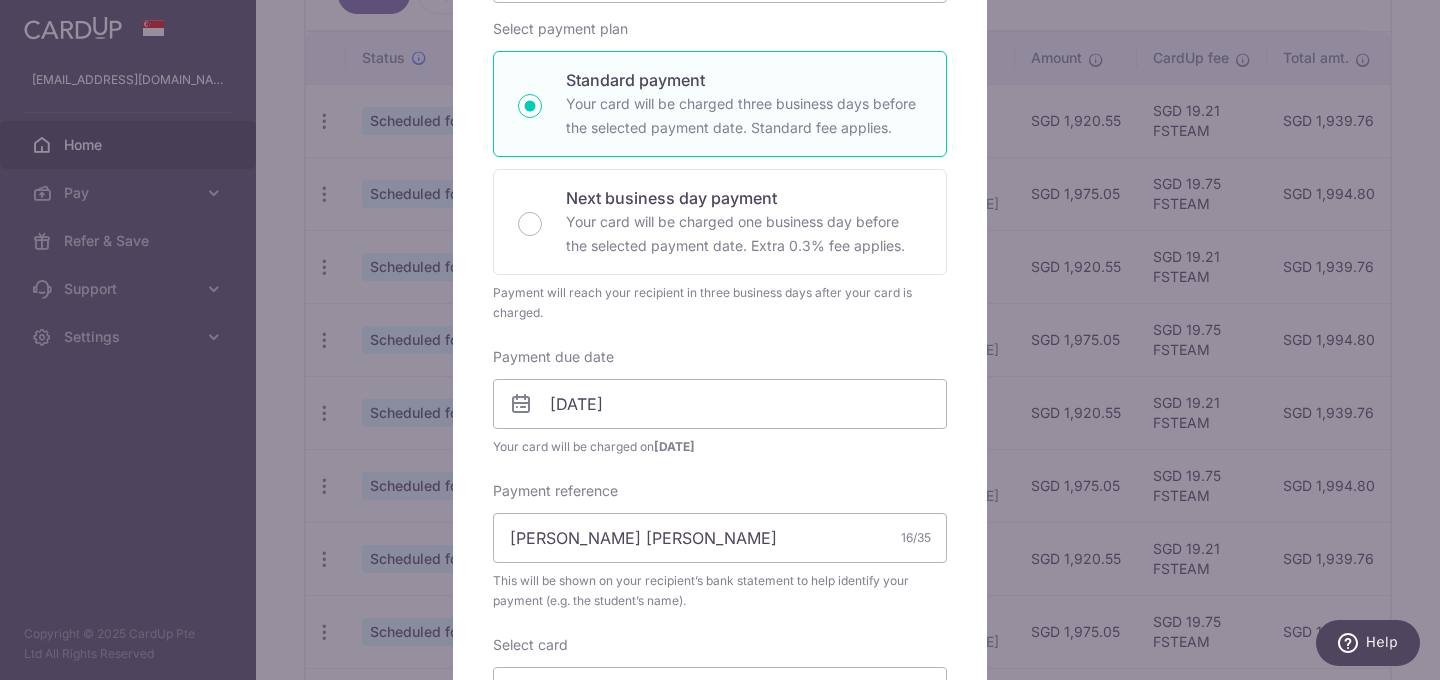 scroll, scrollTop: 0, scrollLeft: 0, axis: both 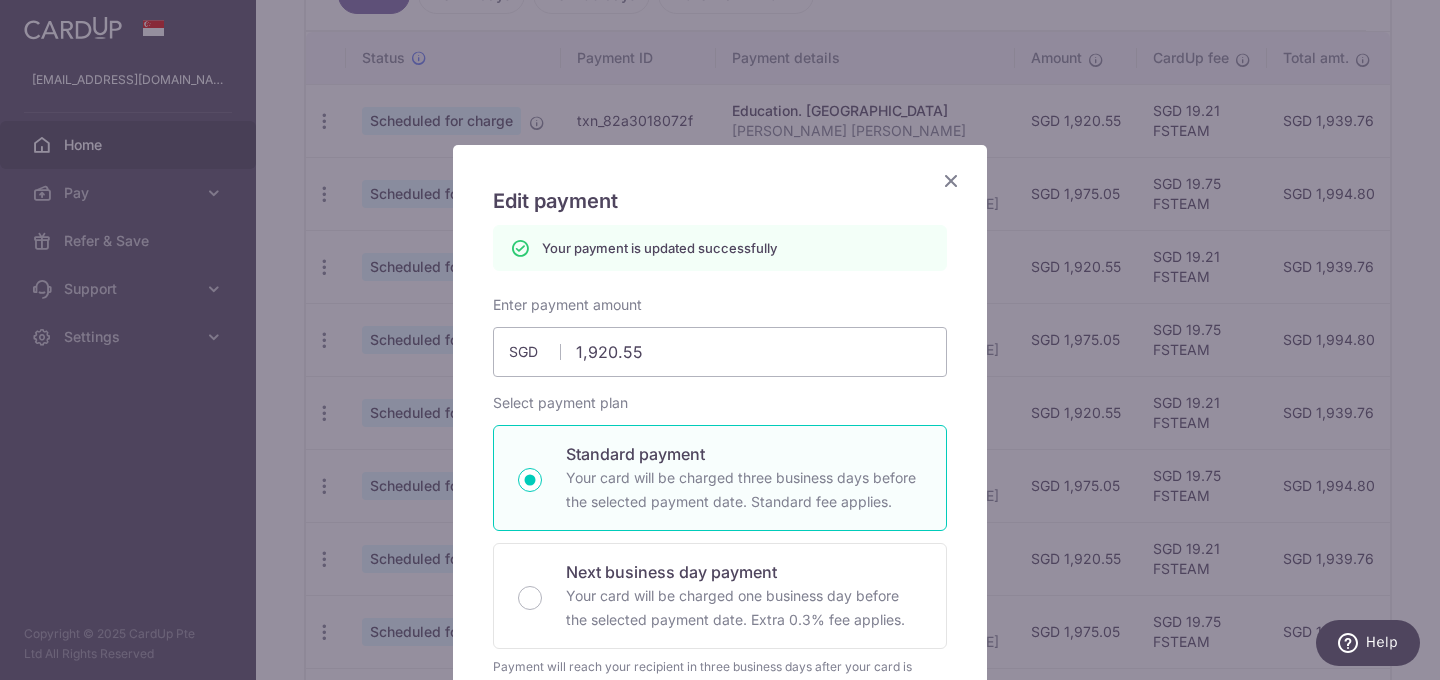click at bounding box center (951, 180) 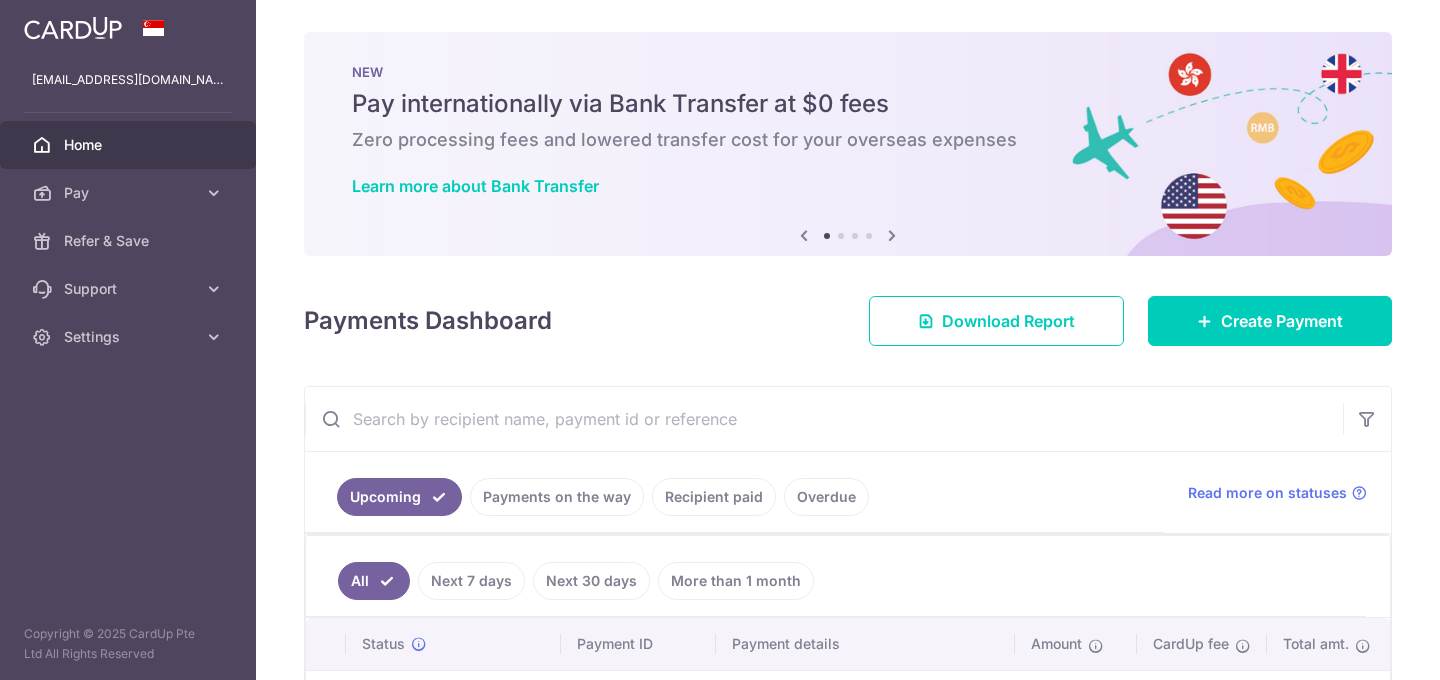 scroll, scrollTop: 0, scrollLeft: 0, axis: both 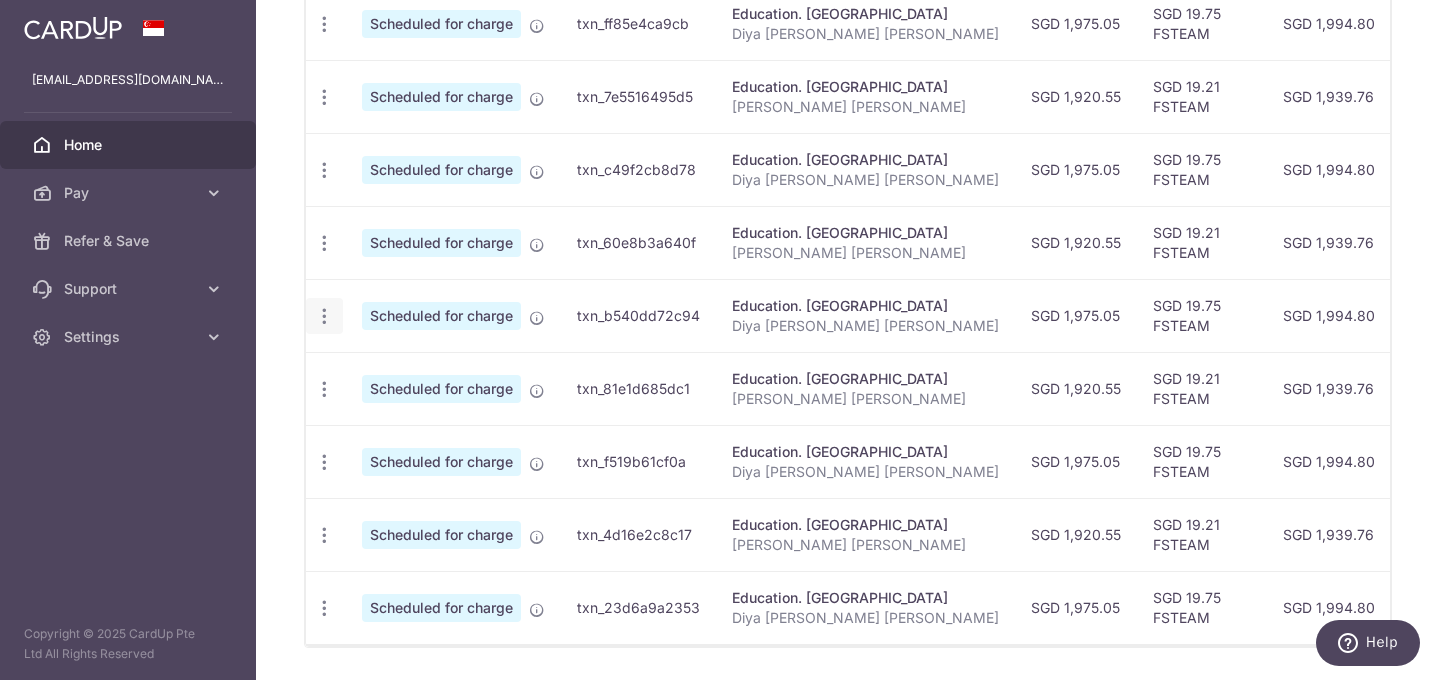 click at bounding box center [324, -49] 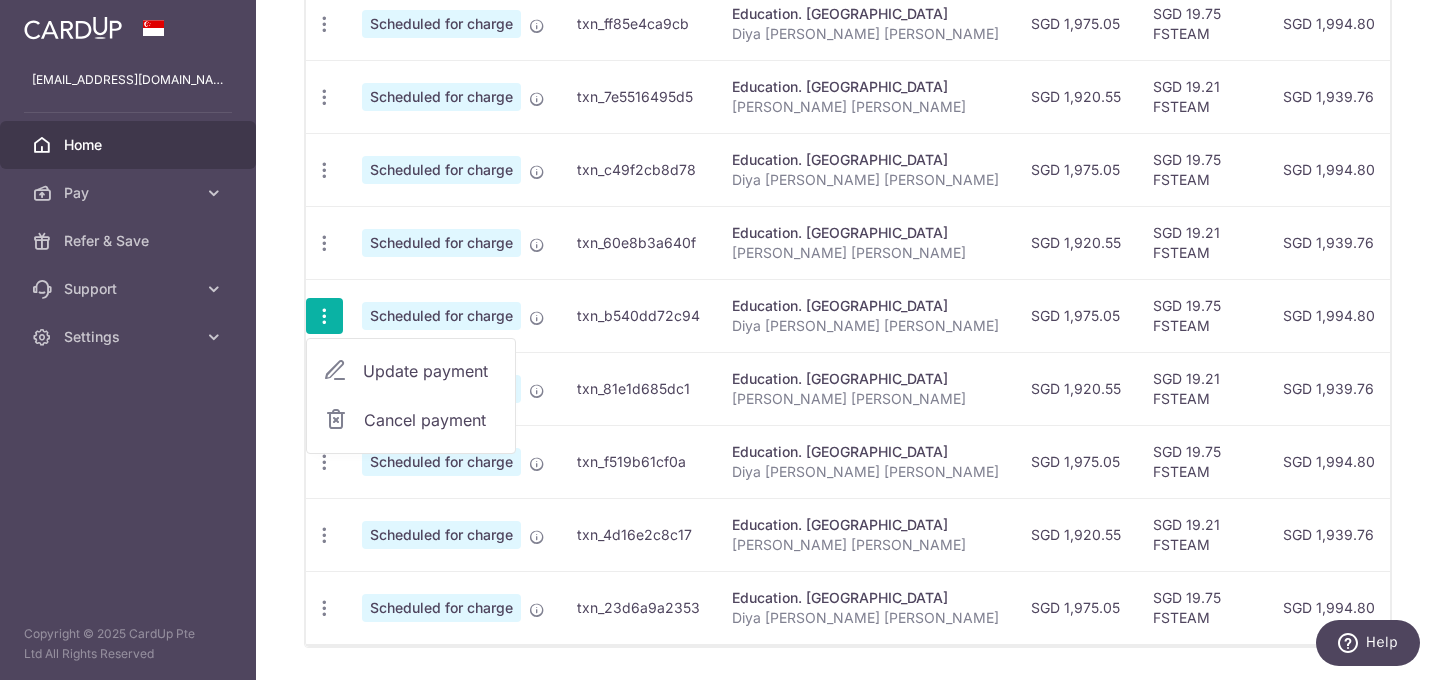 click on "Update payment" at bounding box center (431, 371) 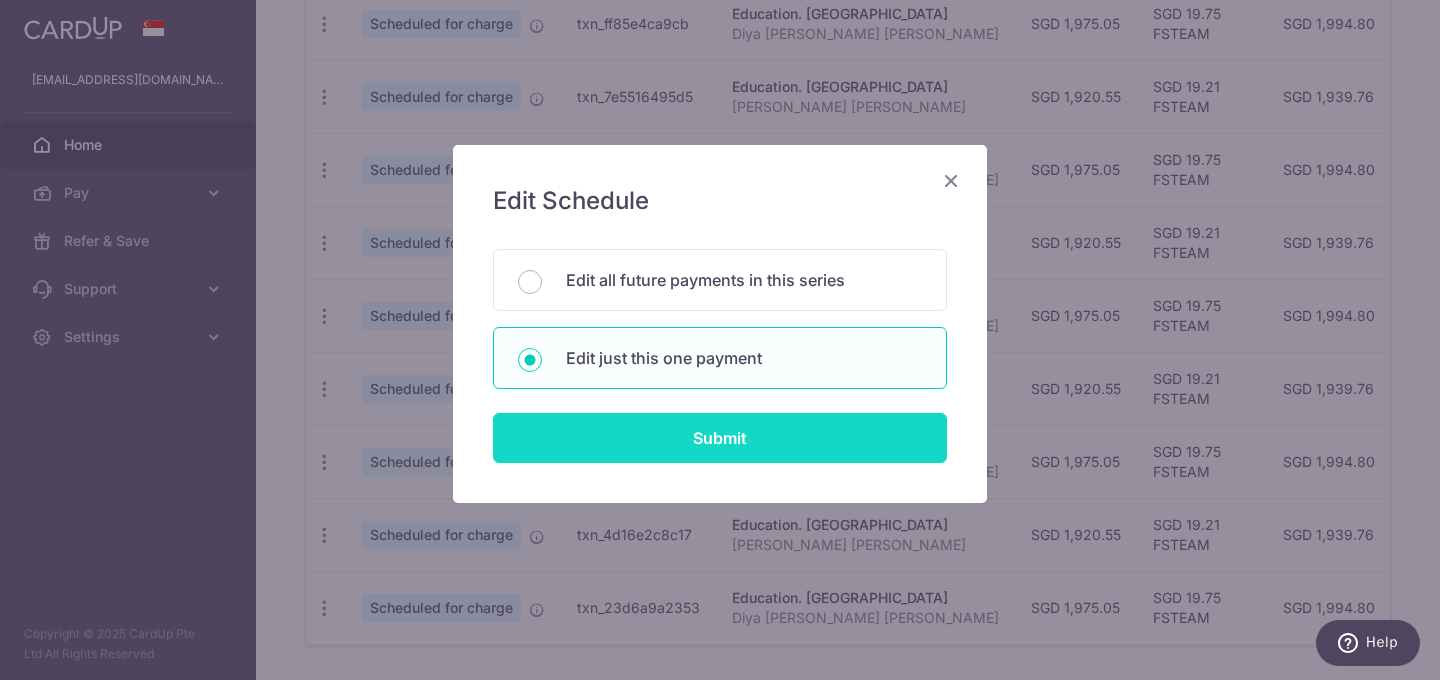 click on "Submit" at bounding box center [720, 438] 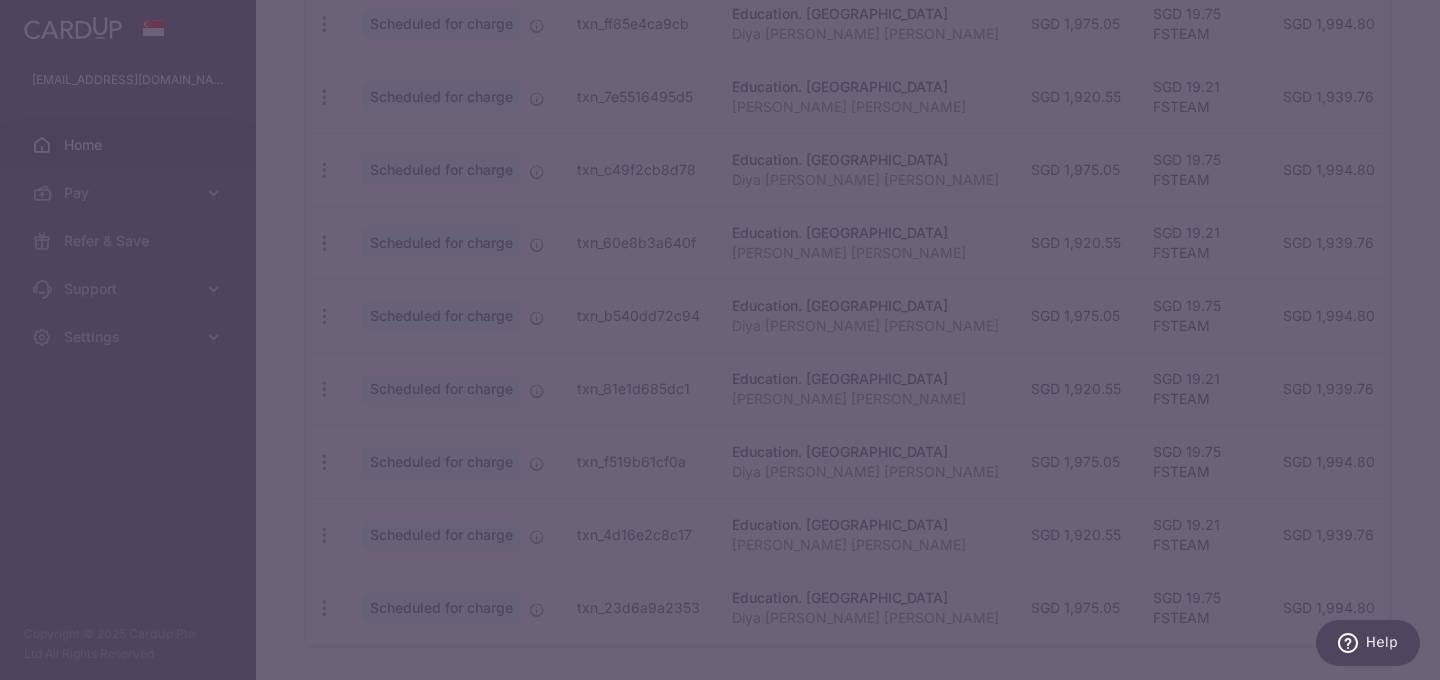 type on "FSTEAM" 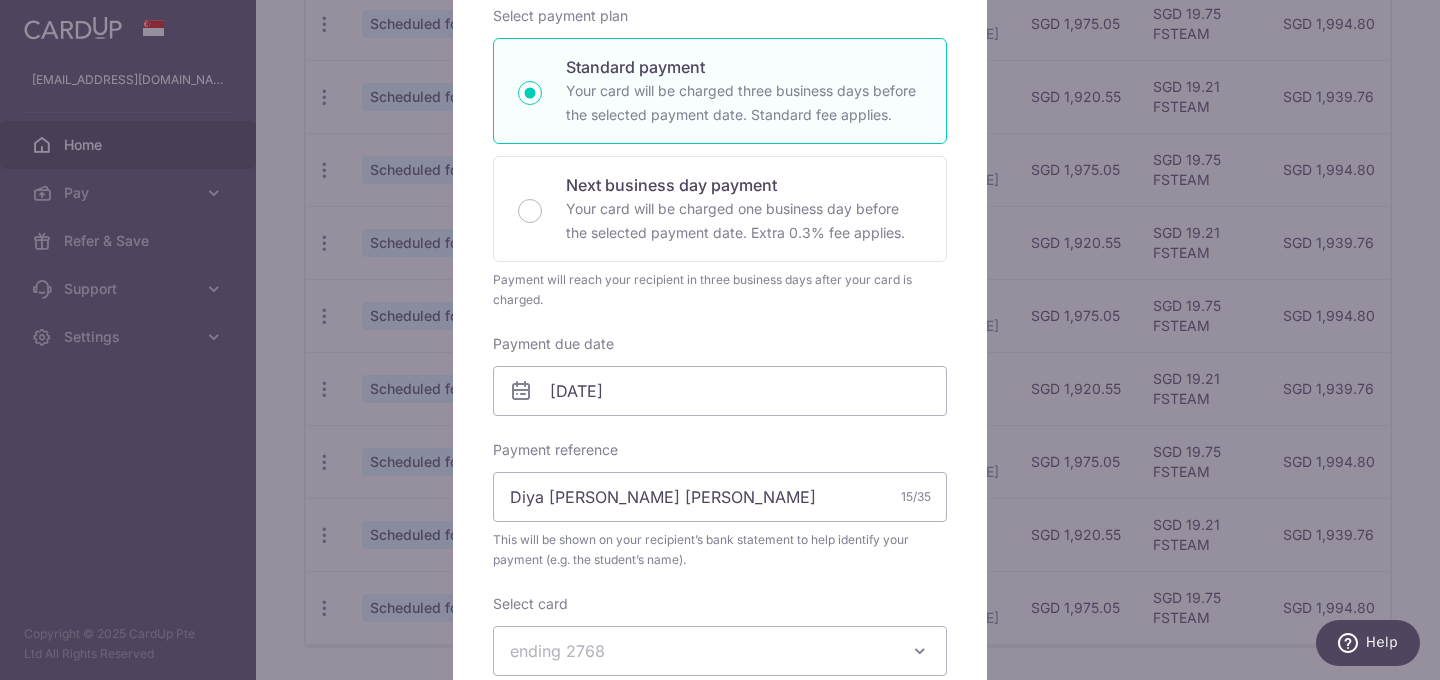 scroll, scrollTop: 321, scrollLeft: 0, axis: vertical 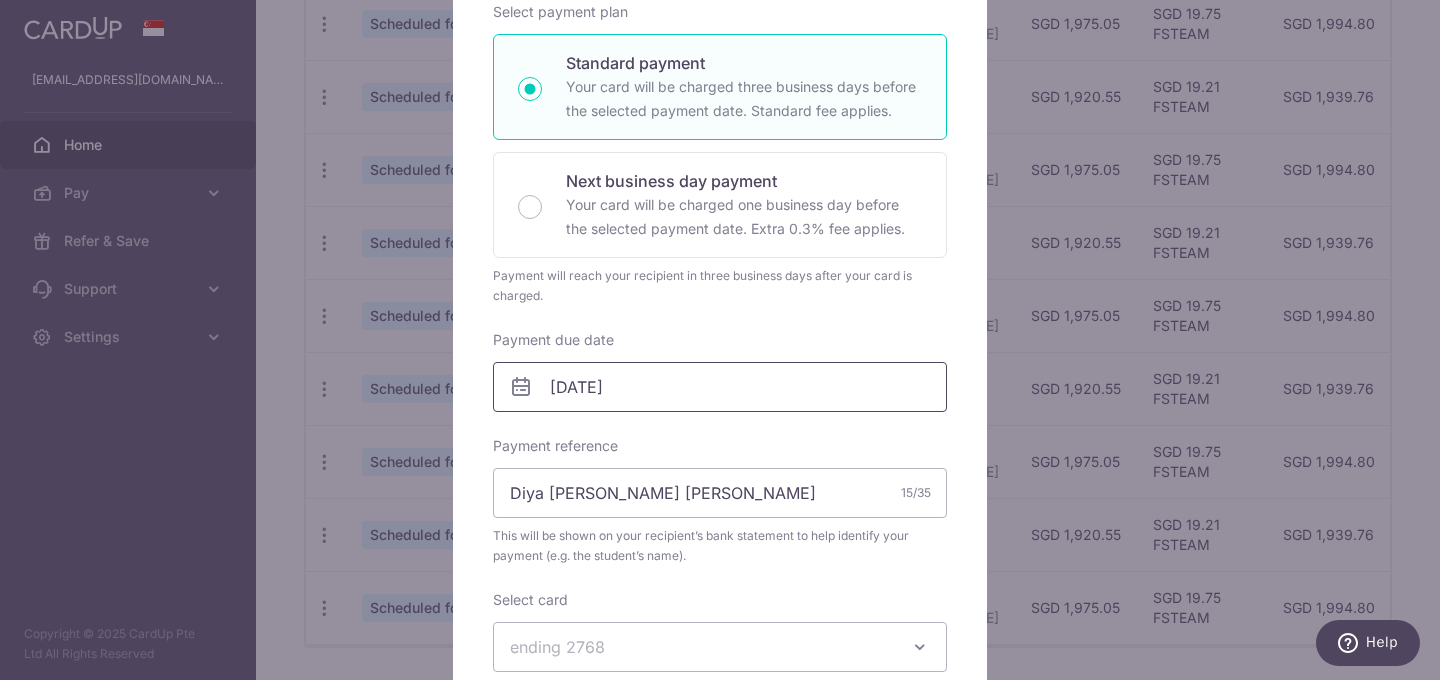 click on "07/10/2025" at bounding box center [720, 387] 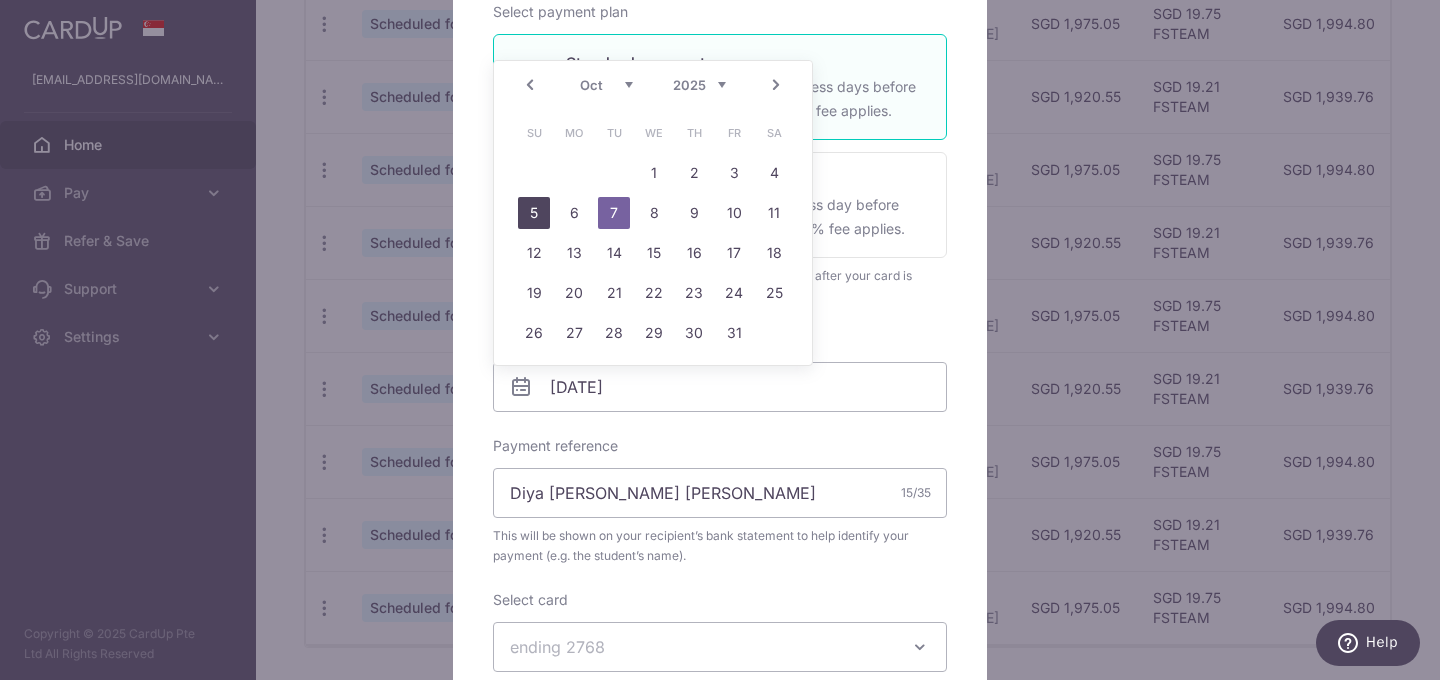 click on "5" at bounding box center [534, 213] 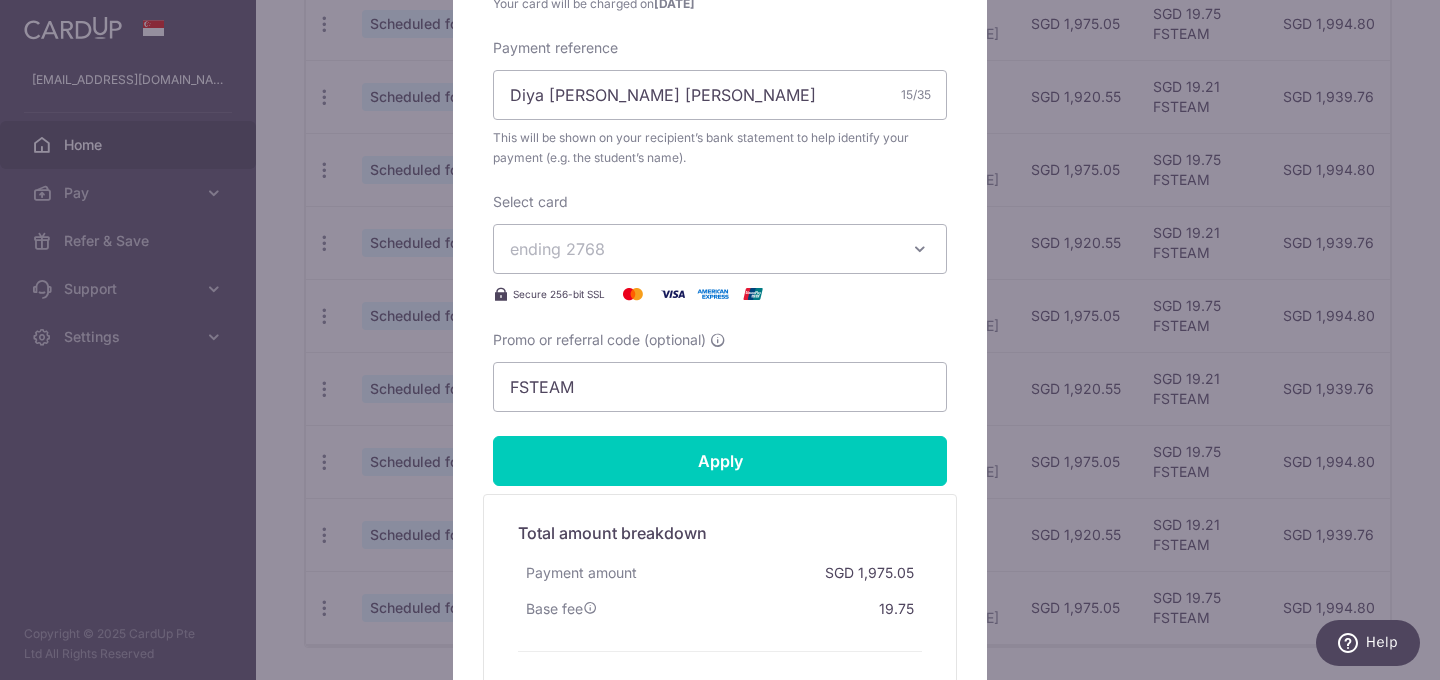scroll, scrollTop: 756, scrollLeft: 0, axis: vertical 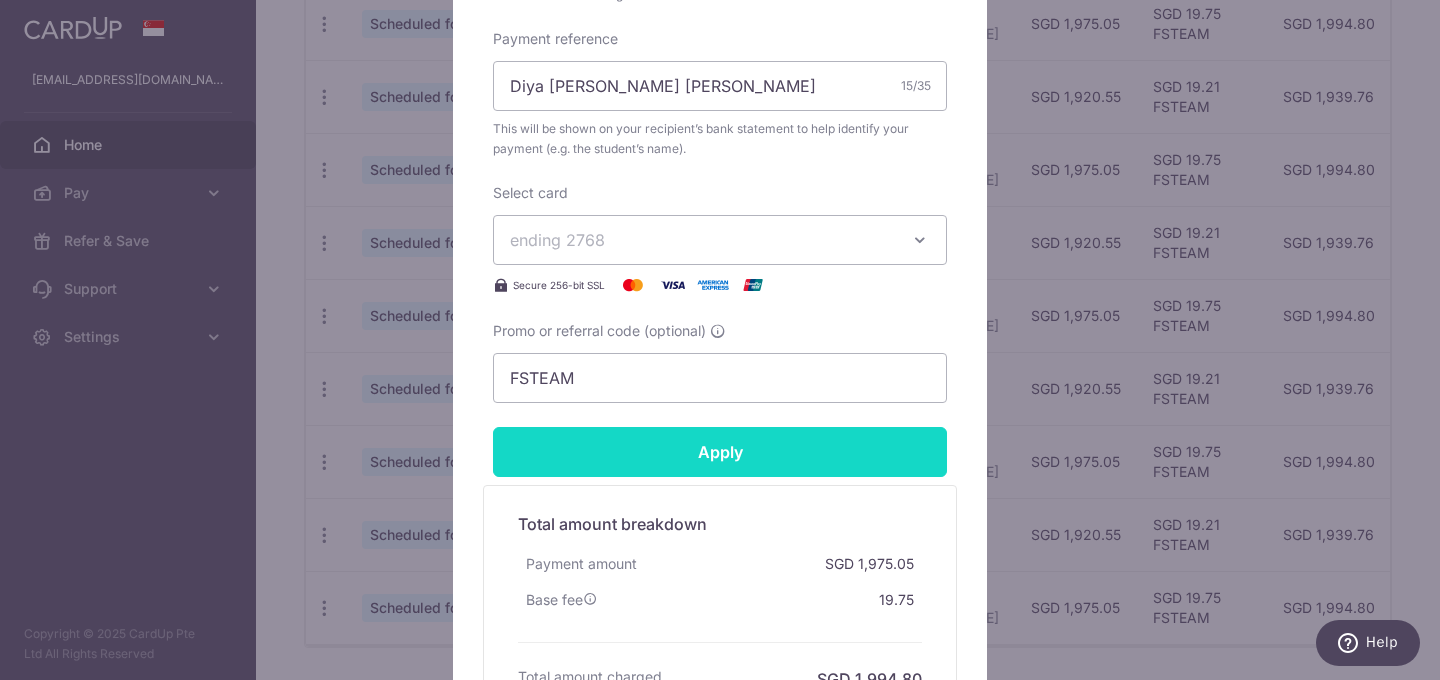 click on "Apply" at bounding box center (720, 452) 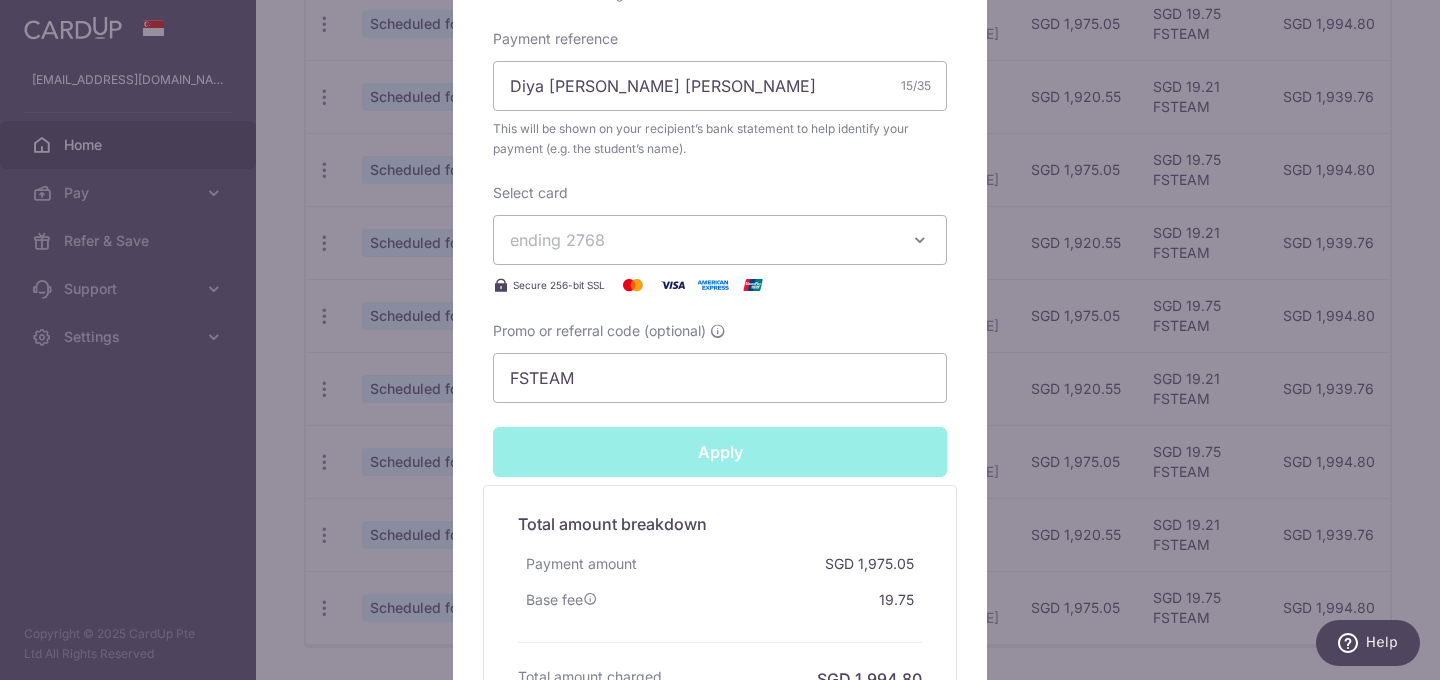 type on "Successfully Applied" 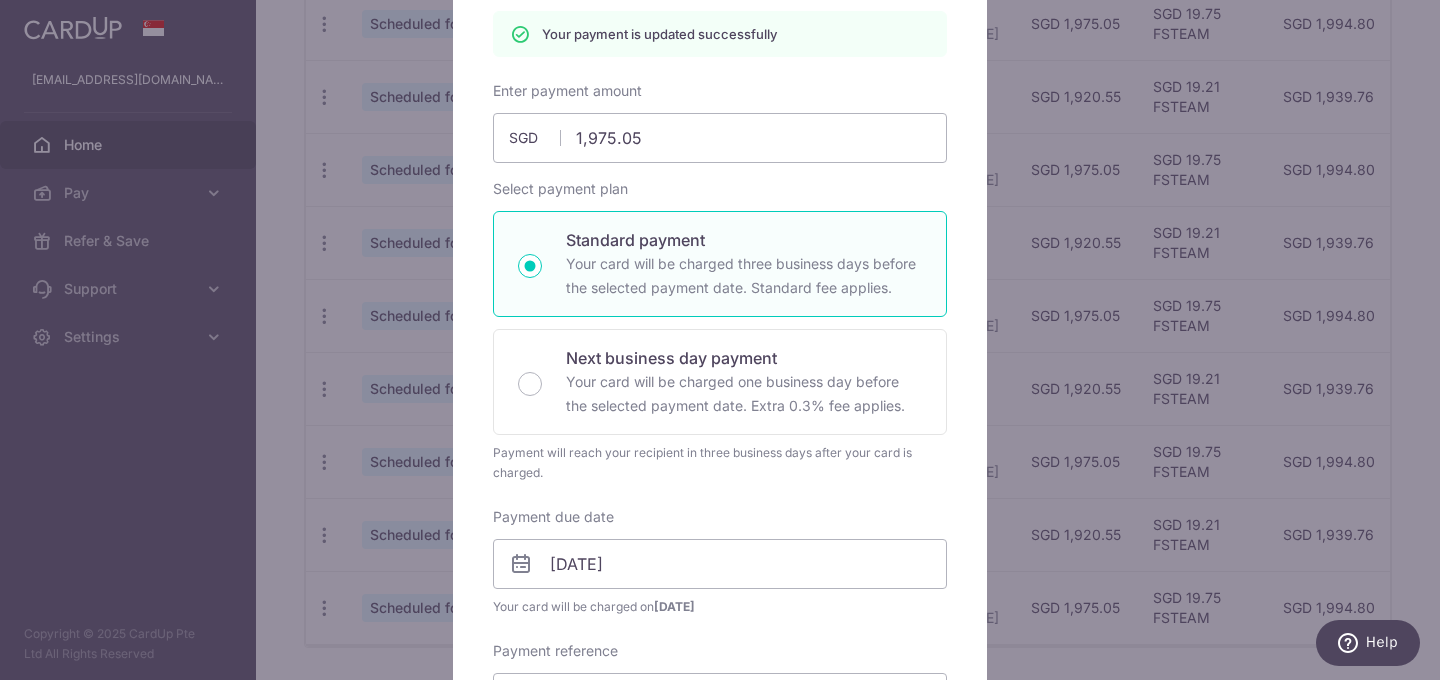 scroll, scrollTop: 0, scrollLeft: 0, axis: both 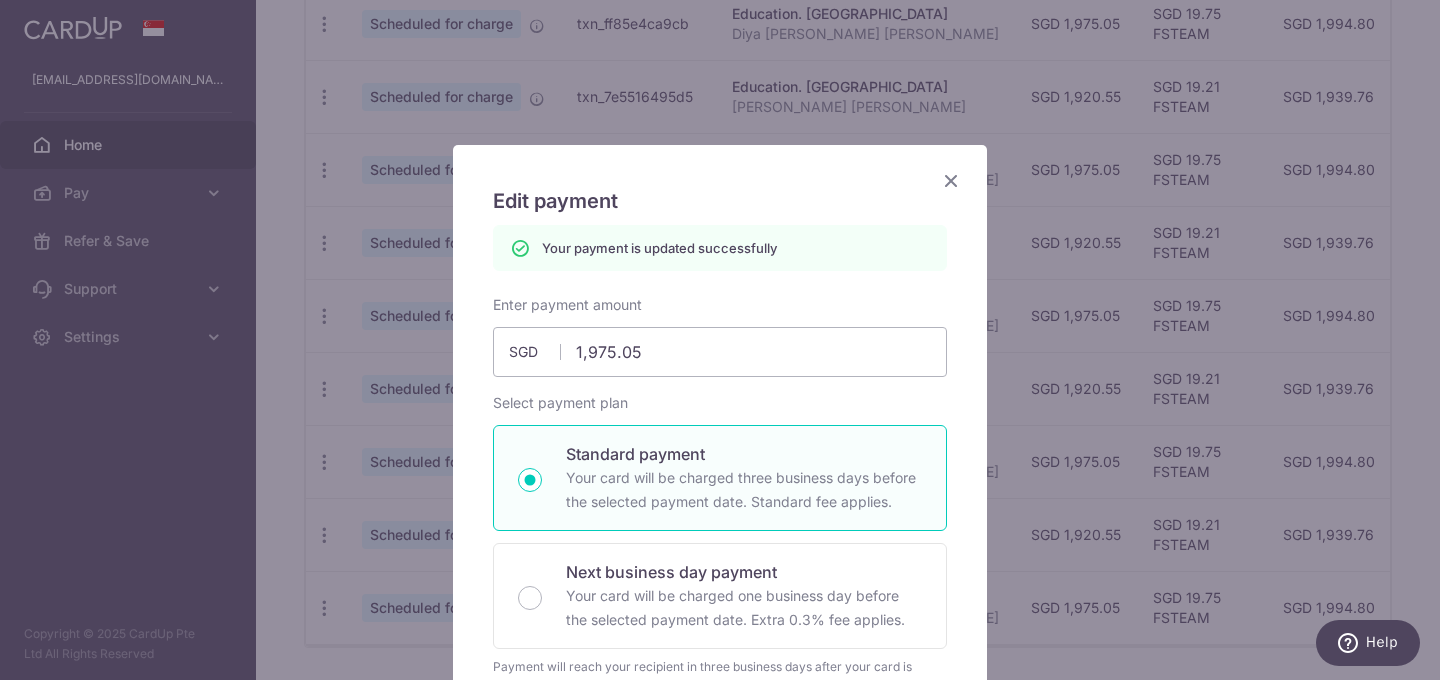 click at bounding box center (951, 180) 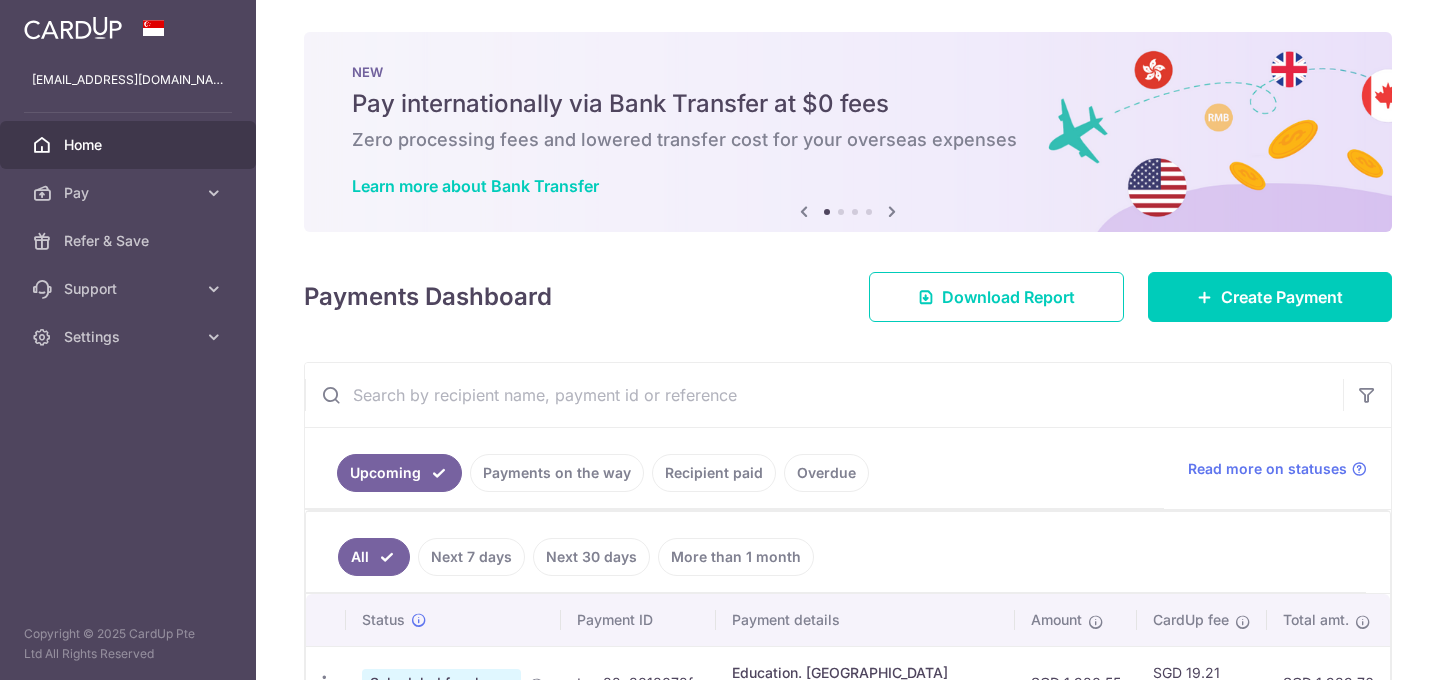 scroll, scrollTop: 0, scrollLeft: 0, axis: both 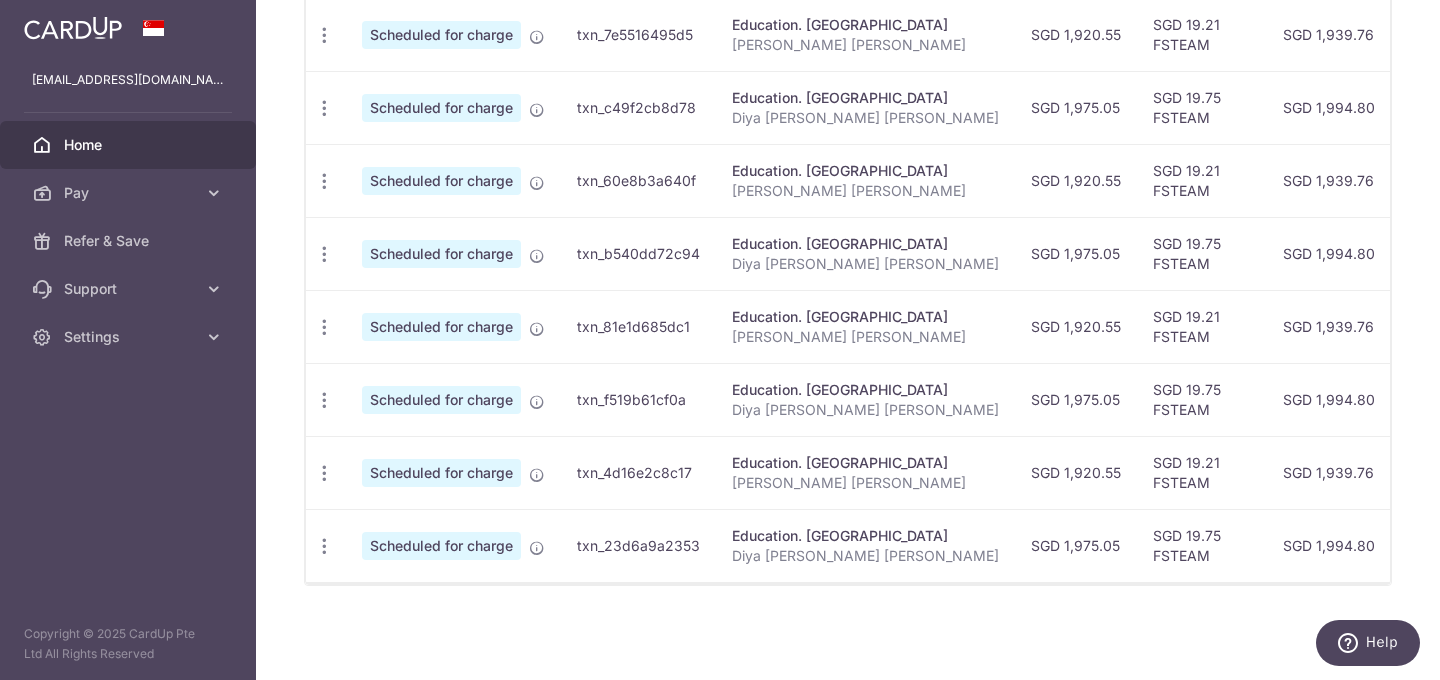 click on "Scheduled for charge" at bounding box center (441, 473) 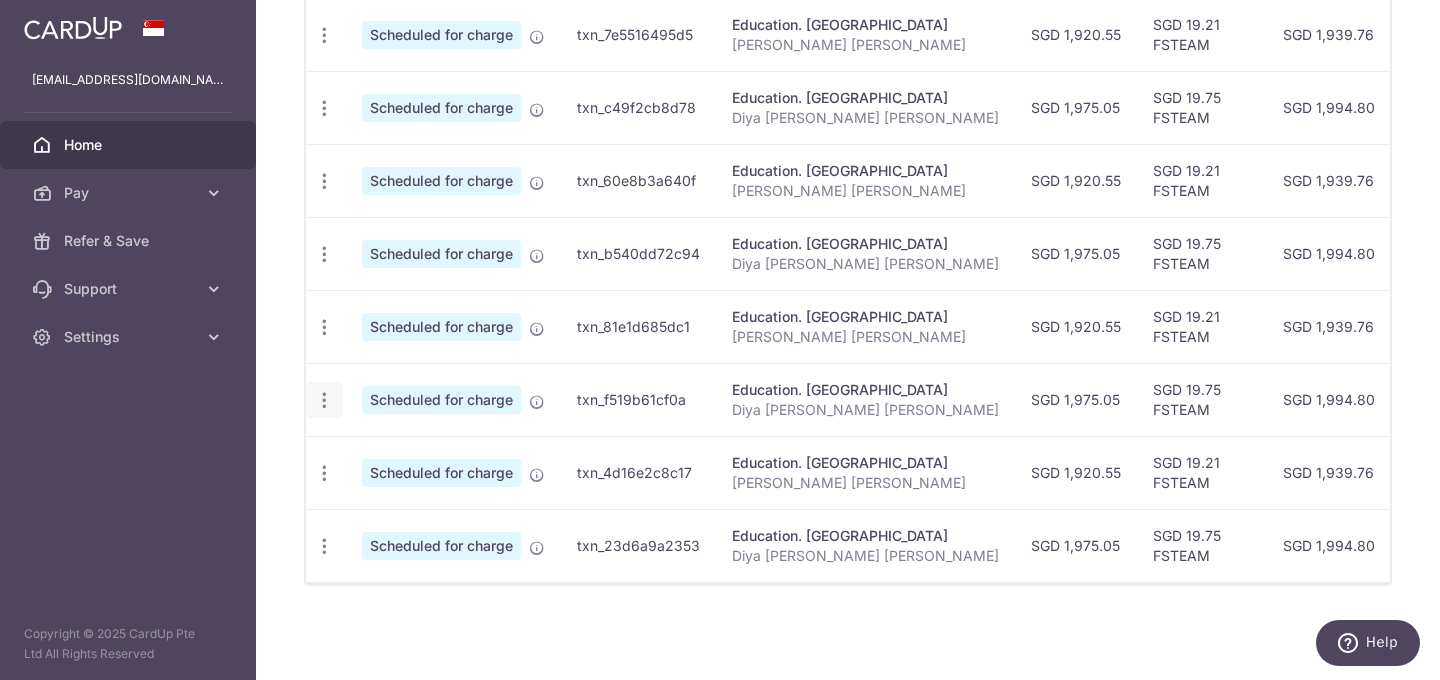 click at bounding box center (324, -111) 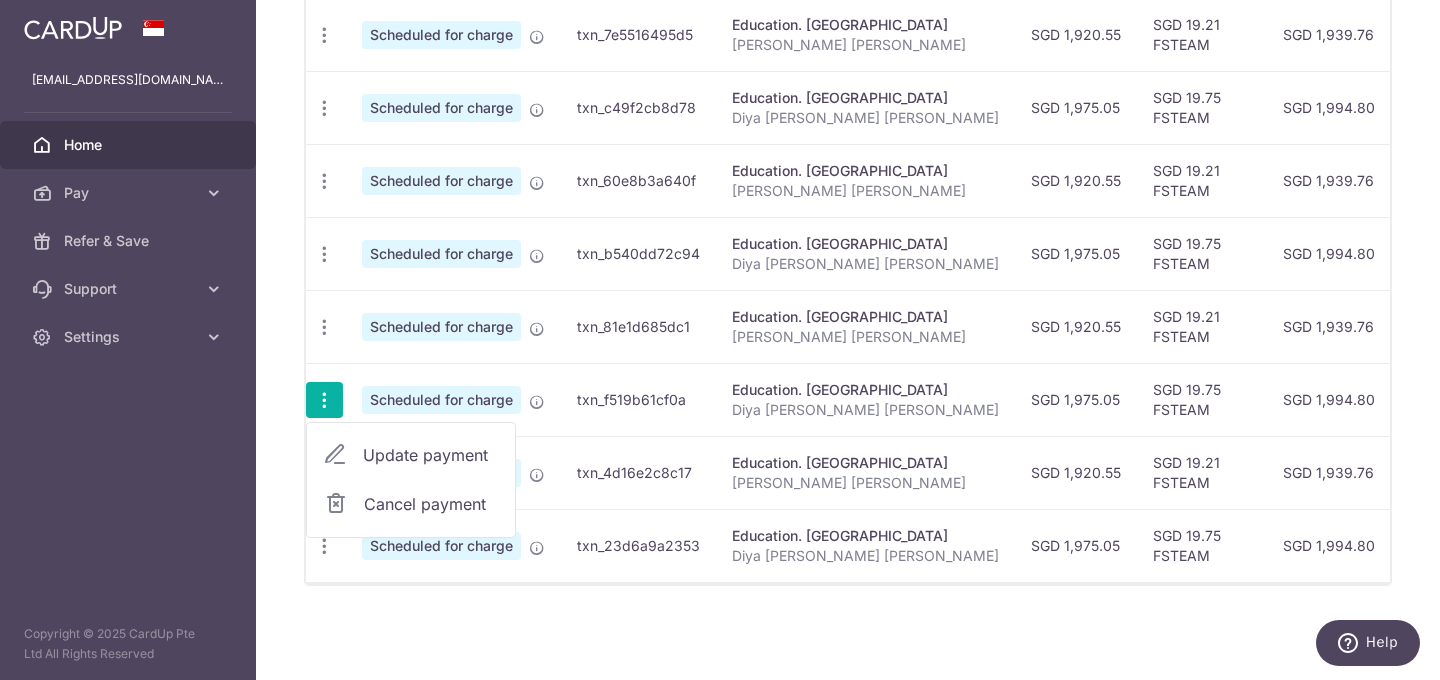 click on "Update payment" at bounding box center (431, 455) 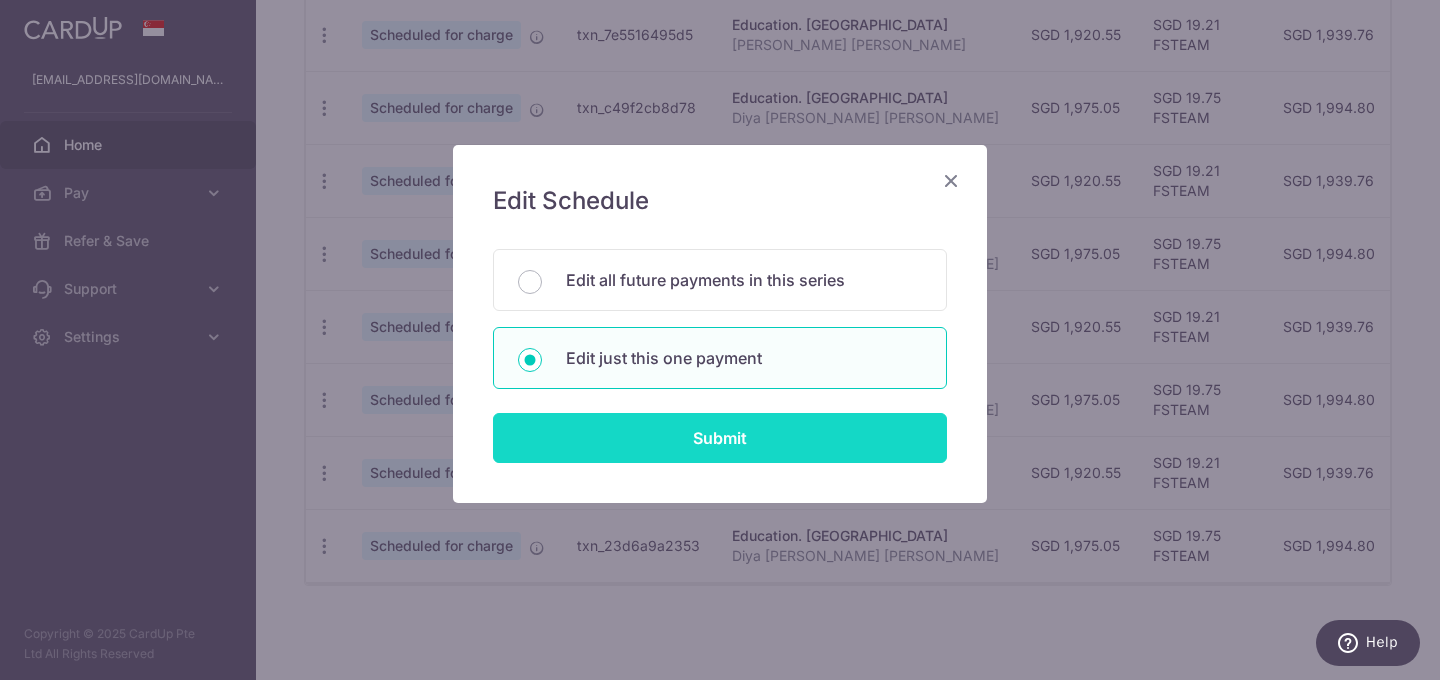 click on "Submit" at bounding box center (720, 438) 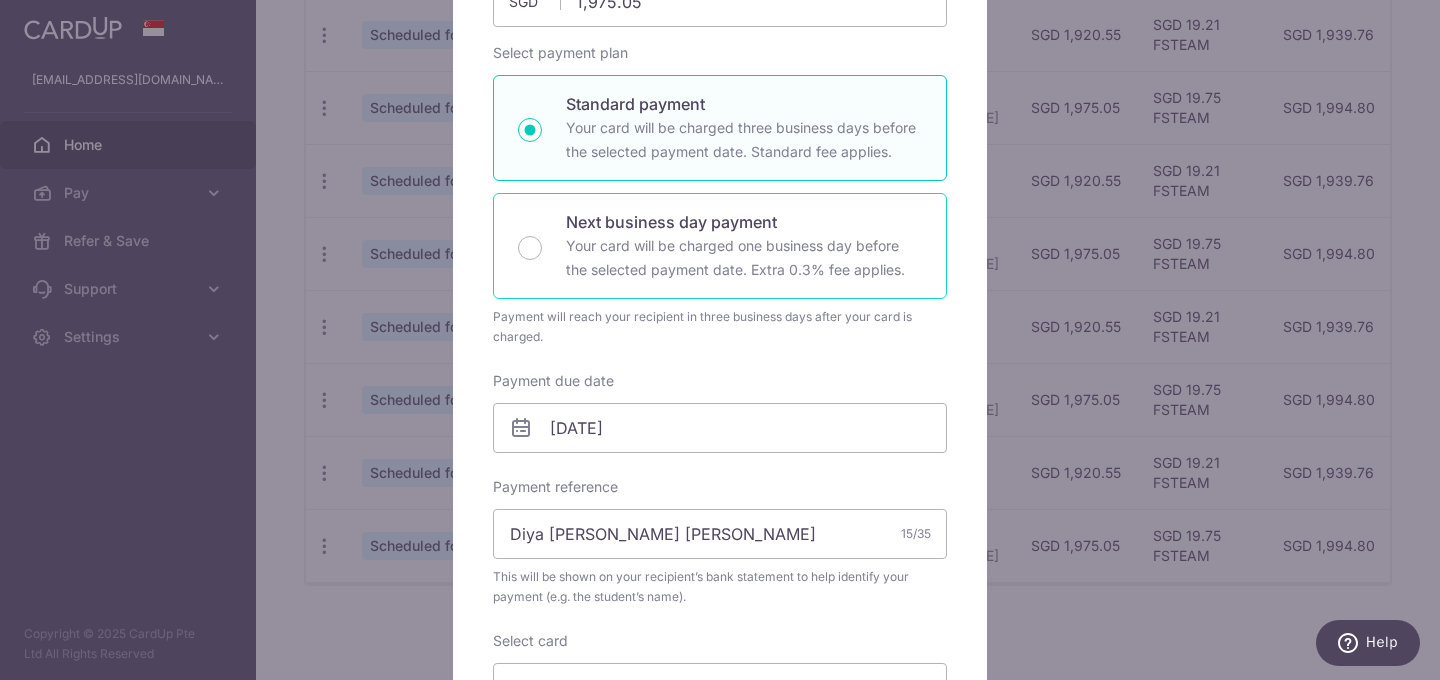 scroll, scrollTop: 278, scrollLeft: 0, axis: vertical 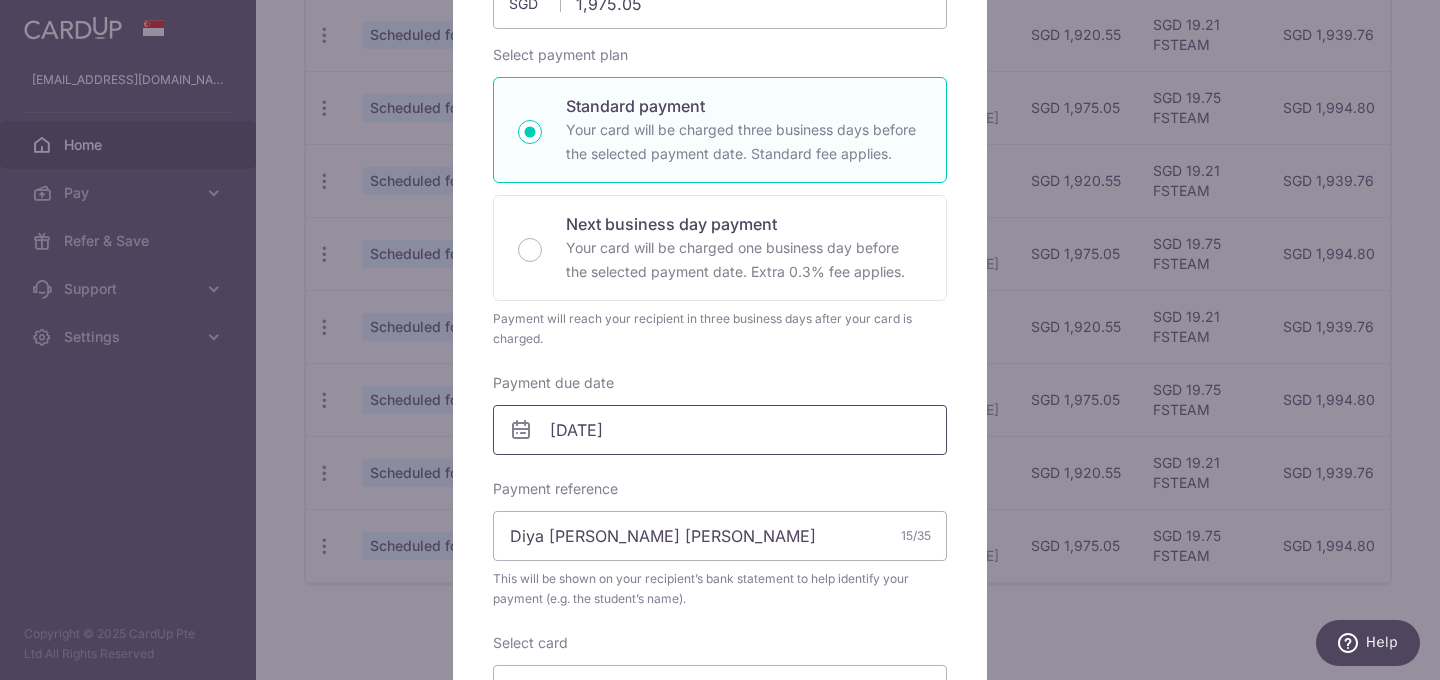 click on "[DATE]" at bounding box center (720, 430) 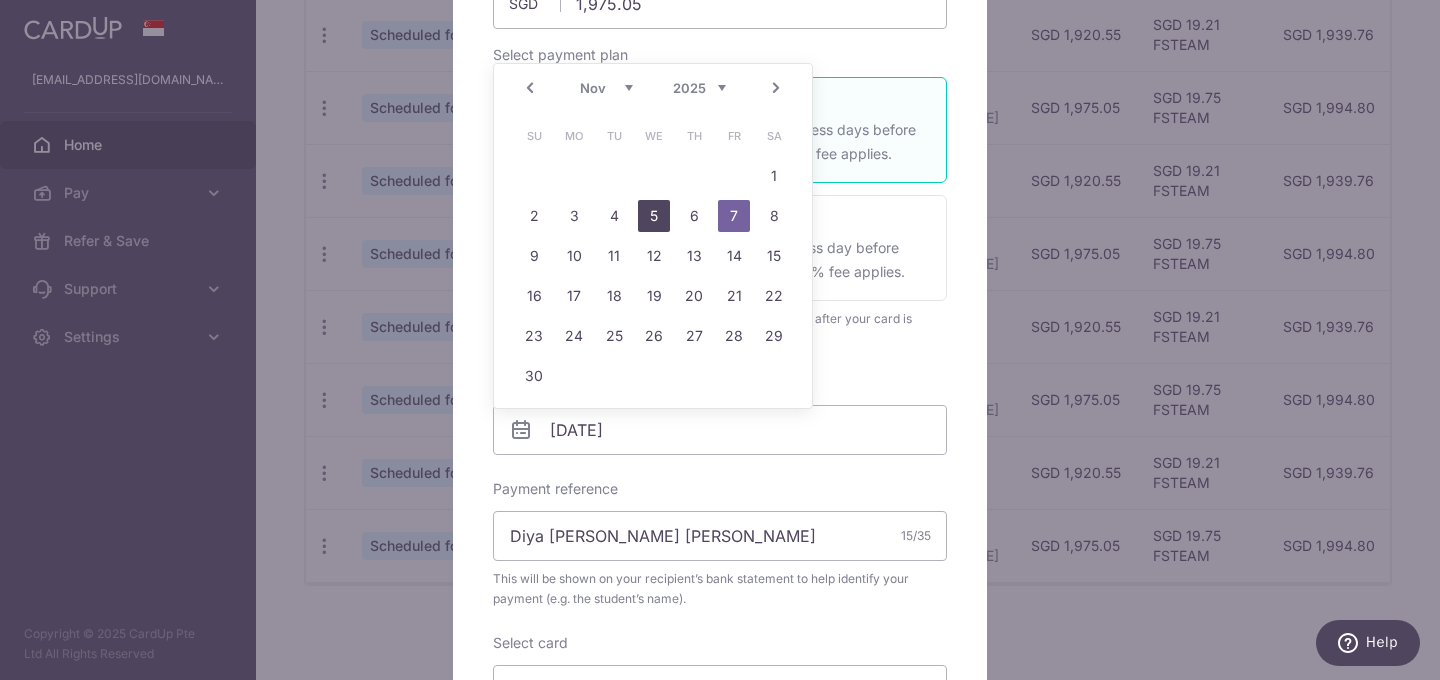 click on "5" at bounding box center [654, 216] 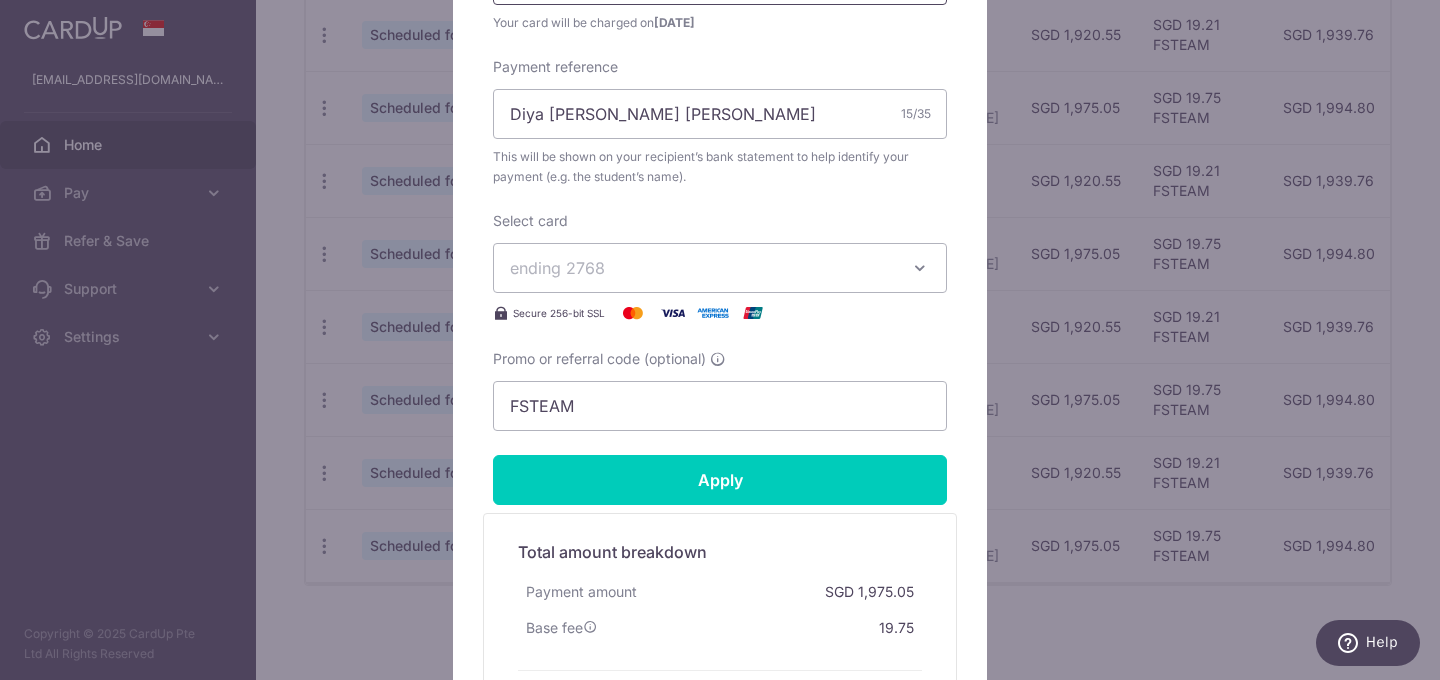 scroll, scrollTop: 969, scrollLeft: 0, axis: vertical 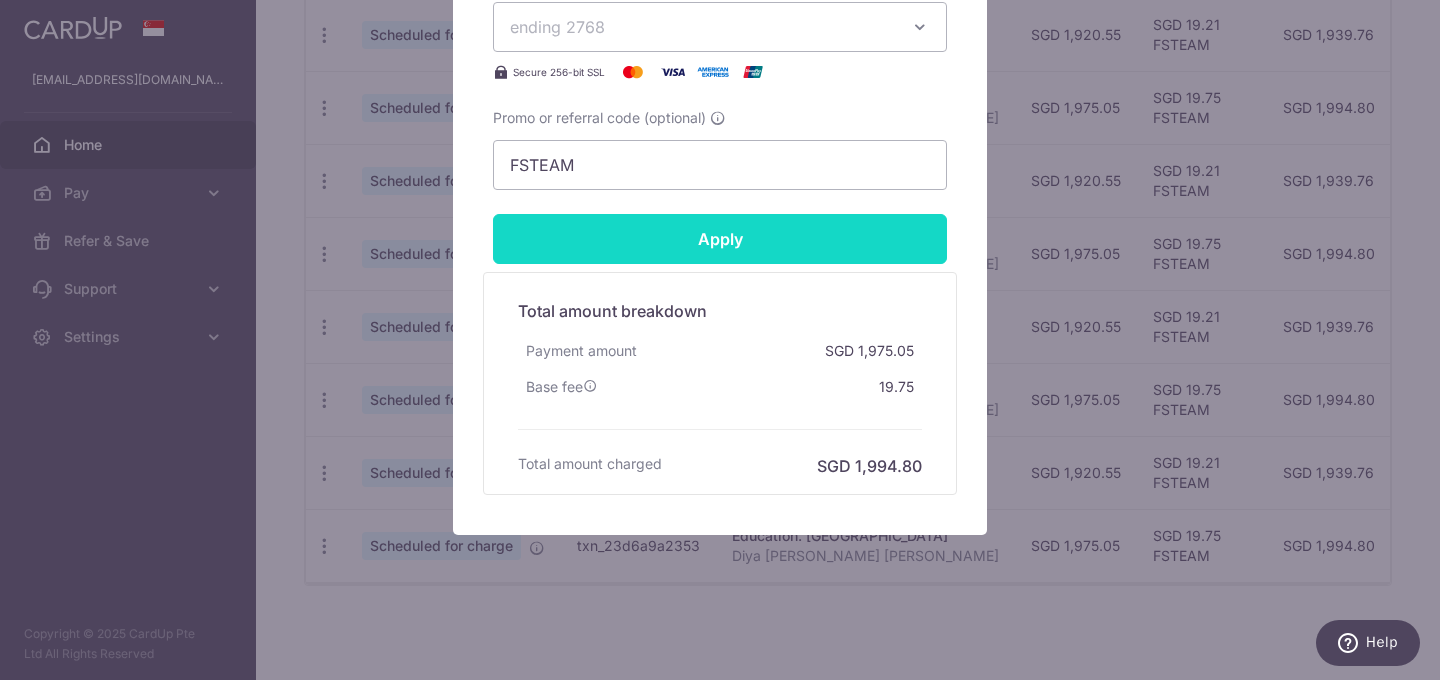 click on "Apply" at bounding box center [720, 239] 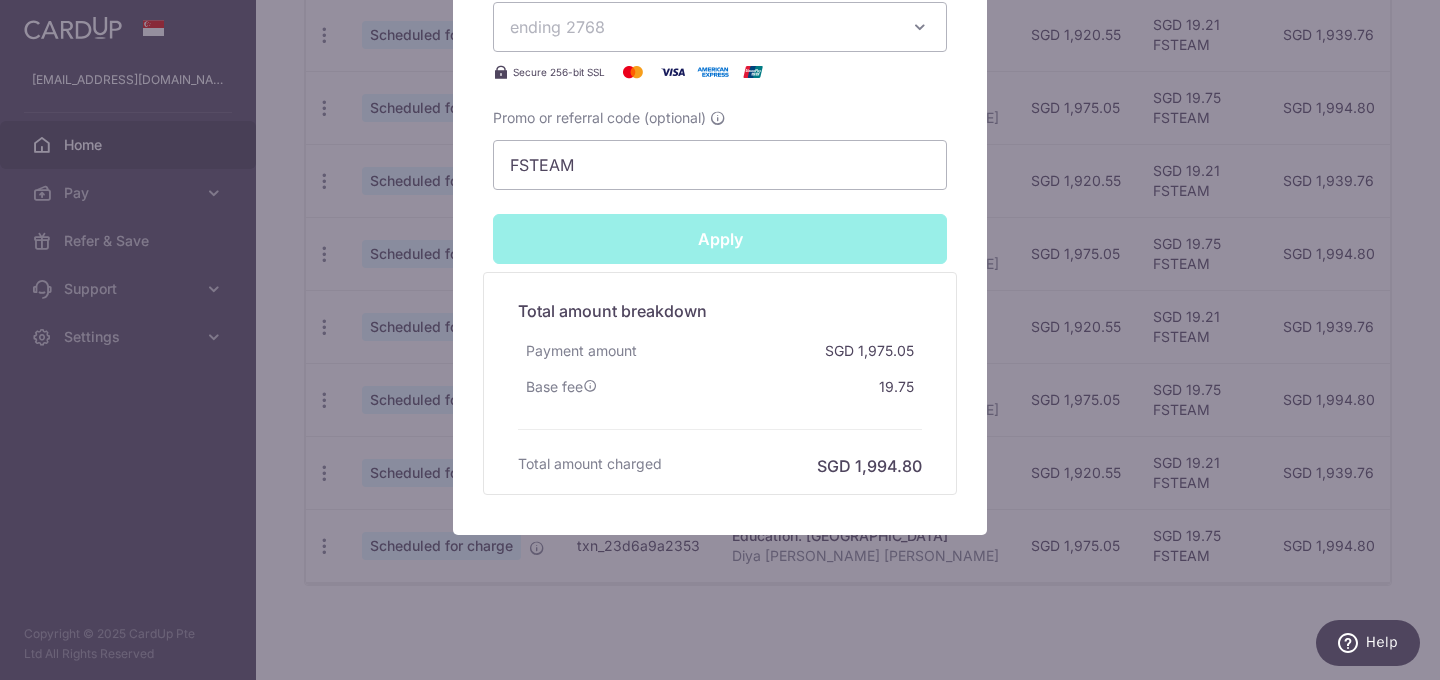 type on "Successfully Applied" 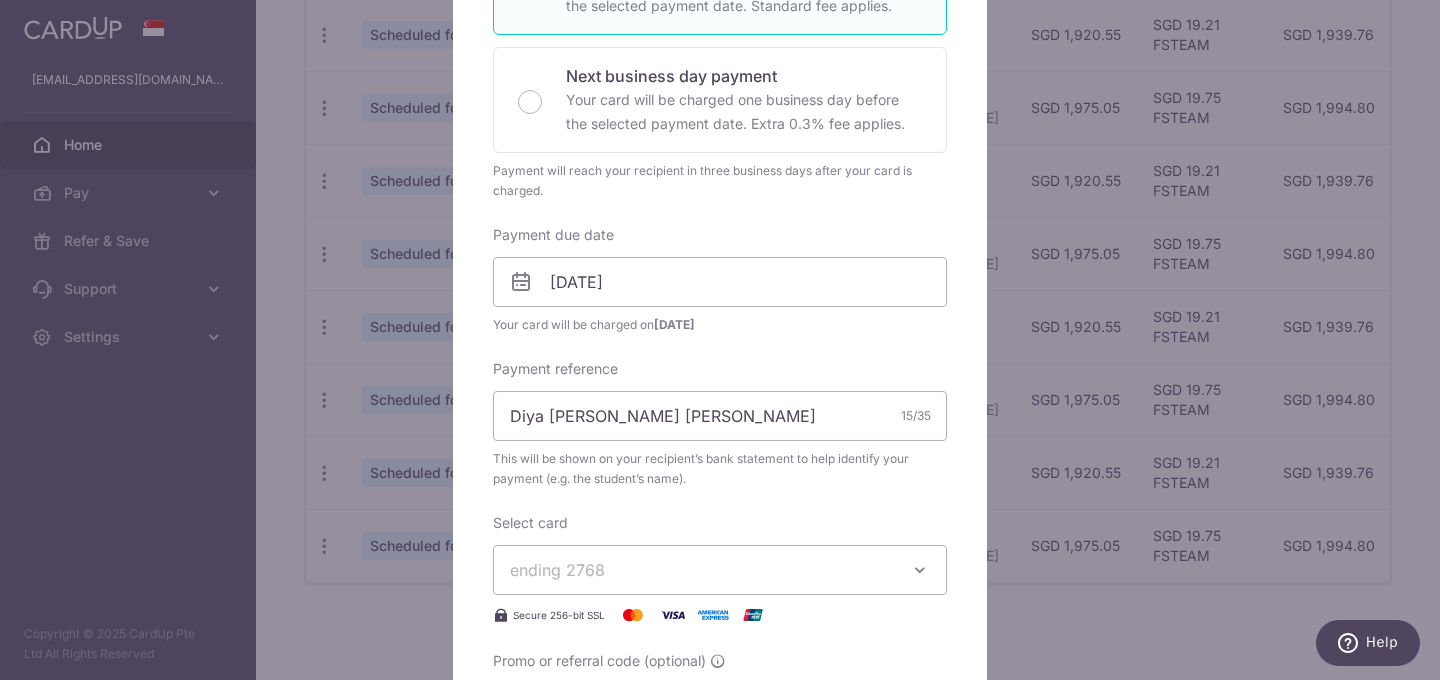 scroll, scrollTop: 0, scrollLeft: 0, axis: both 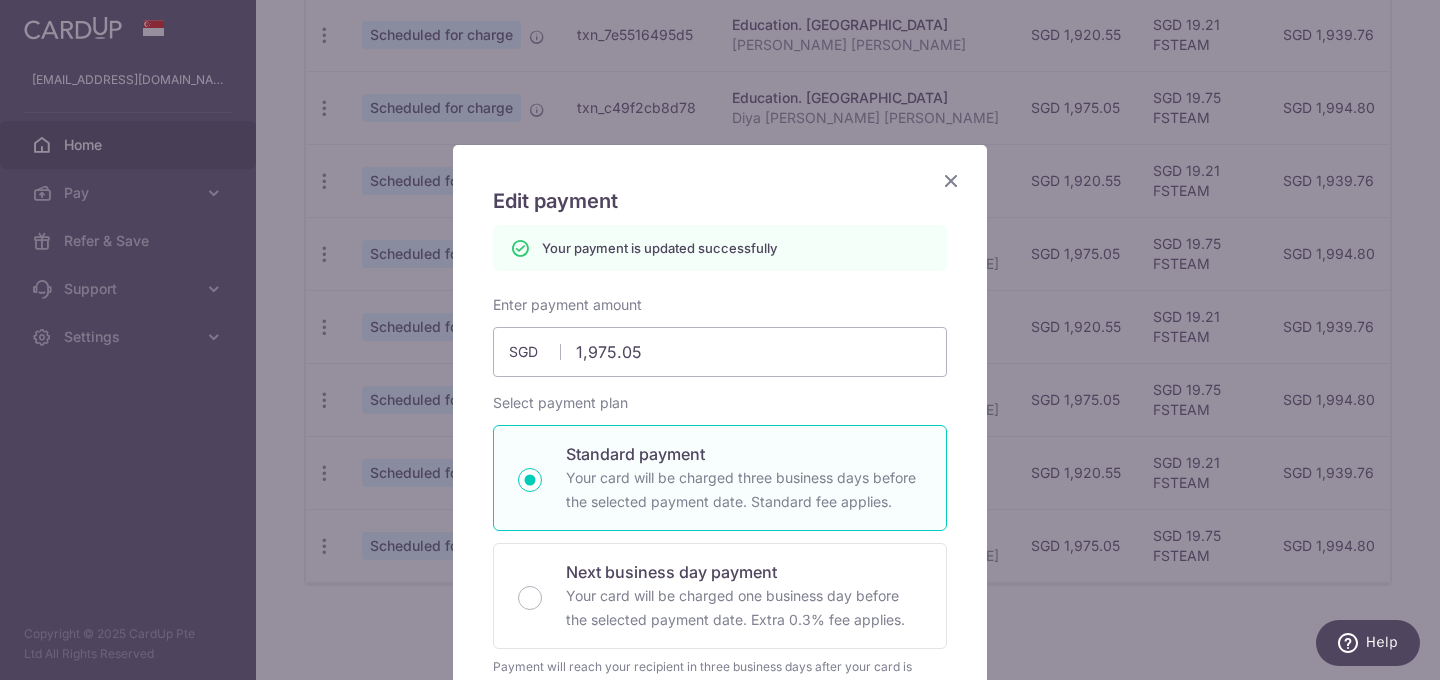 click at bounding box center (951, 180) 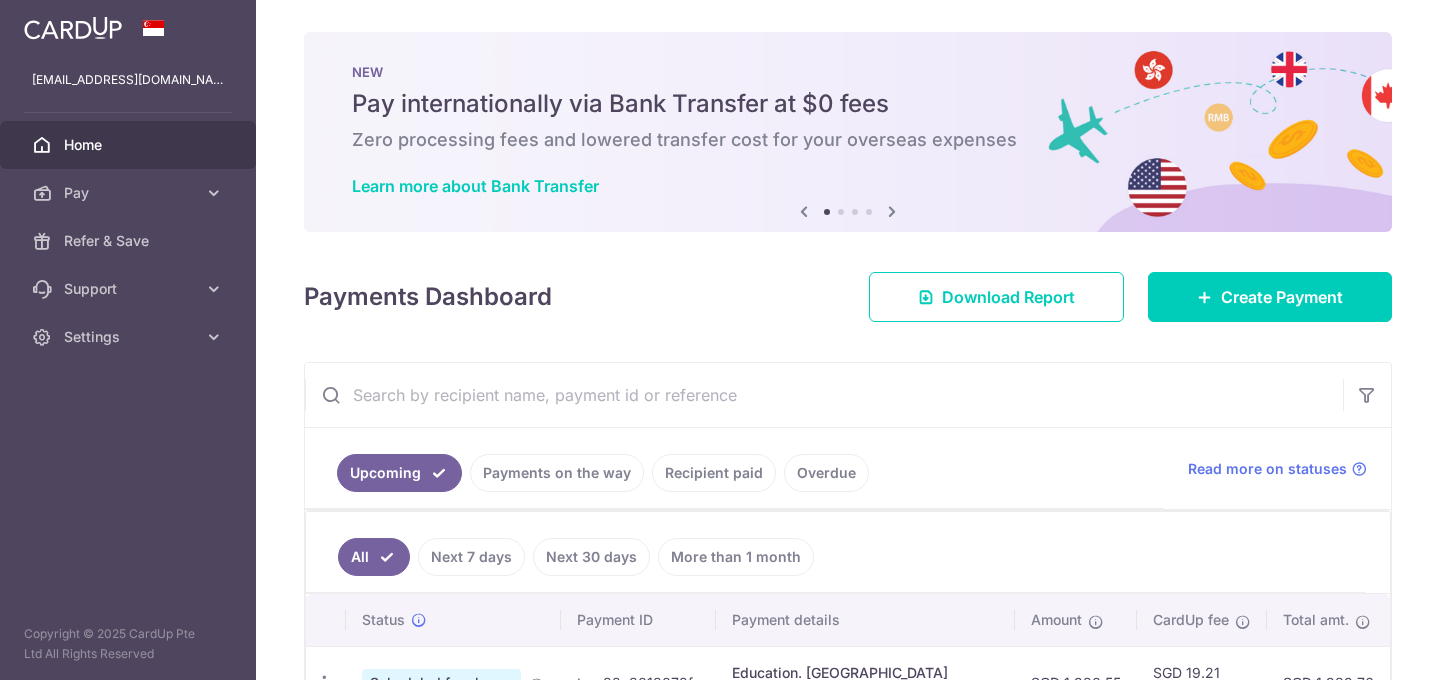 scroll, scrollTop: 0, scrollLeft: 0, axis: both 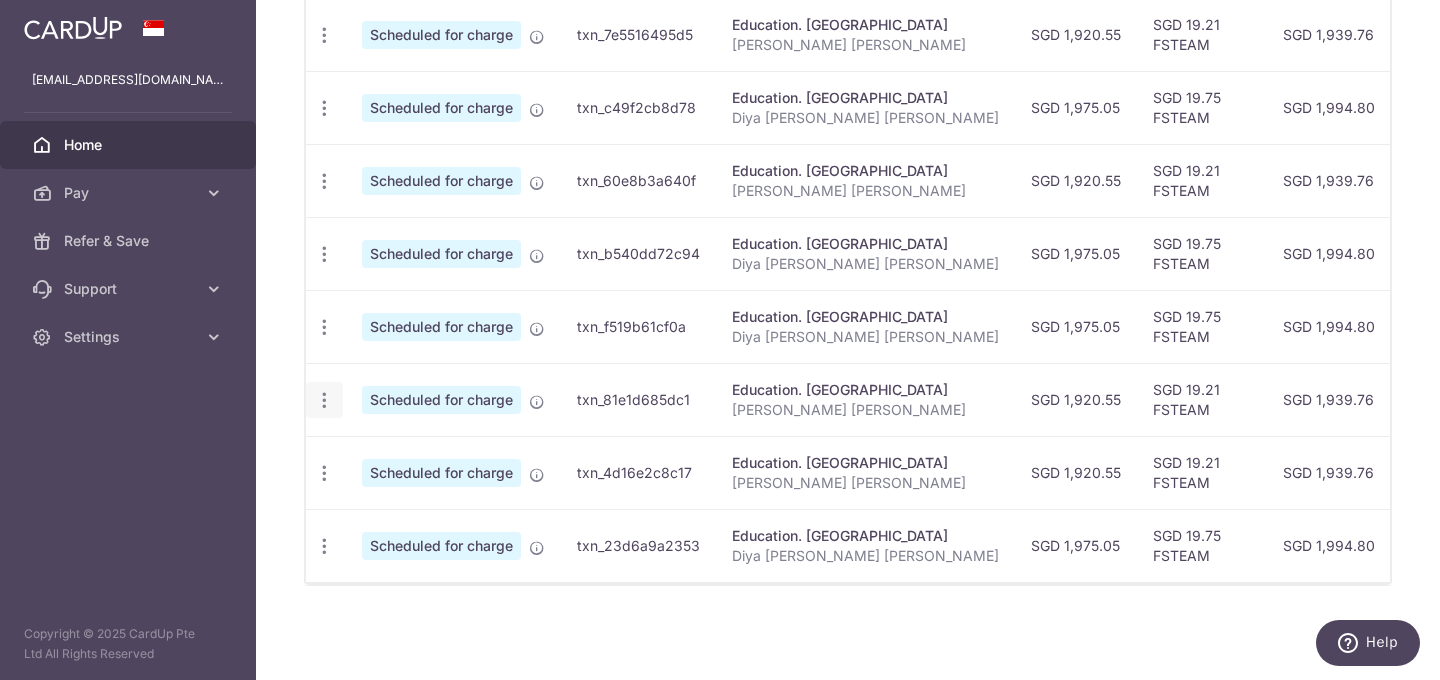 click at bounding box center [324, -111] 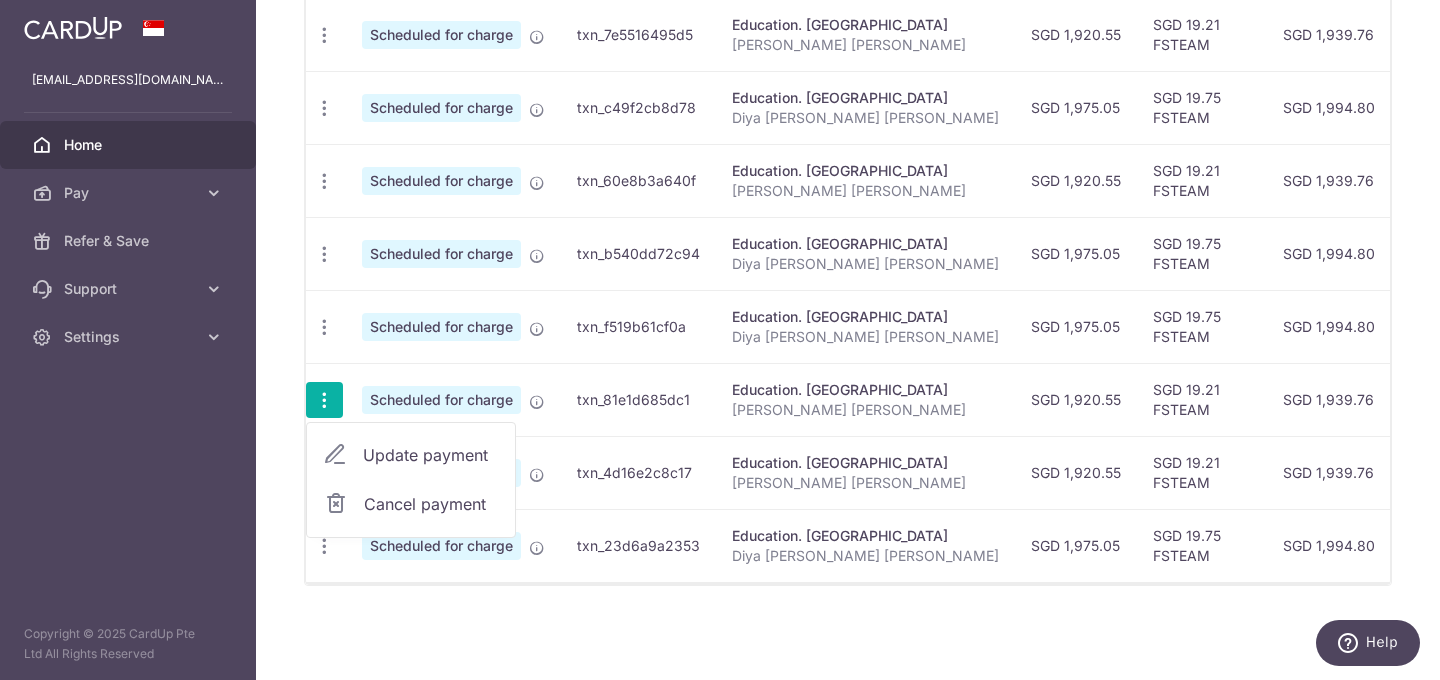 click on "Update payment" at bounding box center (431, 455) 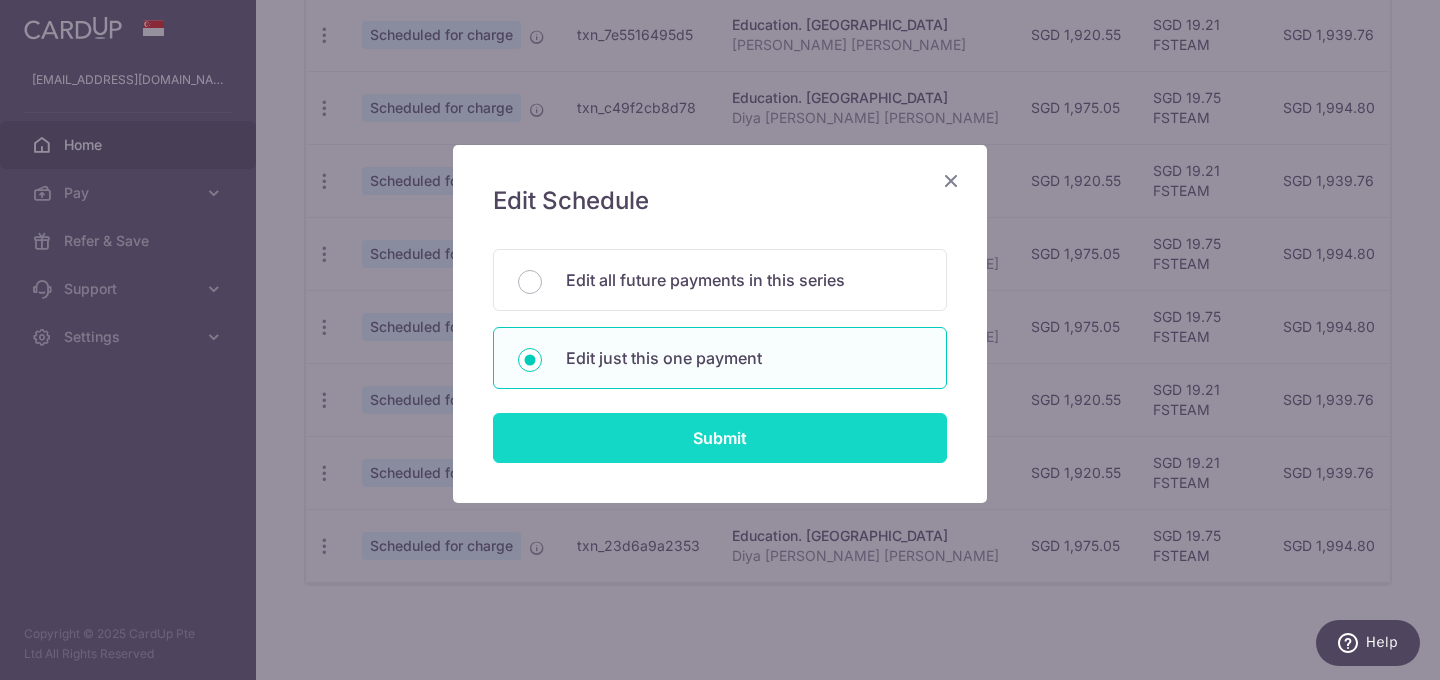 click on "Submit" at bounding box center [720, 438] 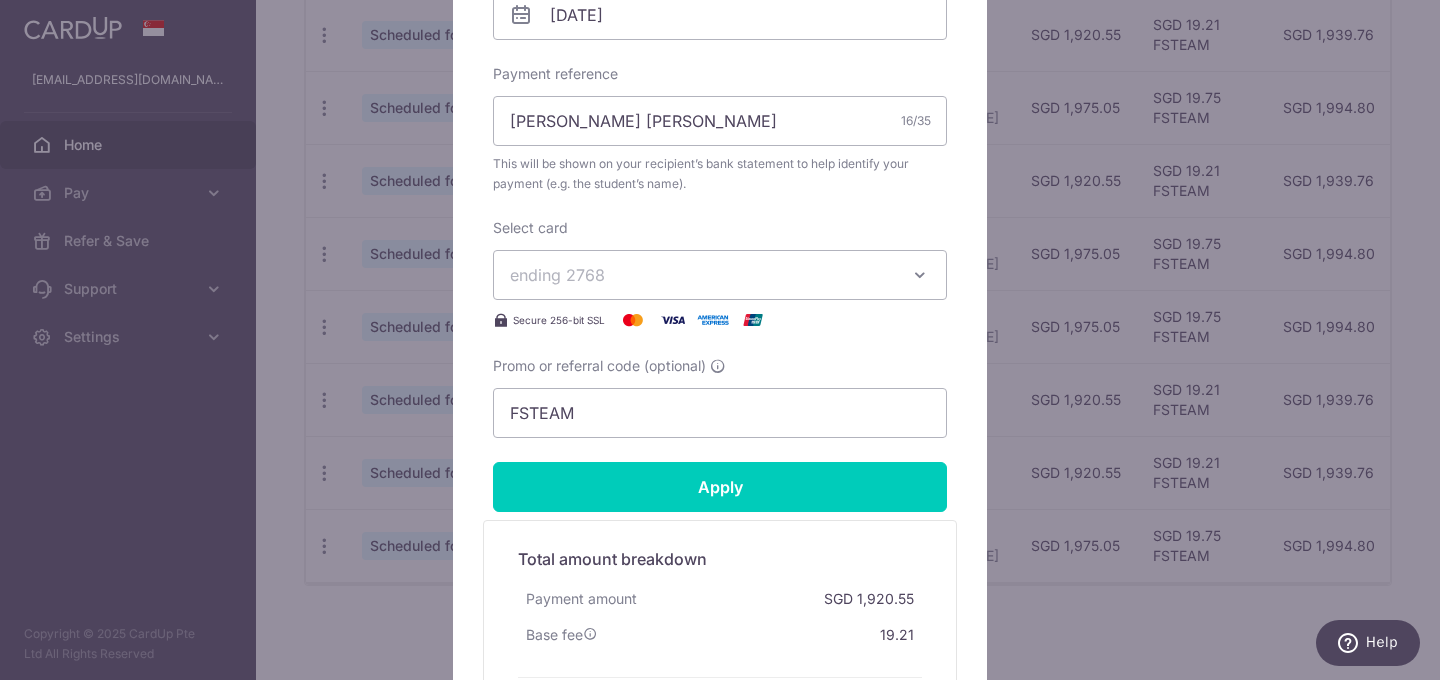 scroll, scrollTop: 550, scrollLeft: 0, axis: vertical 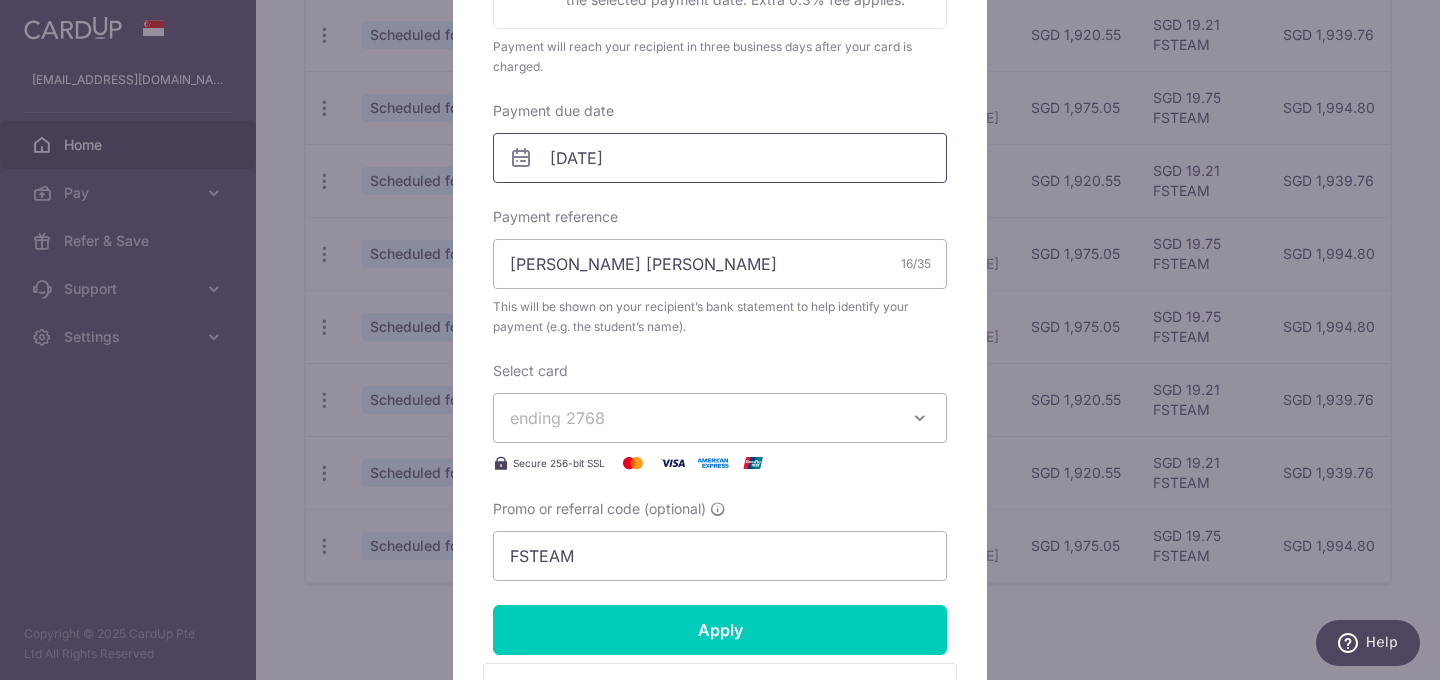 click on "07/11/2025" at bounding box center [720, 158] 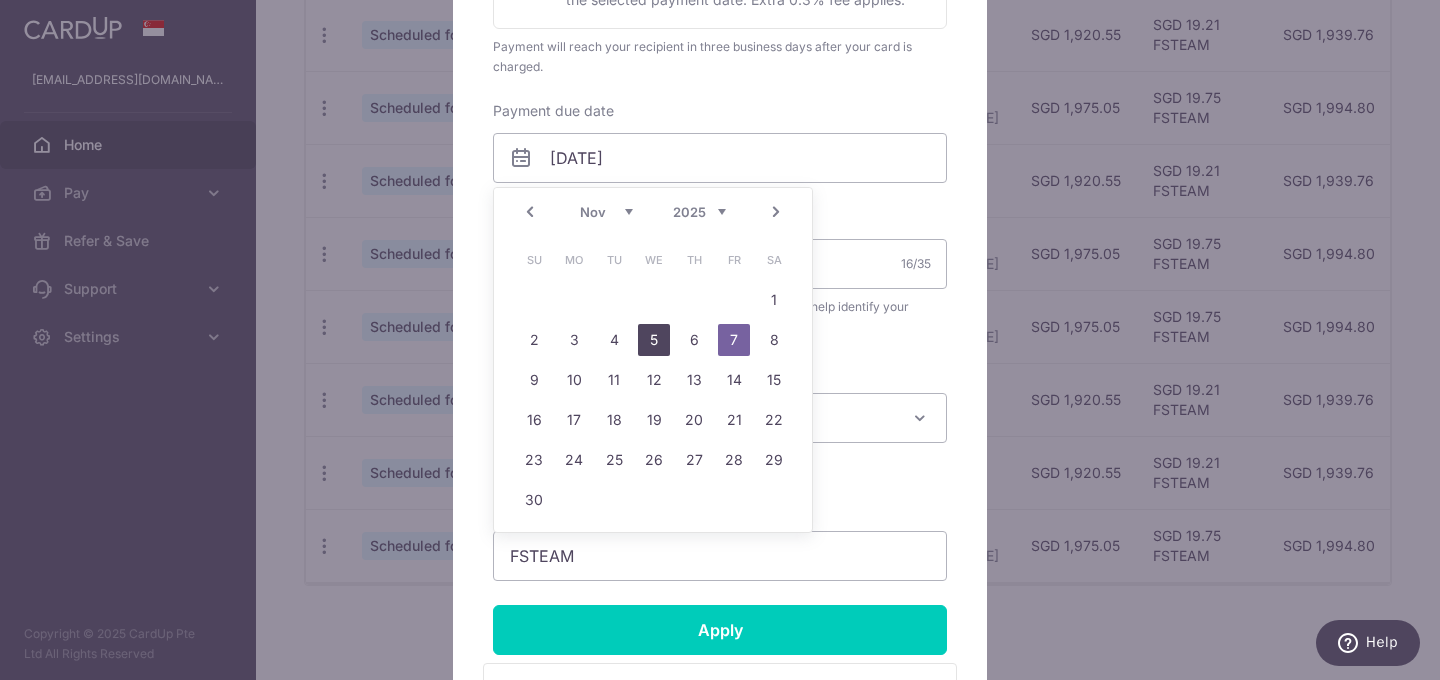 click on "5" at bounding box center [654, 340] 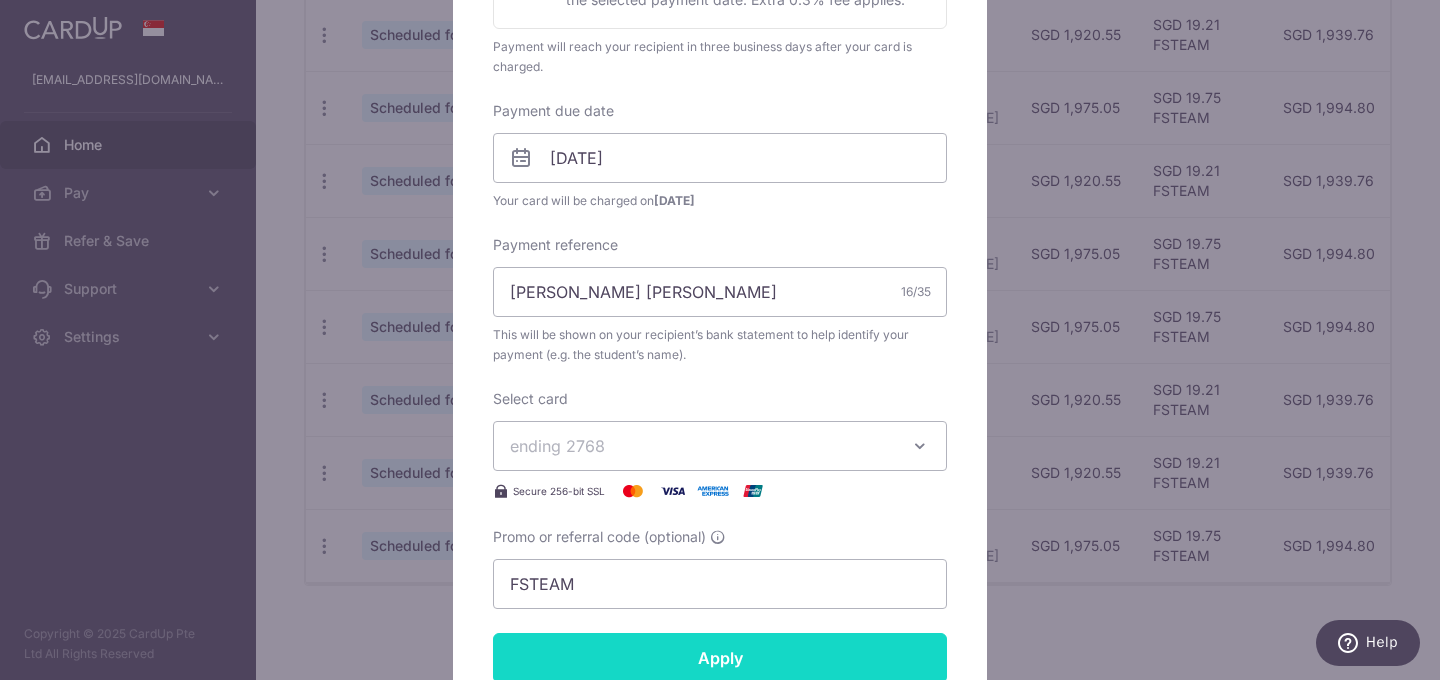 click on "Apply" at bounding box center (720, 658) 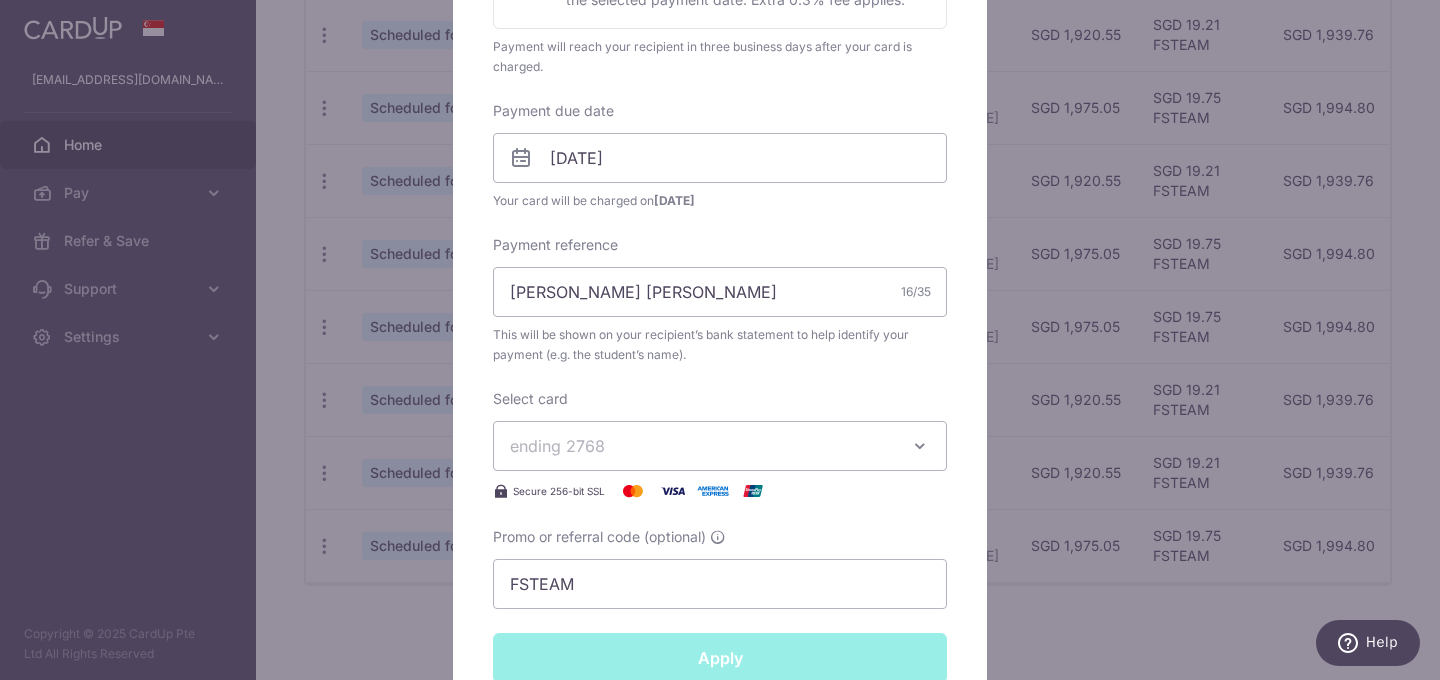 type on "Successfully Applied" 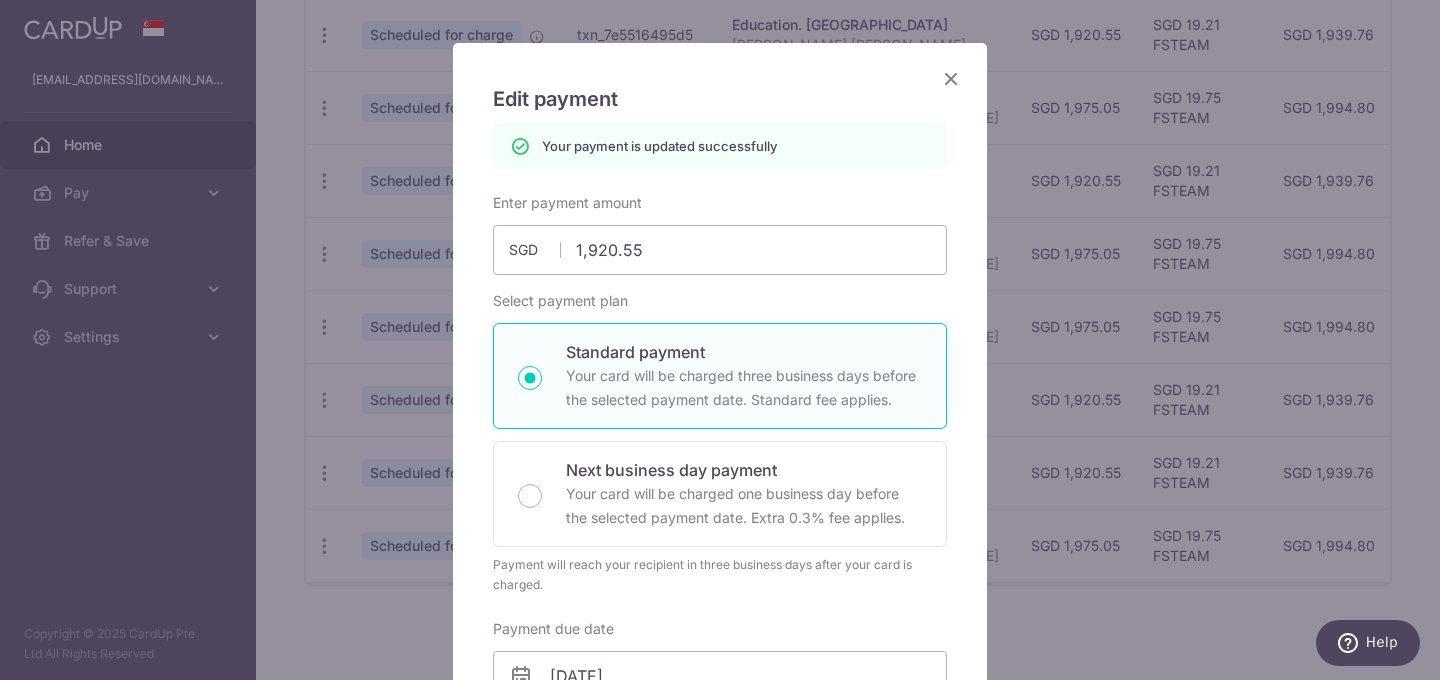 scroll, scrollTop: 0, scrollLeft: 0, axis: both 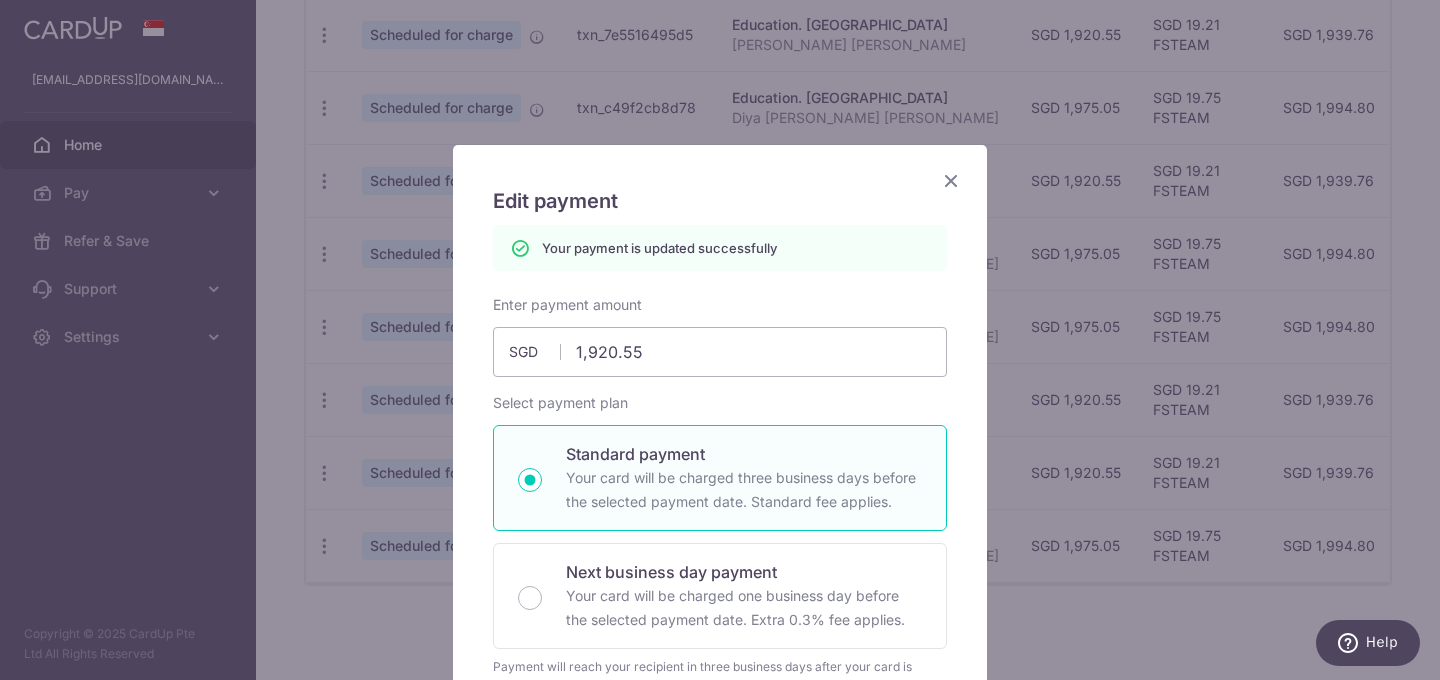 click at bounding box center [951, 180] 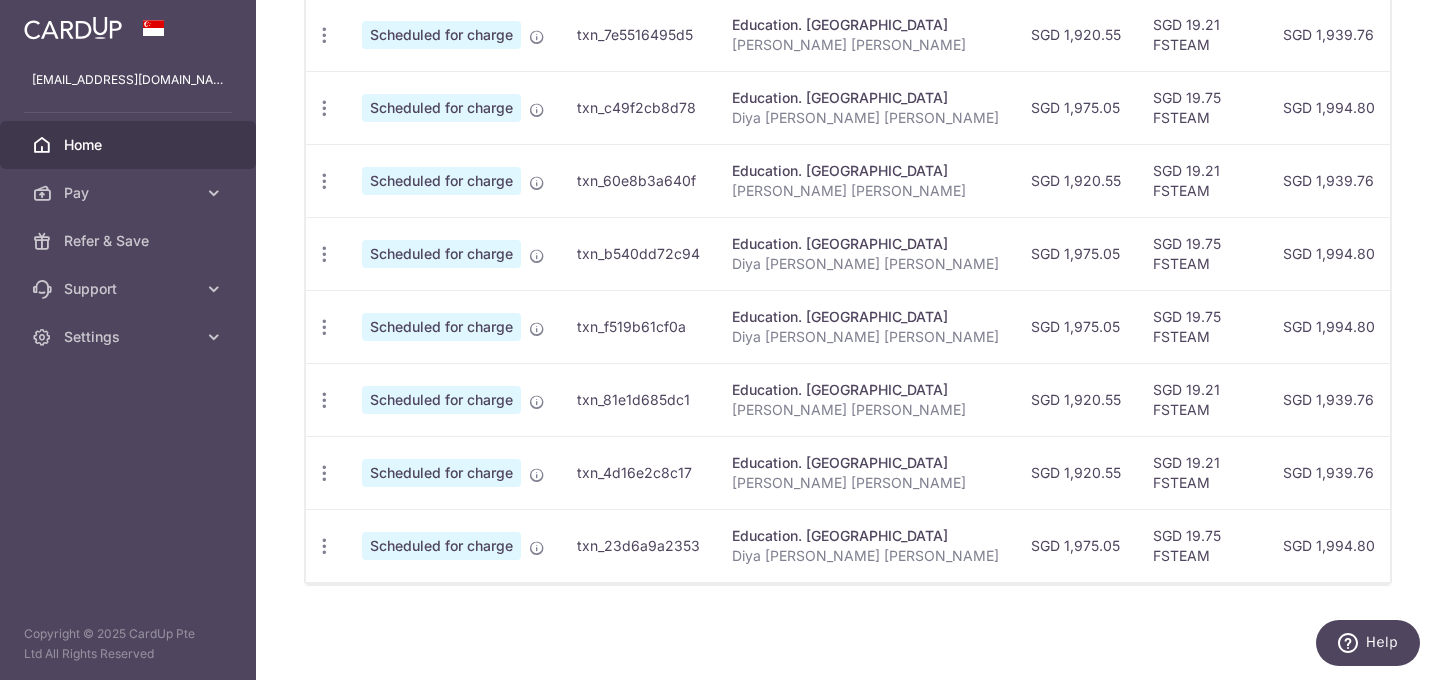 scroll, scrollTop: 0, scrollLeft: 223, axis: horizontal 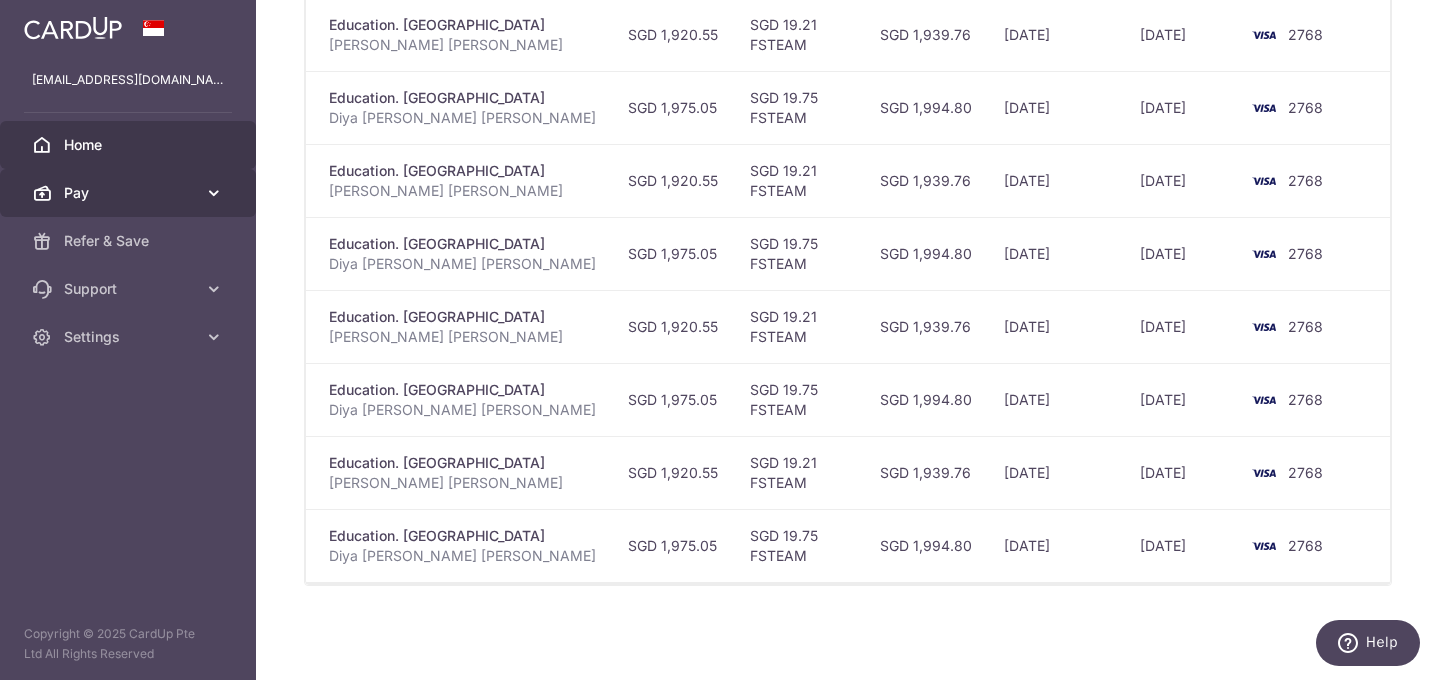 click on "Pay" at bounding box center [130, 193] 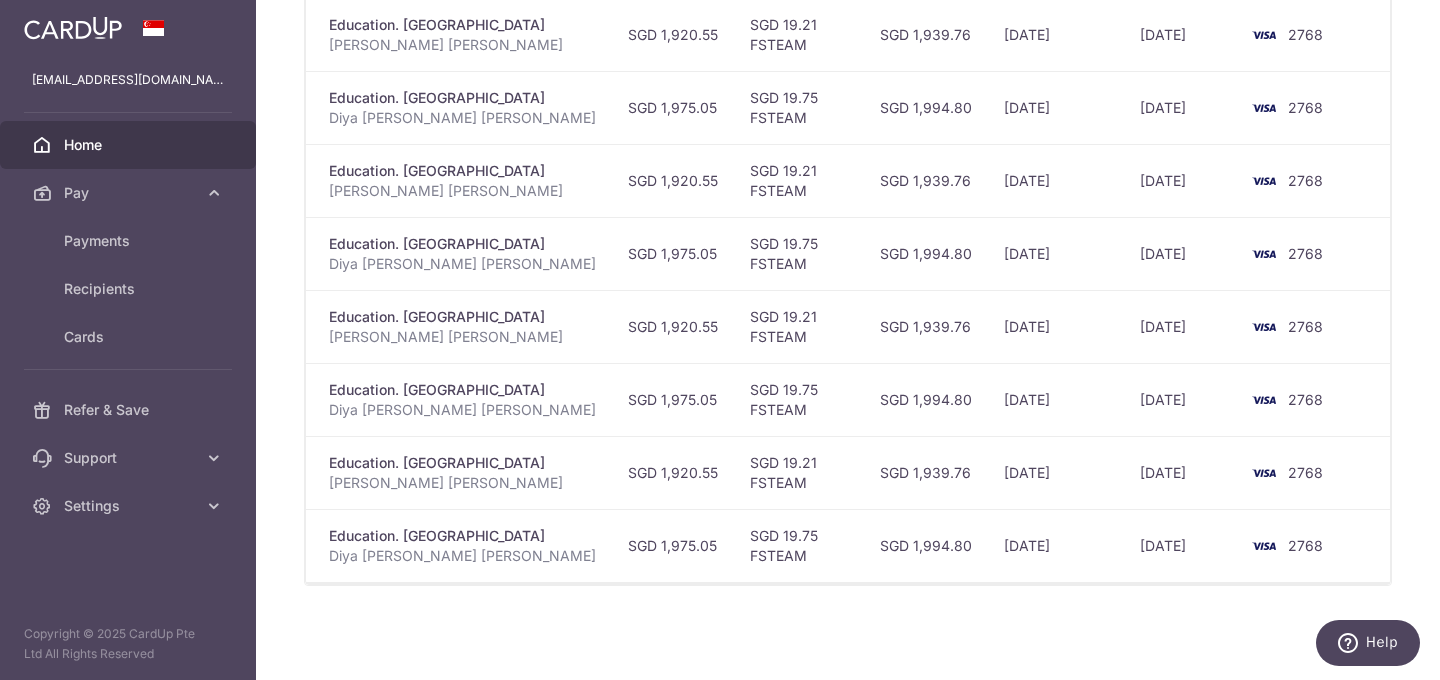 click on "Home" at bounding box center (130, 145) 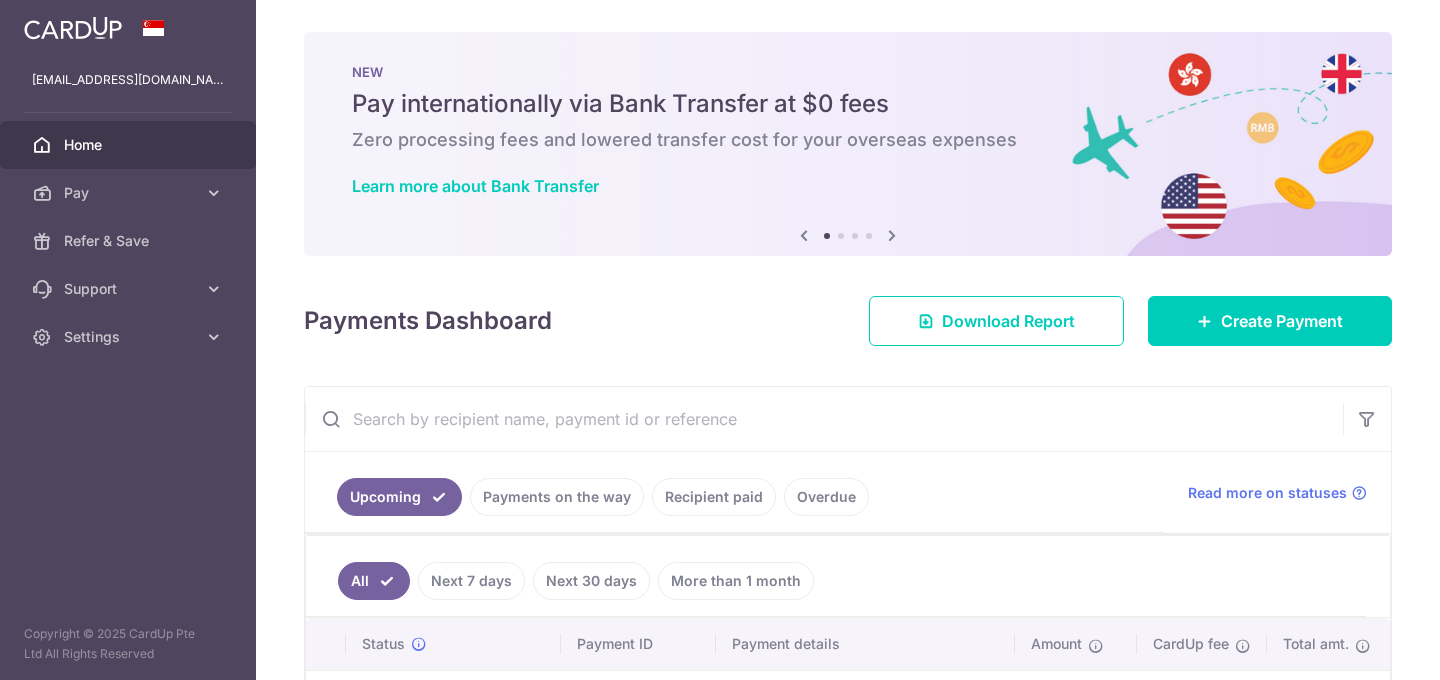 scroll, scrollTop: 0, scrollLeft: 0, axis: both 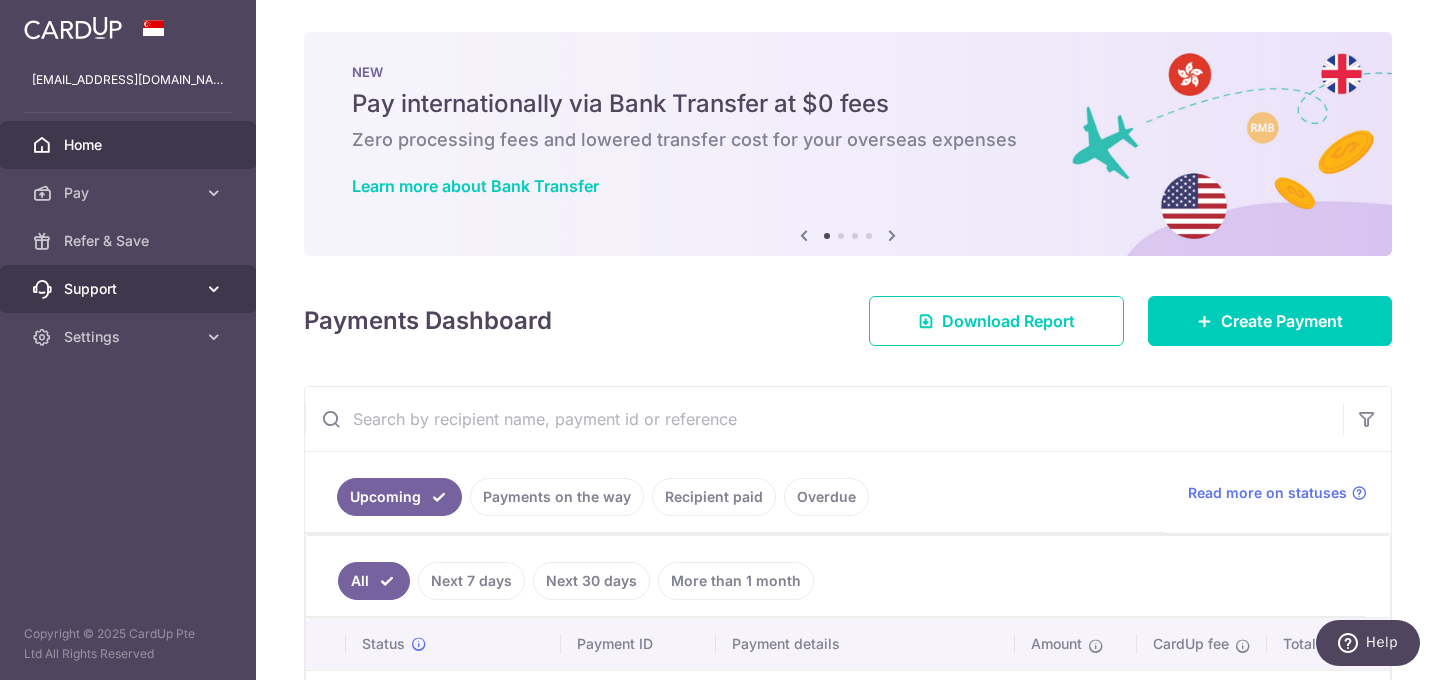 click on "Support" at bounding box center [130, 289] 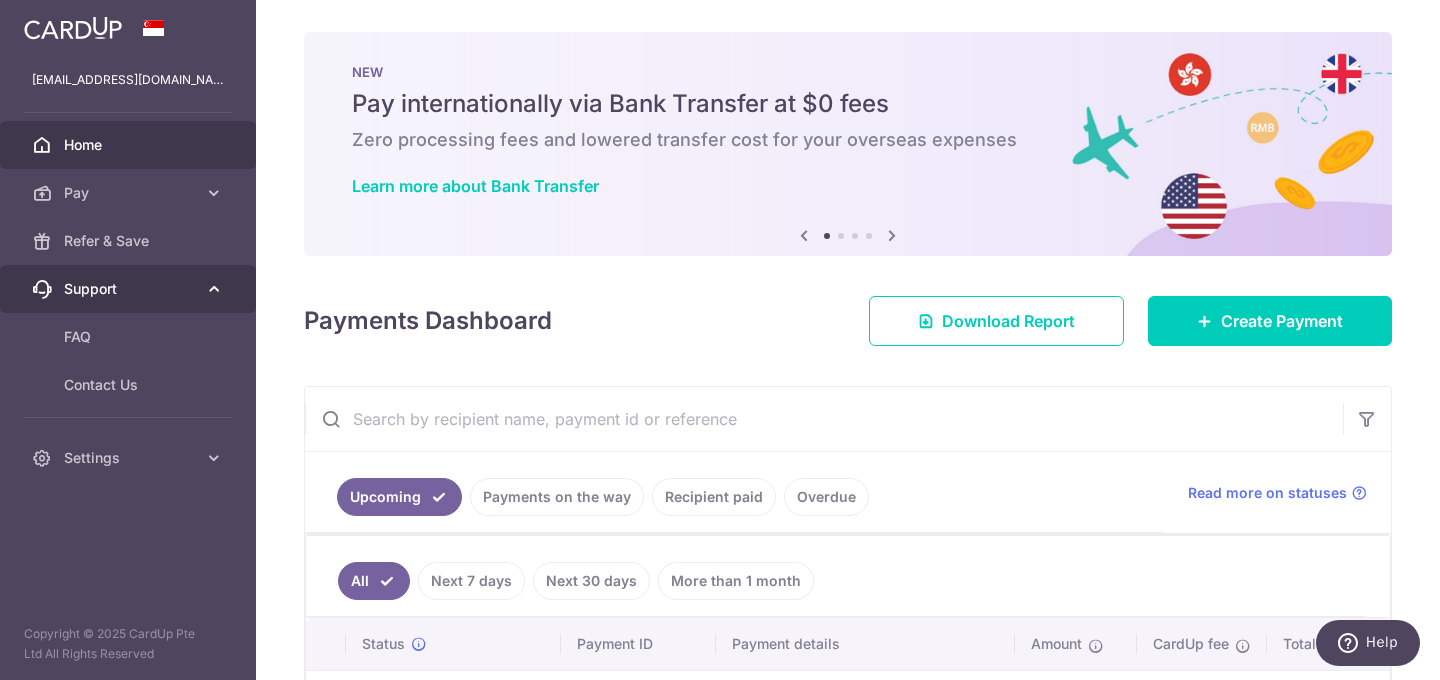 click on "Support" at bounding box center [130, 289] 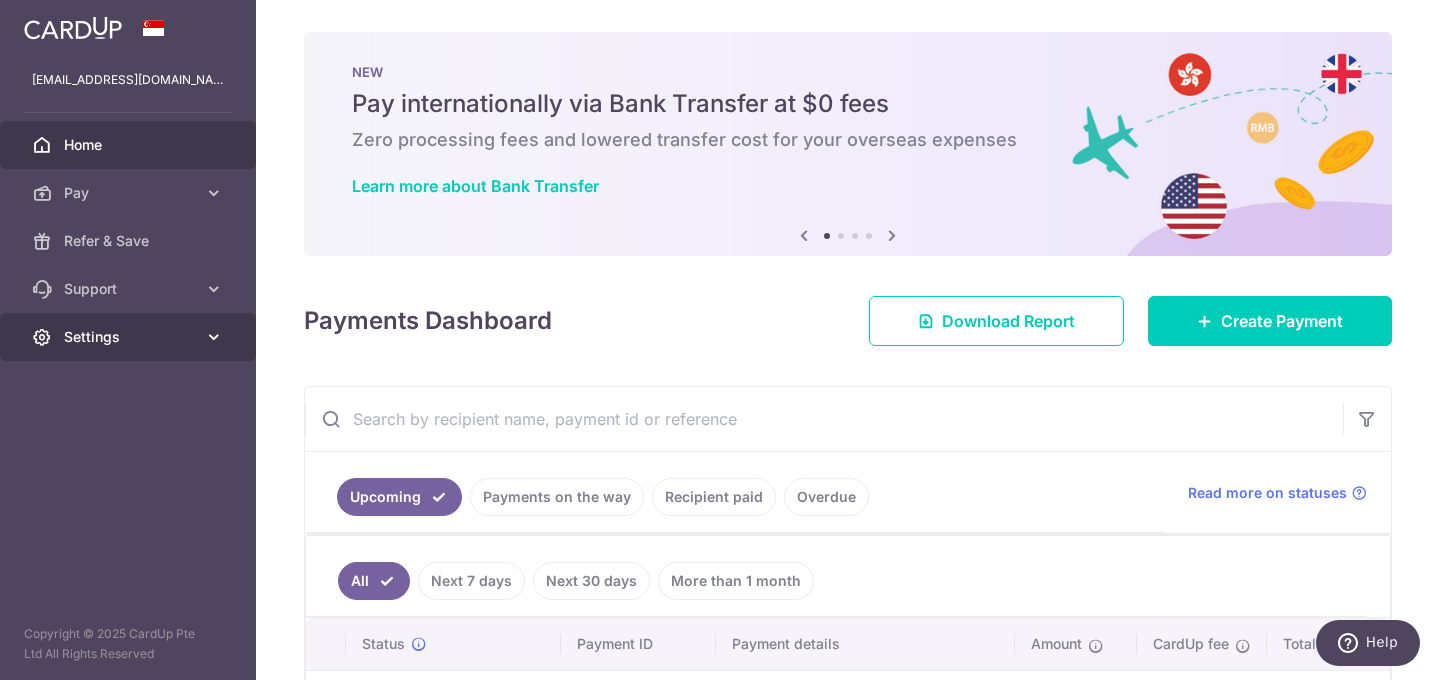 click on "Settings" at bounding box center [130, 337] 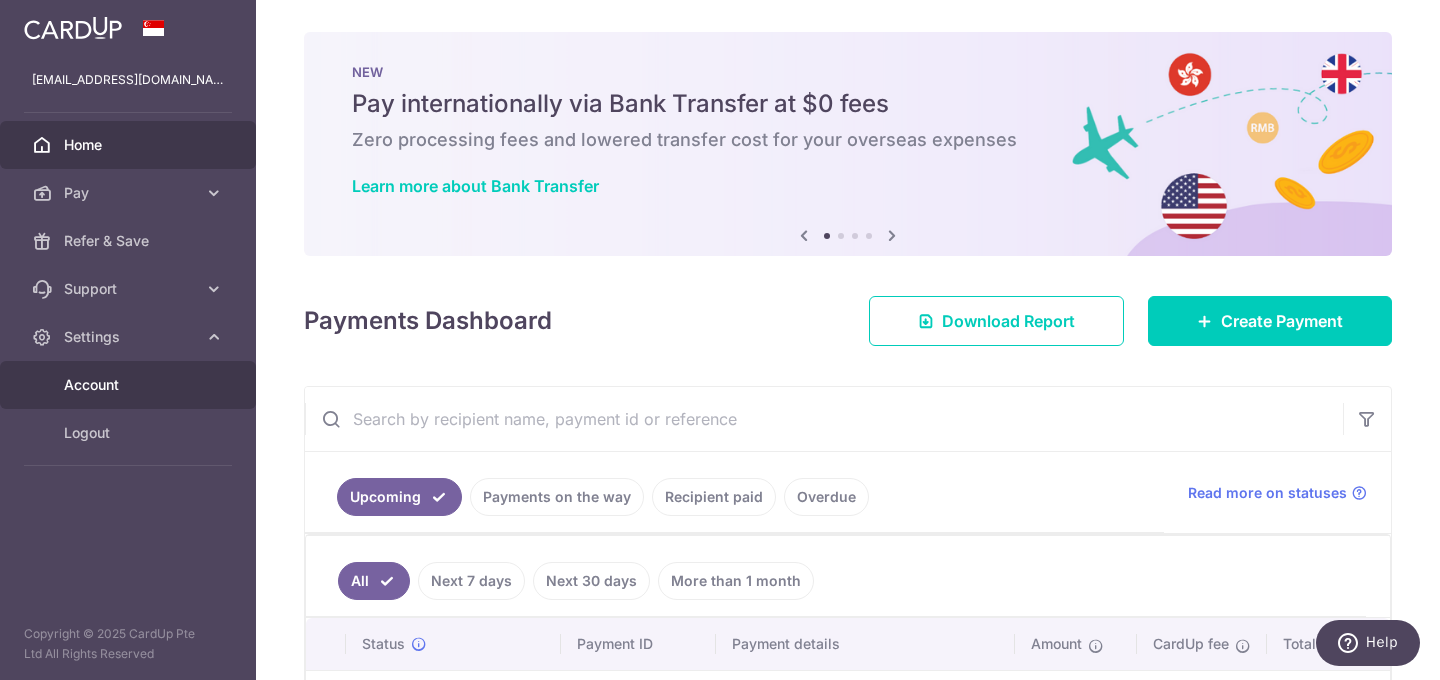 click on "Account" at bounding box center [130, 385] 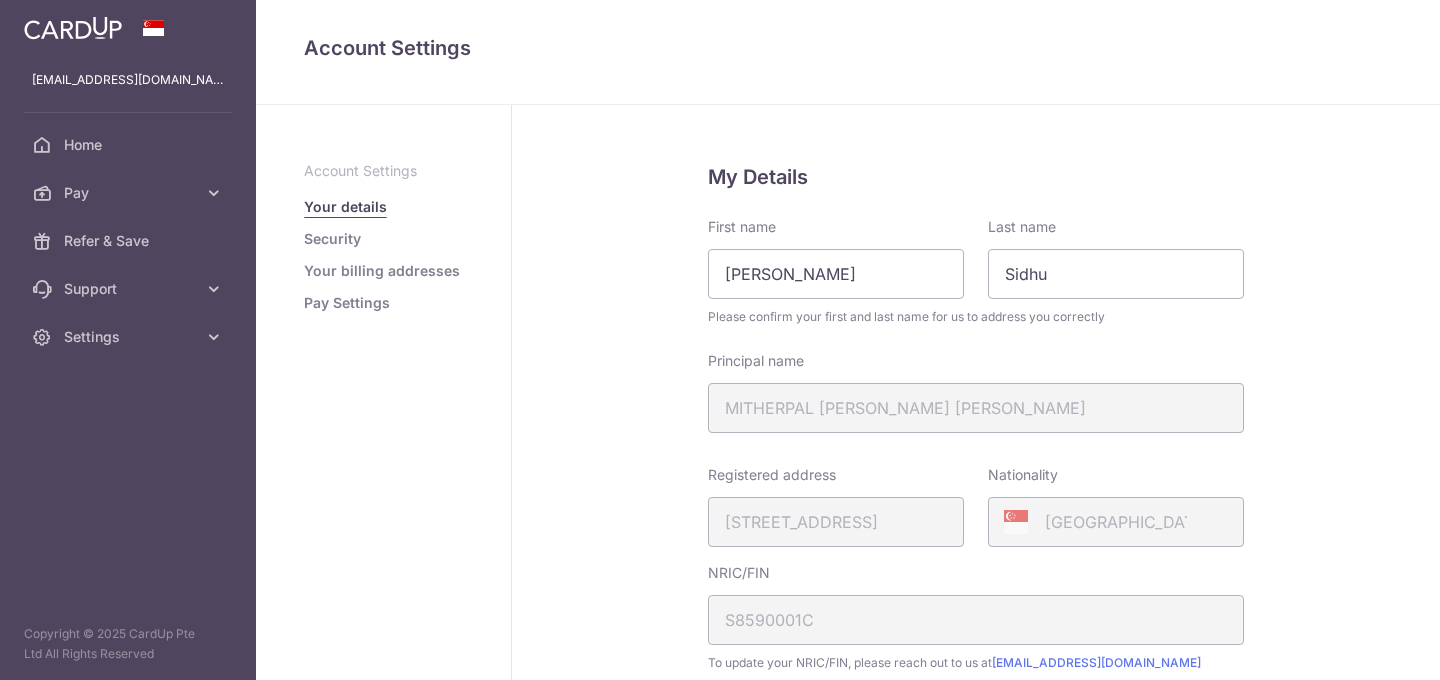 scroll, scrollTop: 0, scrollLeft: 0, axis: both 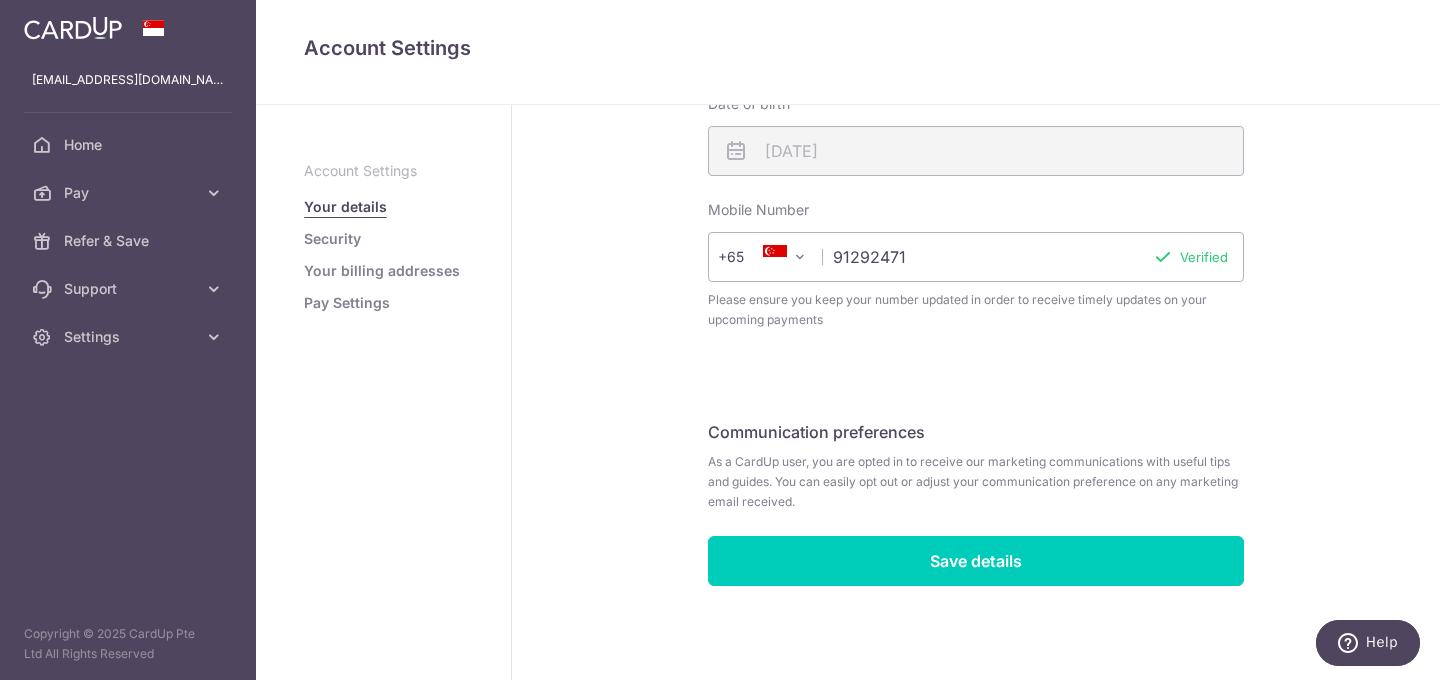 click on "Your billing addresses" at bounding box center (382, 271) 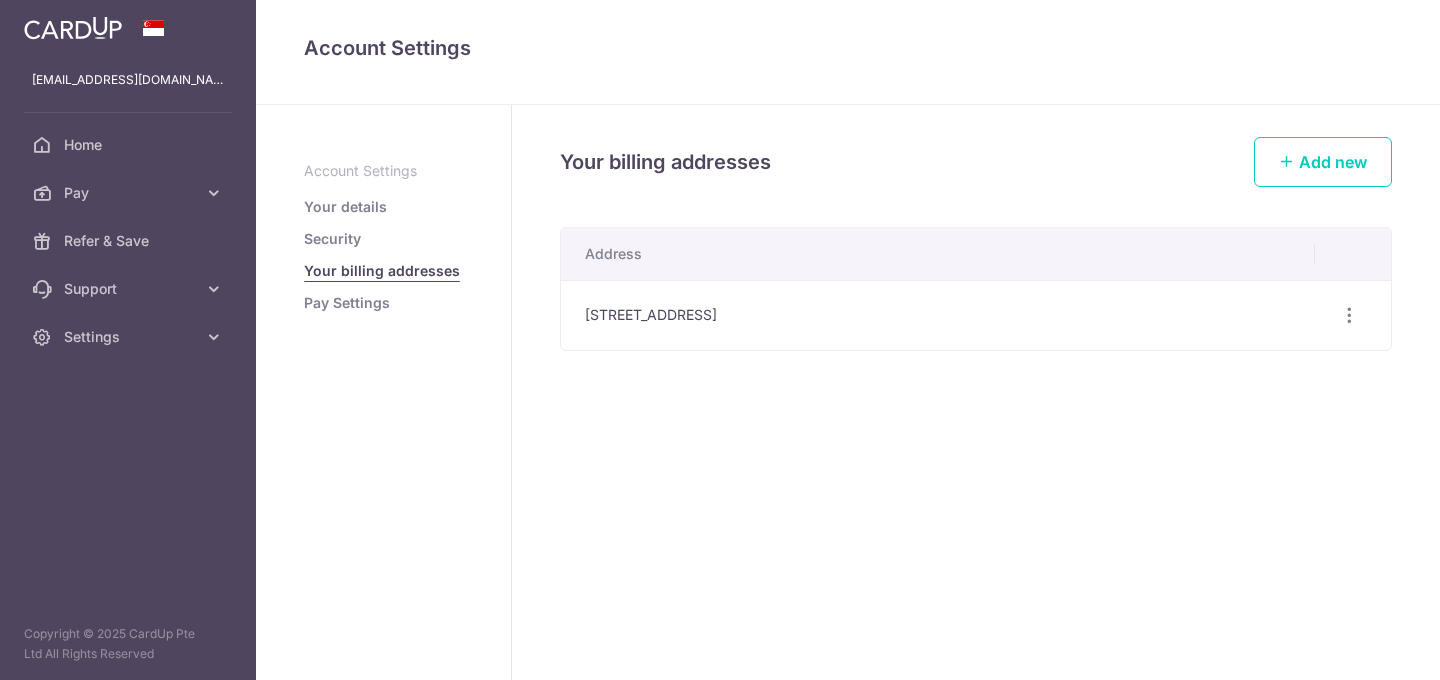 scroll, scrollTop: 0, scrollLeft: 0, axis: both 